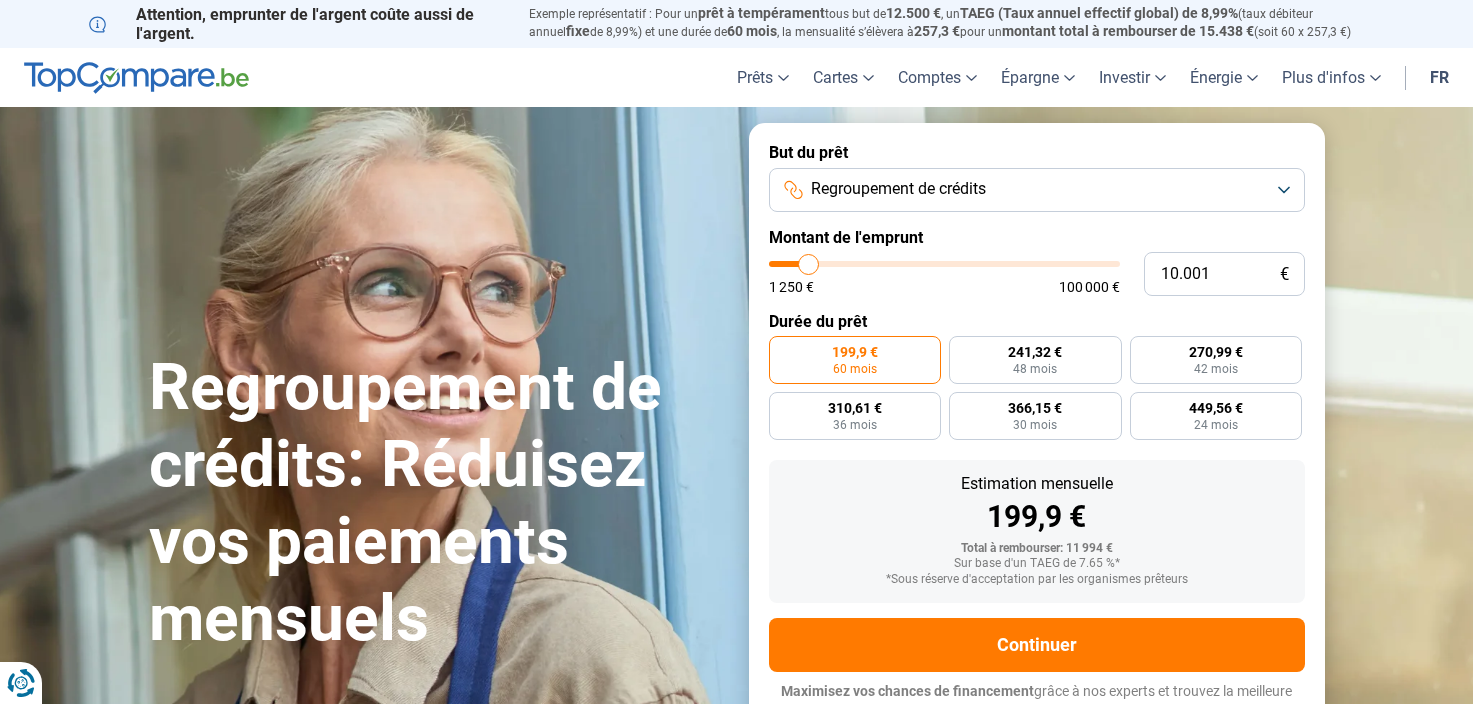 scroll, scrollTop: 0, scrollLeft: 0, axis: both 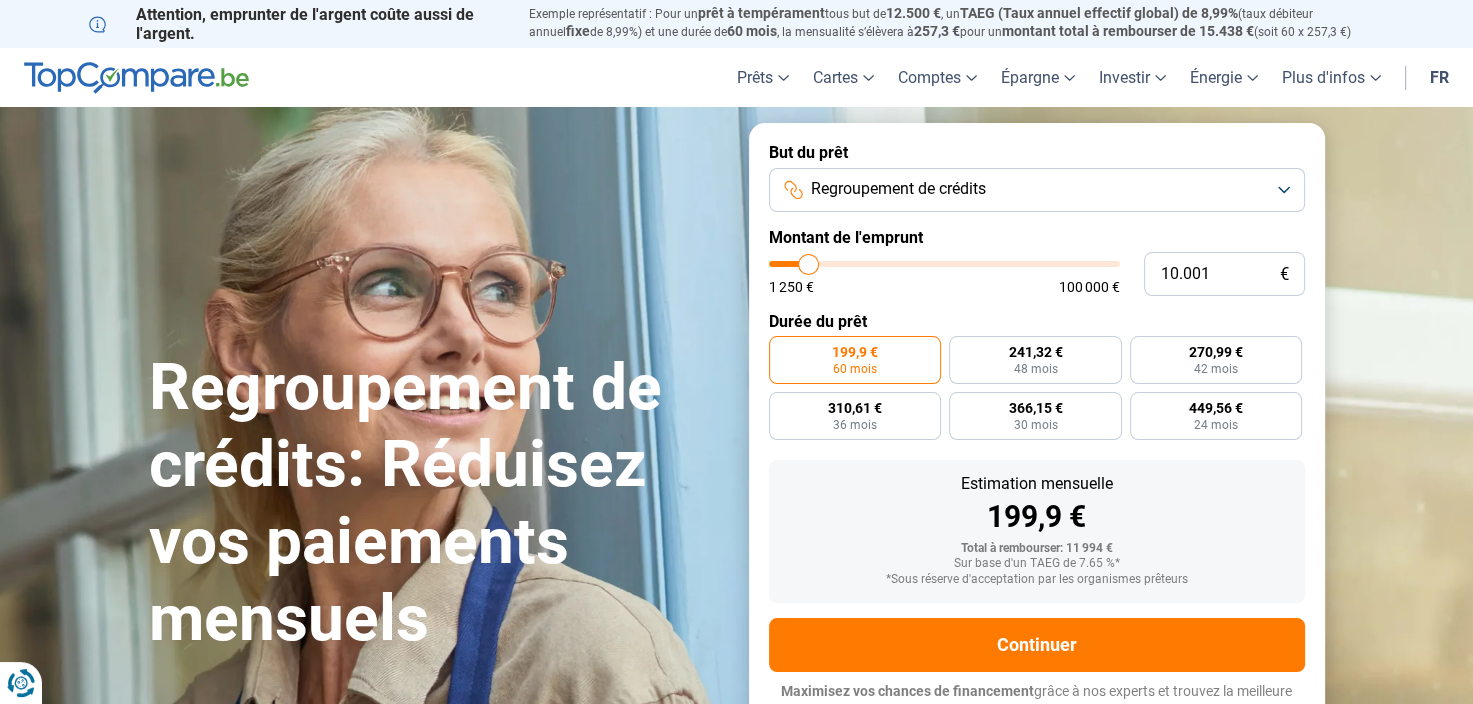 type on "9.500" 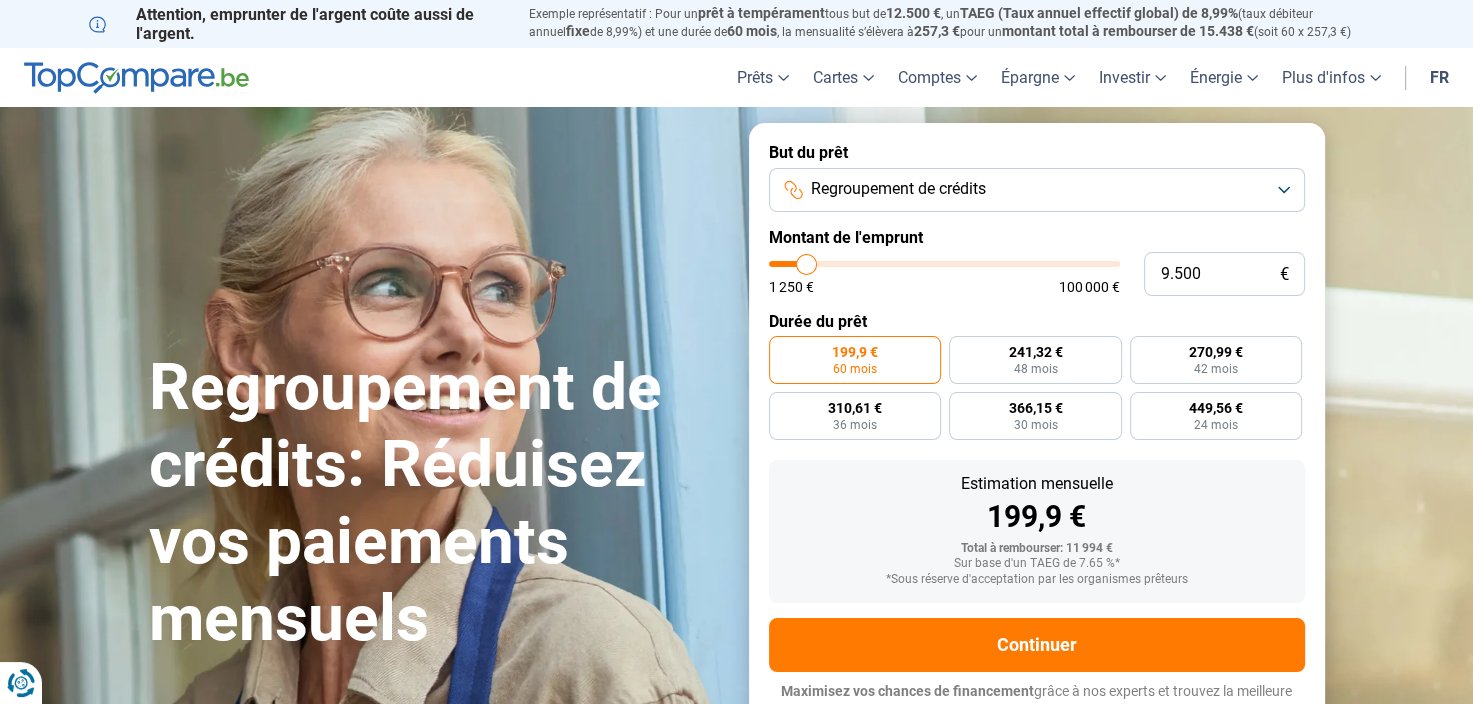 type on "12.750" 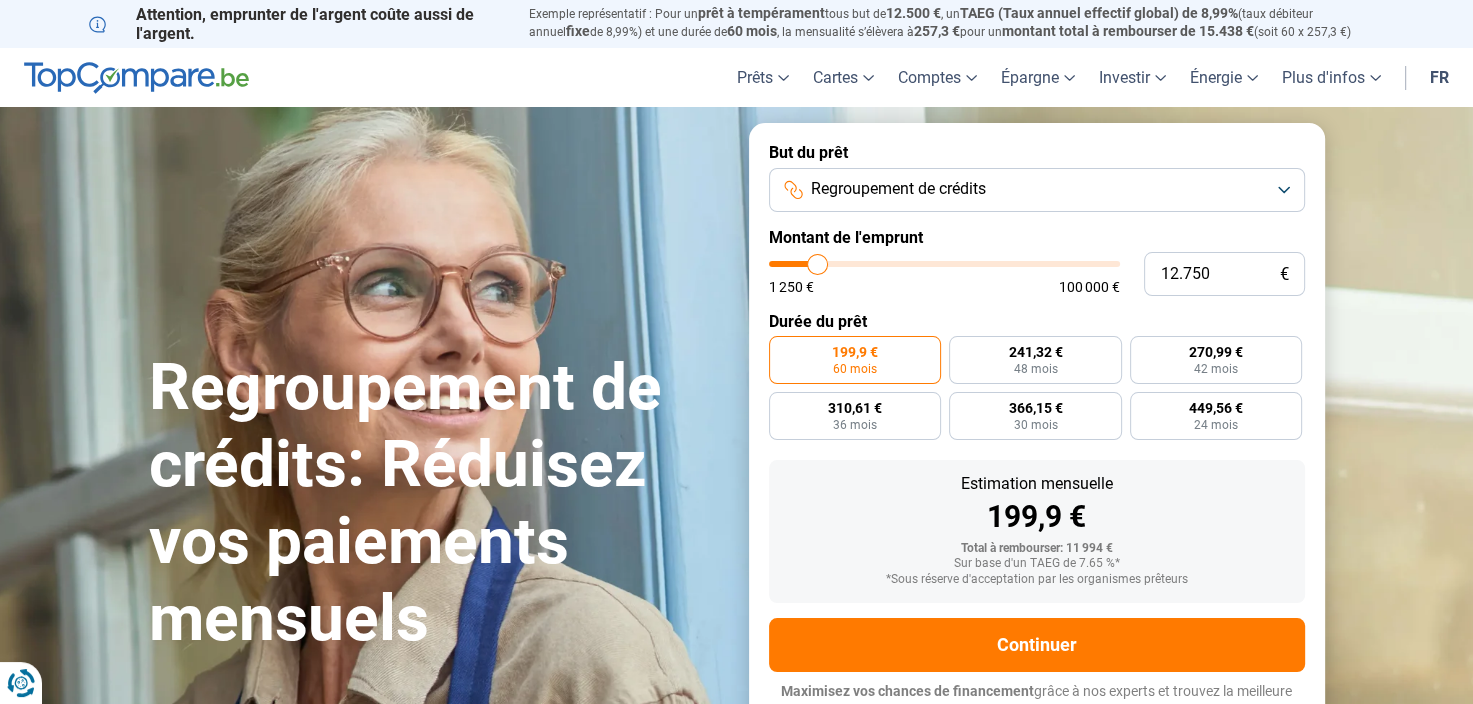 type on "16.250" 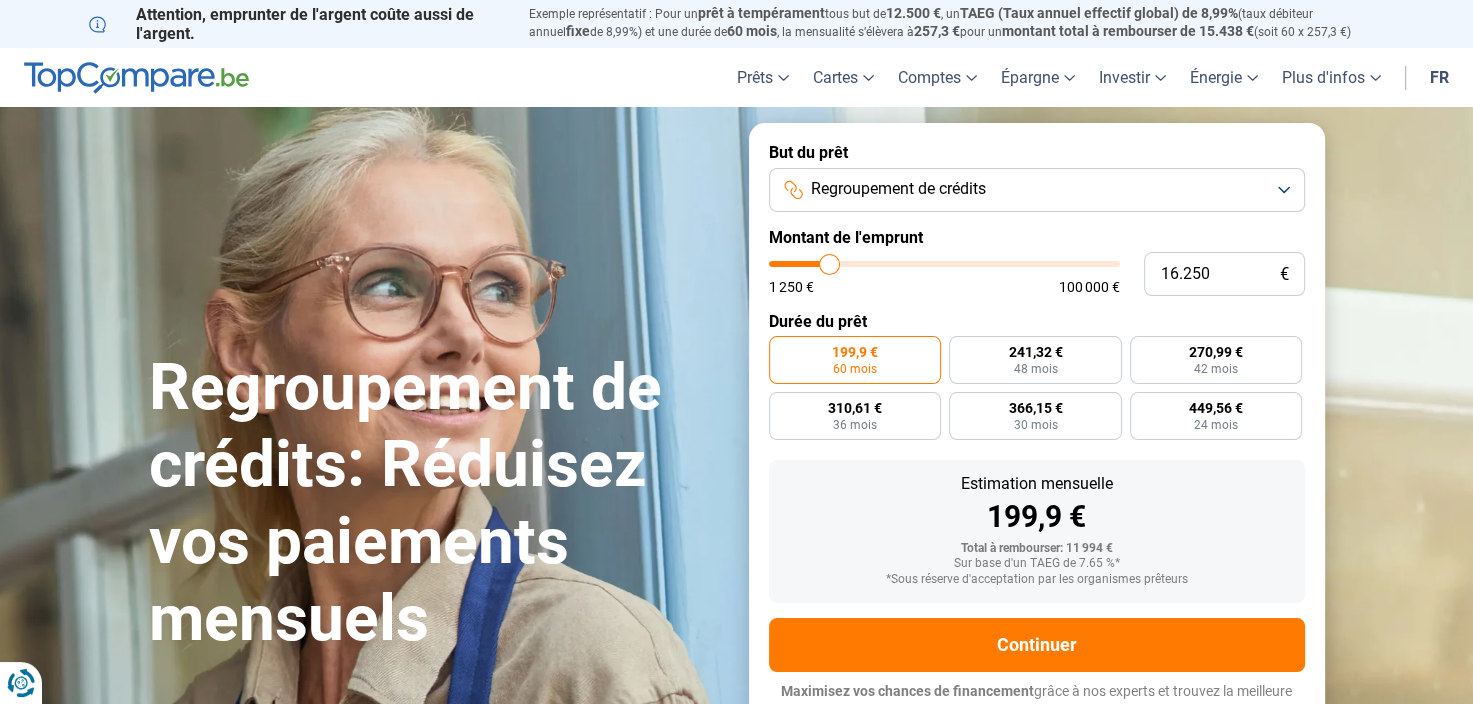 type on "19.250" 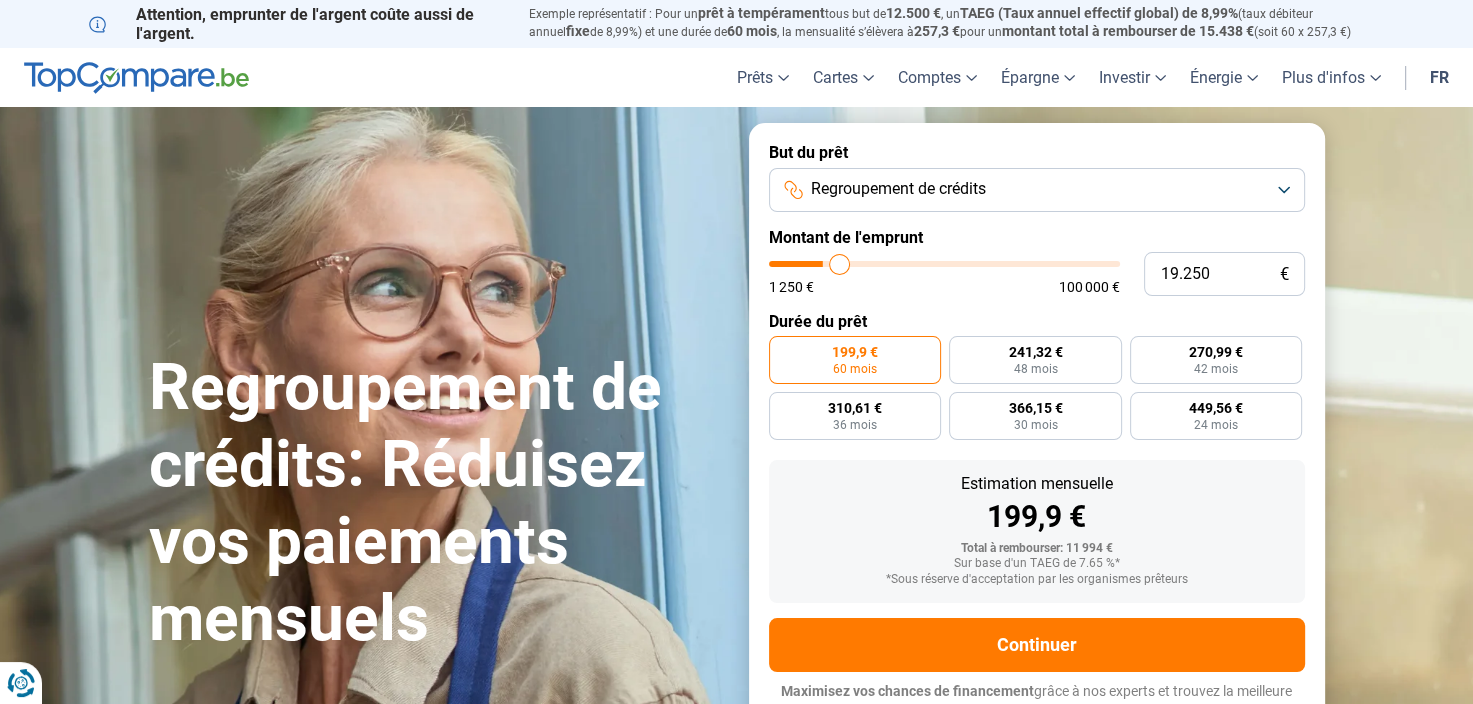 type on "21.250" 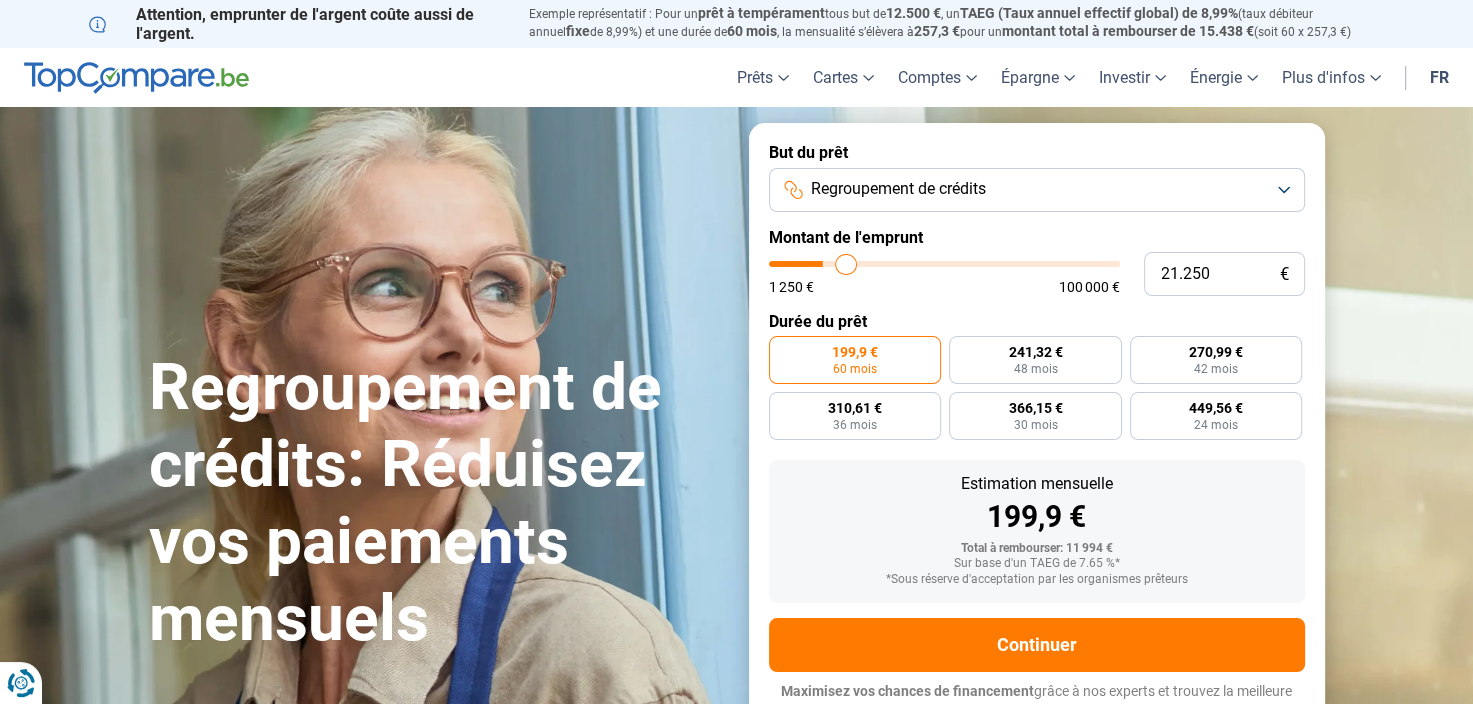 type on "23.000" 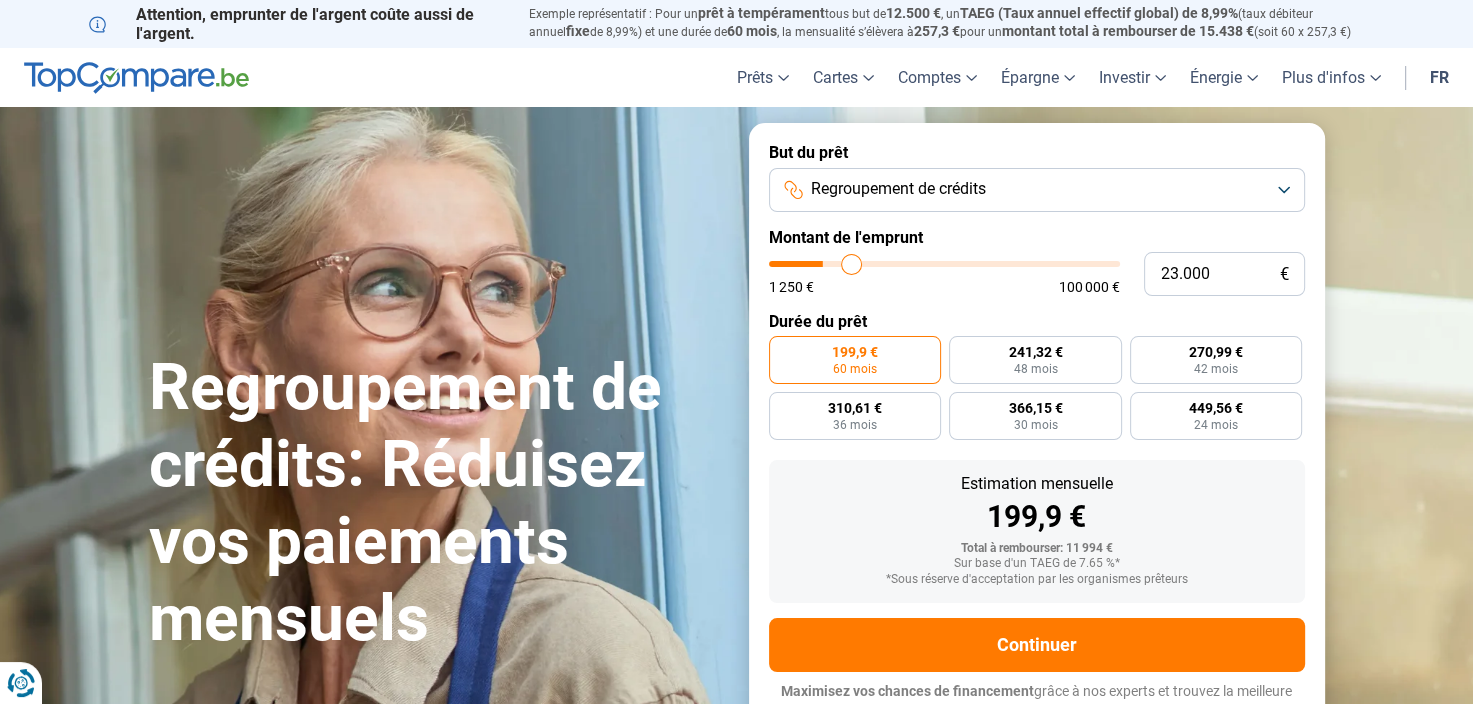 type on "24.250" 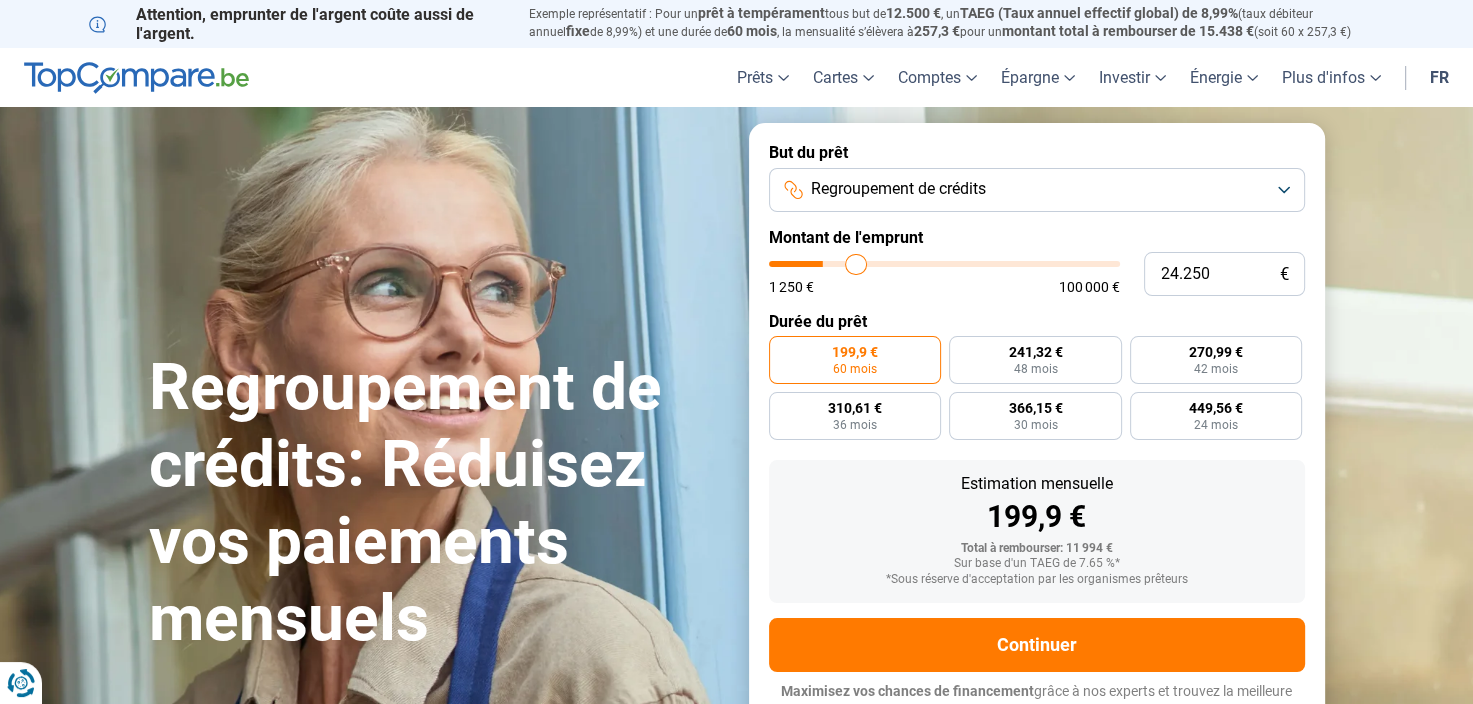 type on "25.500" 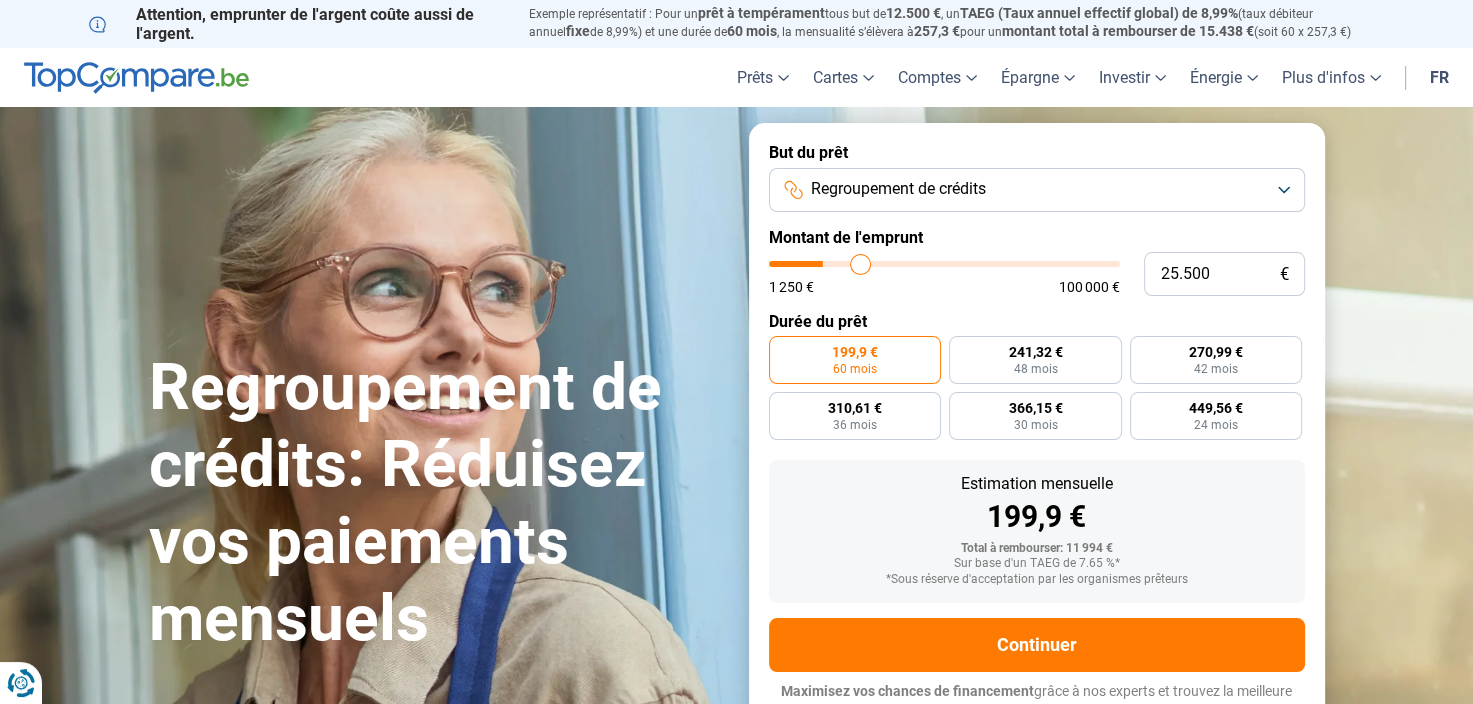 type on "26.750" 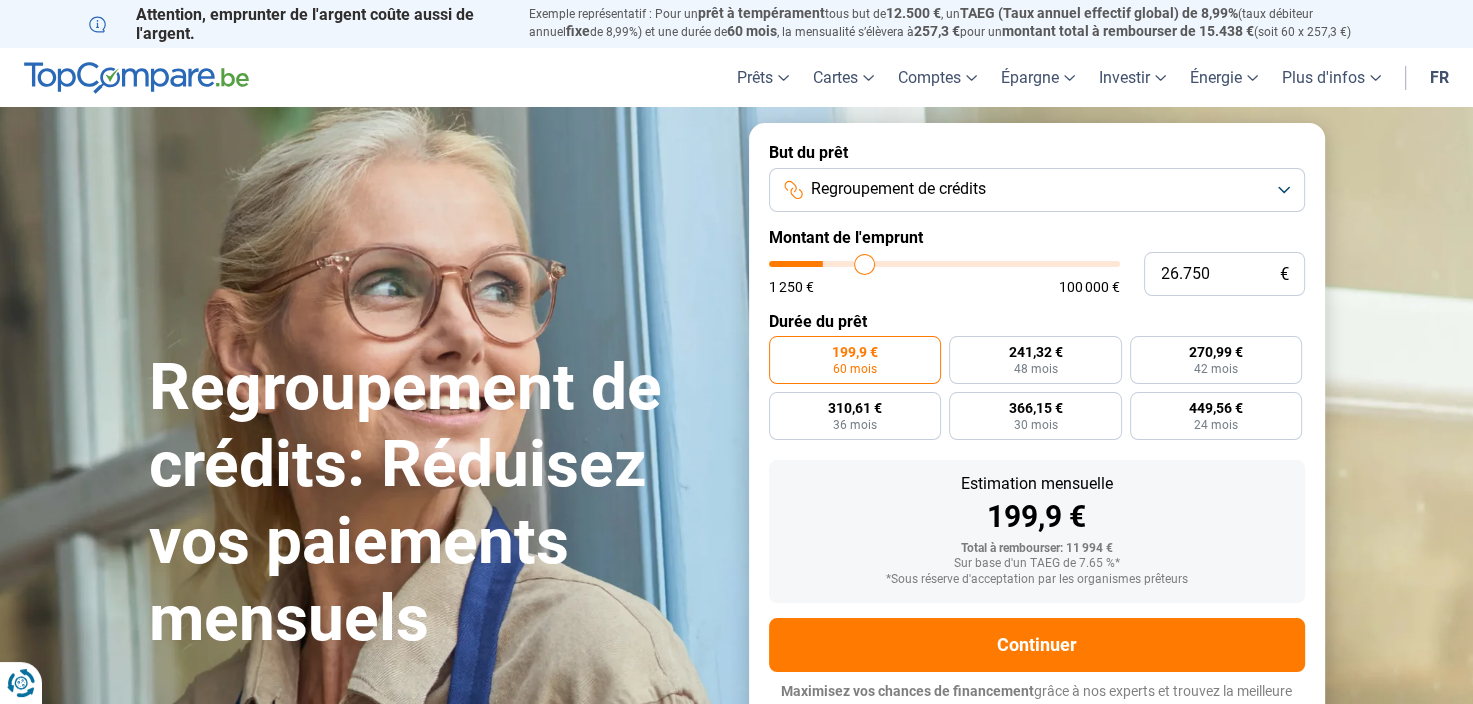 type on "28.750" 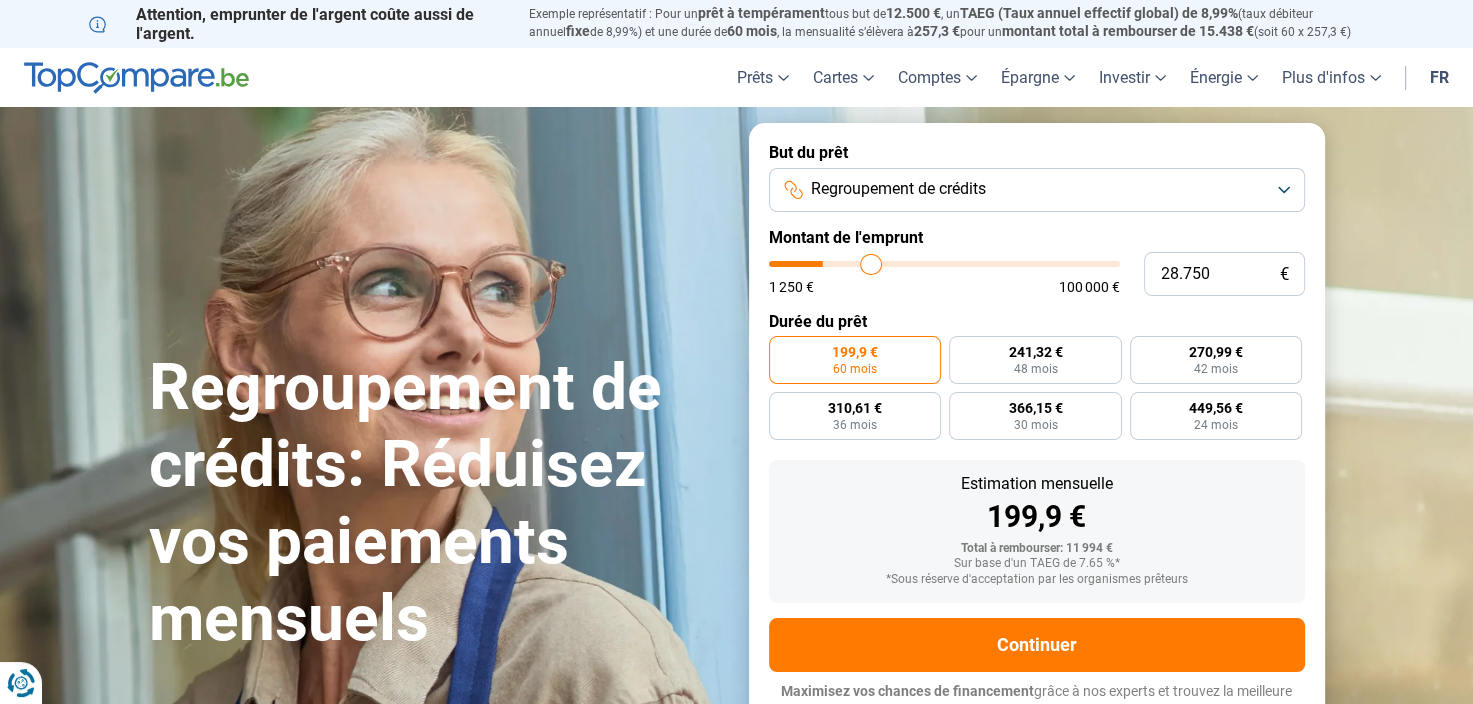 type on "30.000" 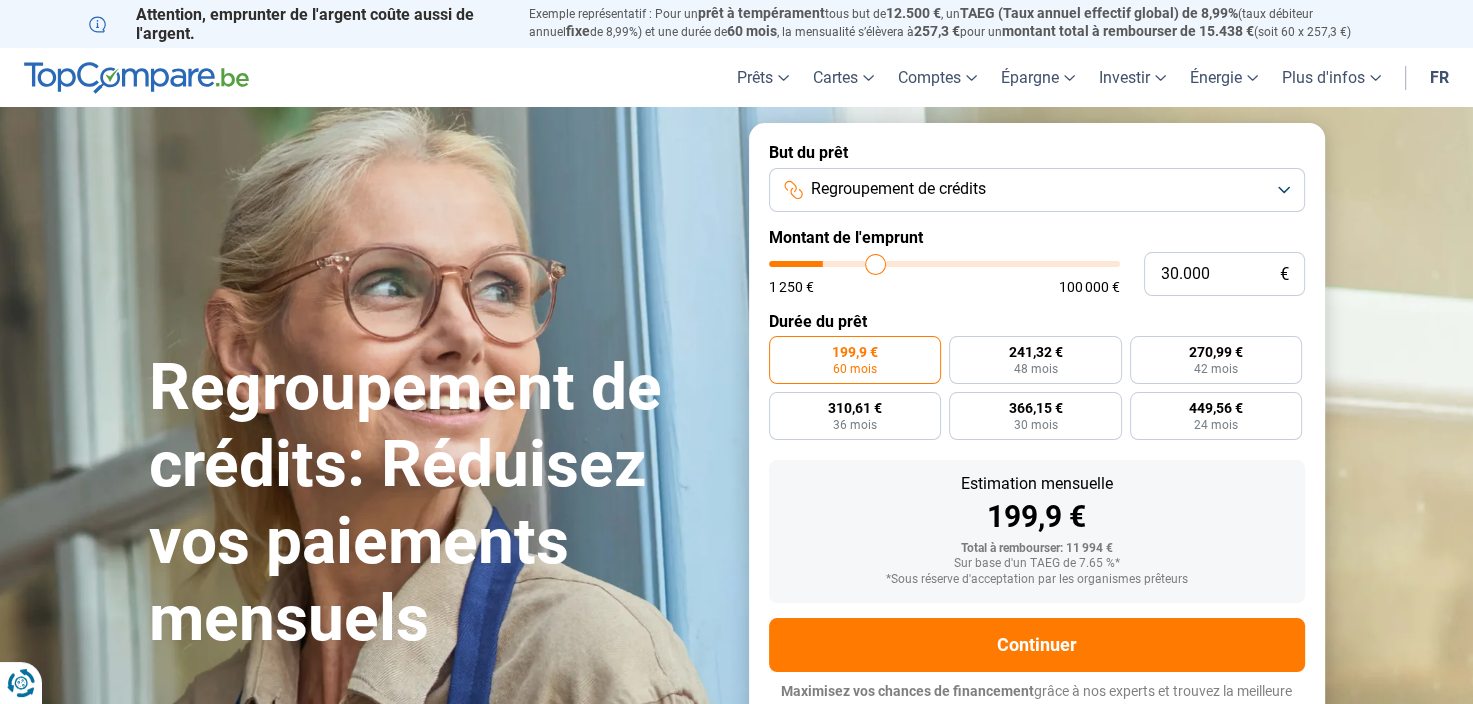 type on "30.500" 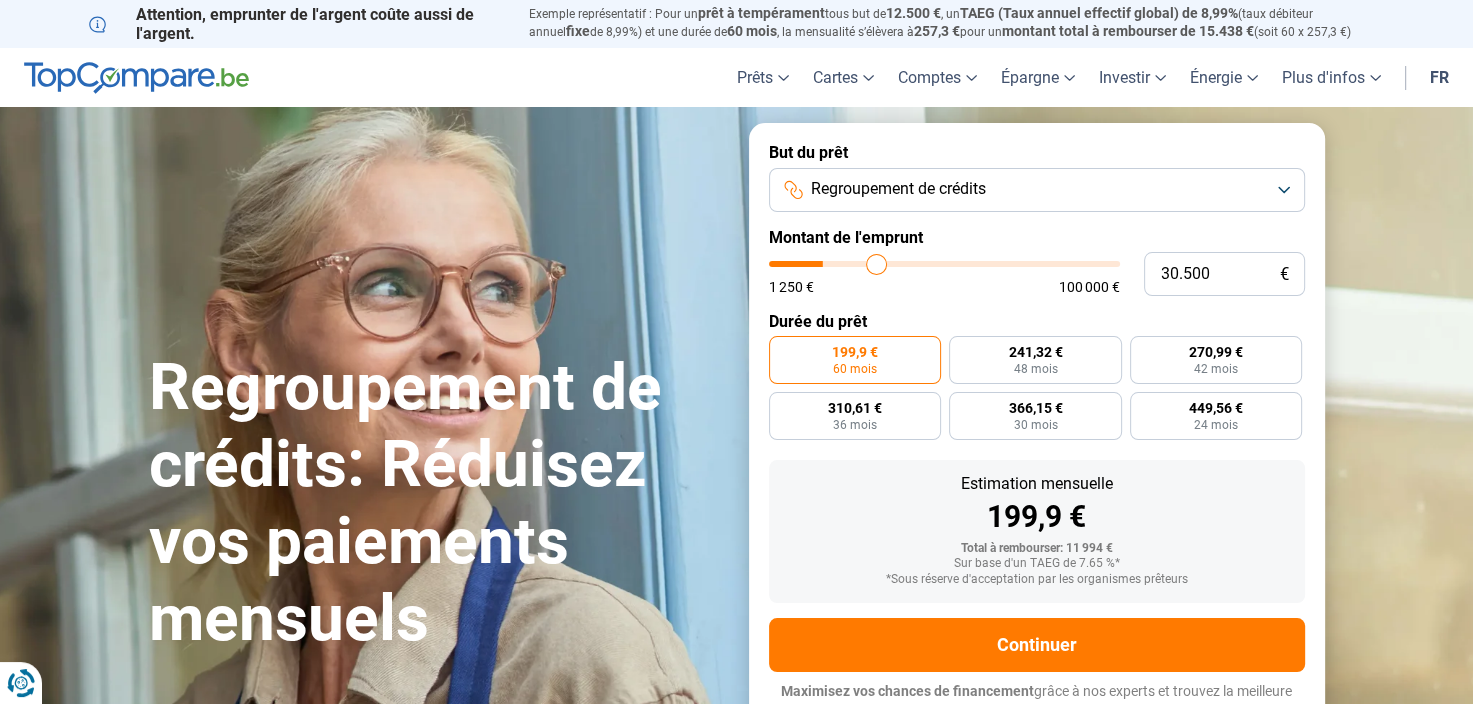 type on "30.750" 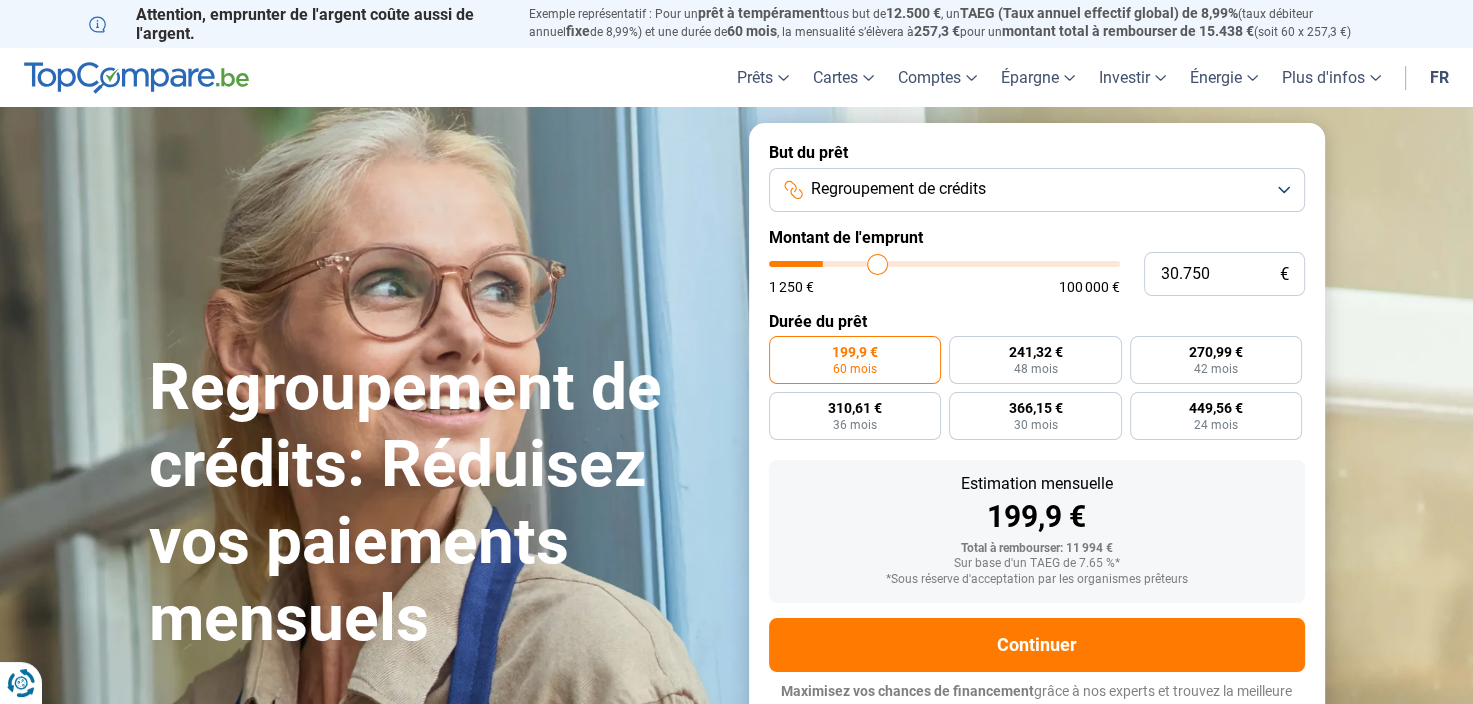 type on "31.250" 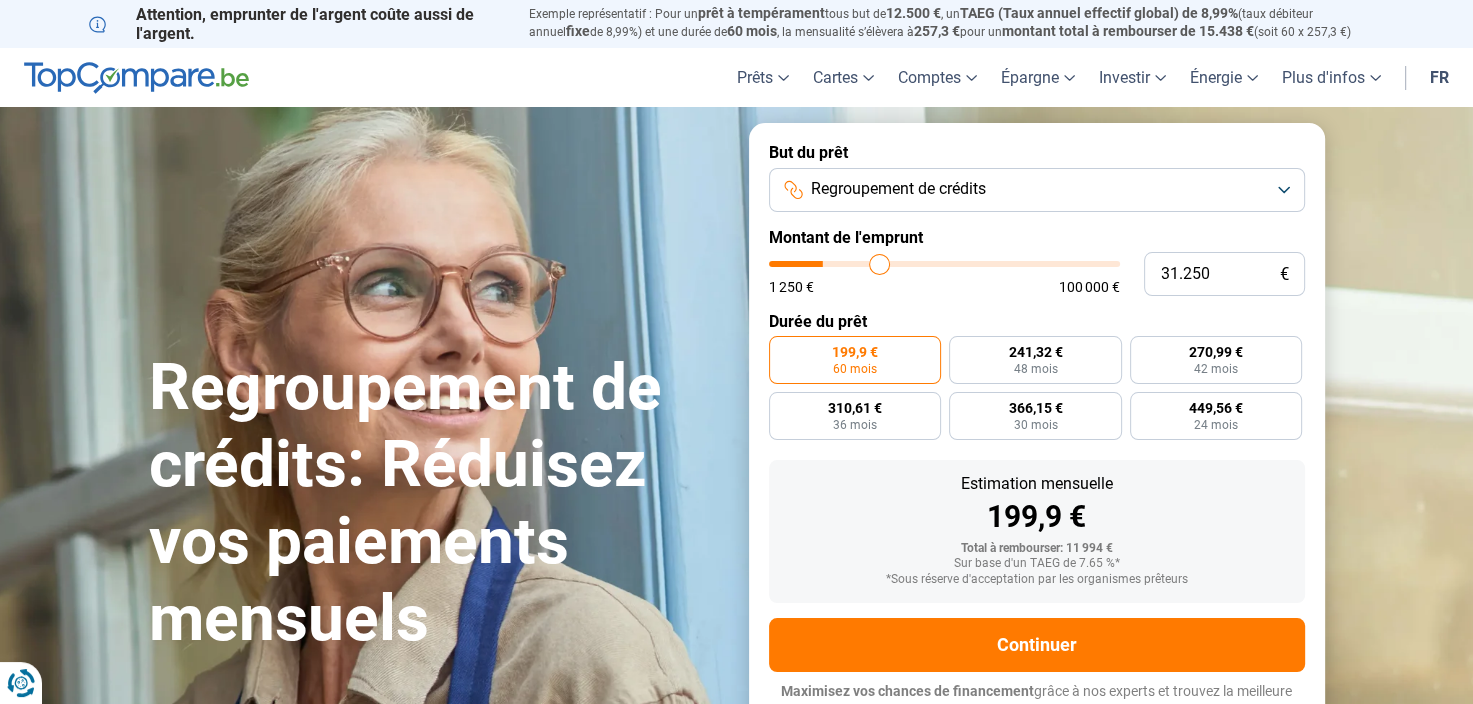 type on "31.500" 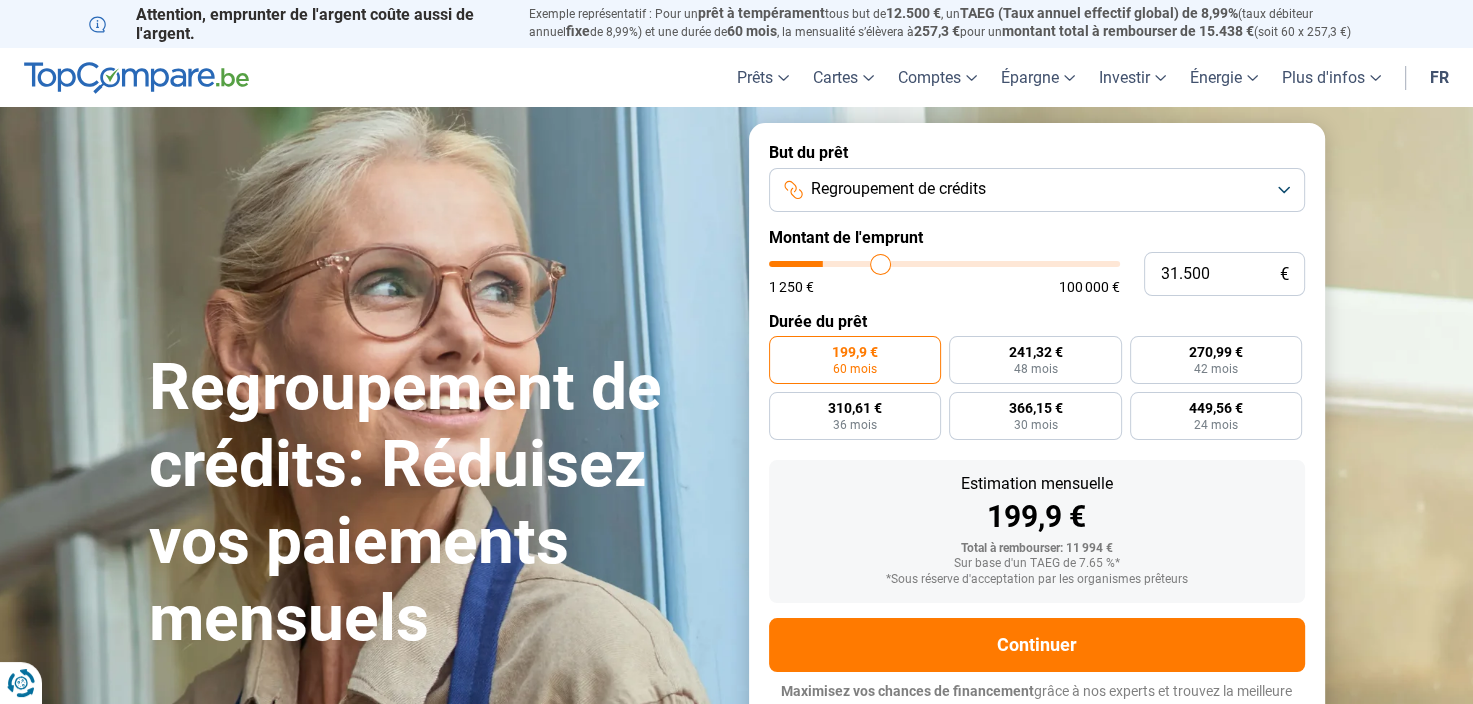 type on "31.750" 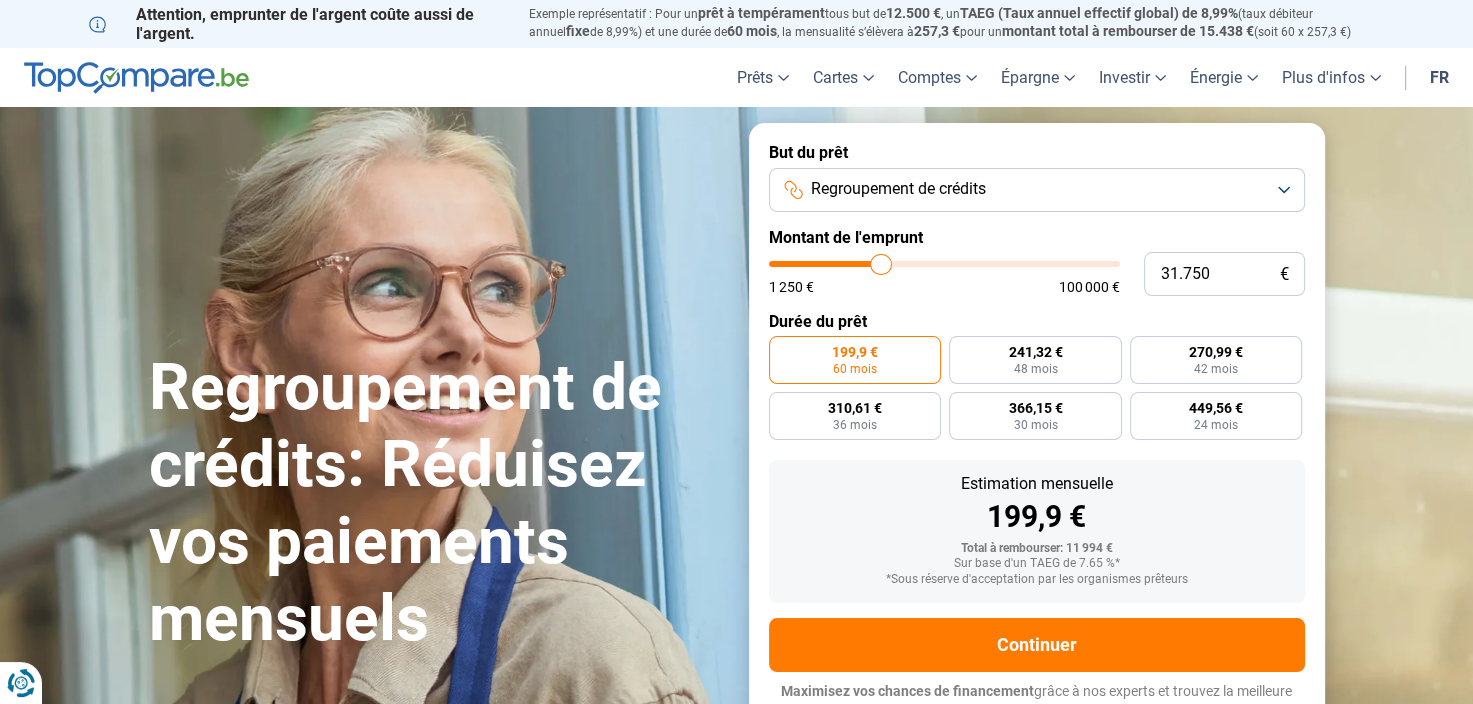 type on "32.000" 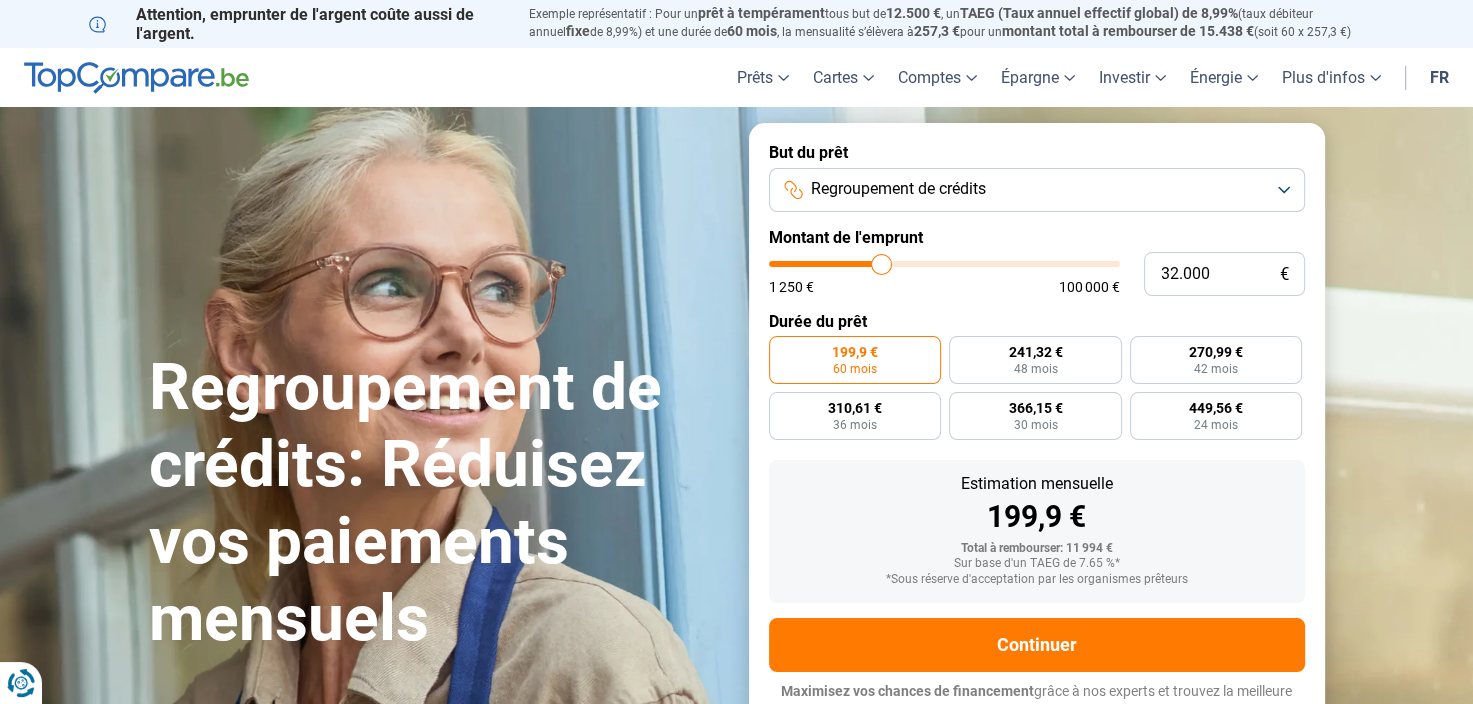 type on "32.250" 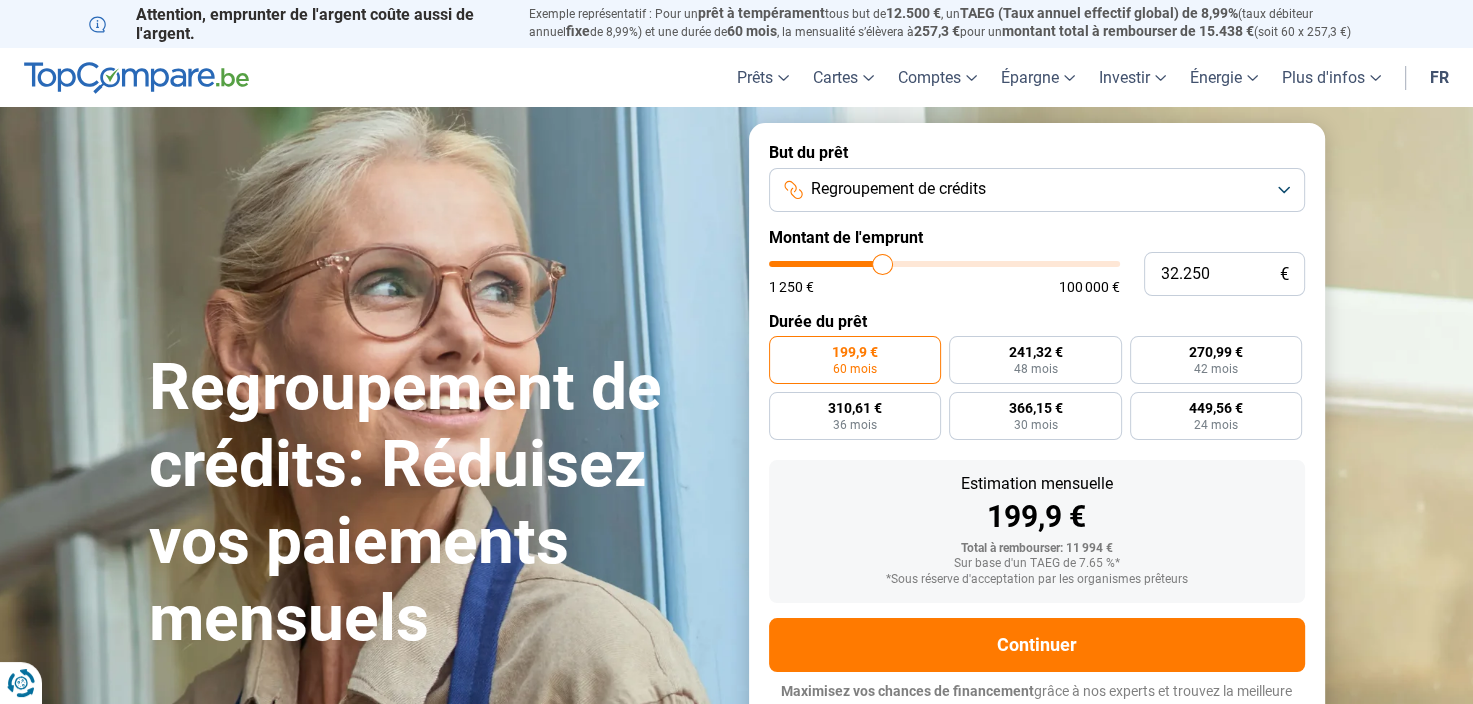 type on "32.750" 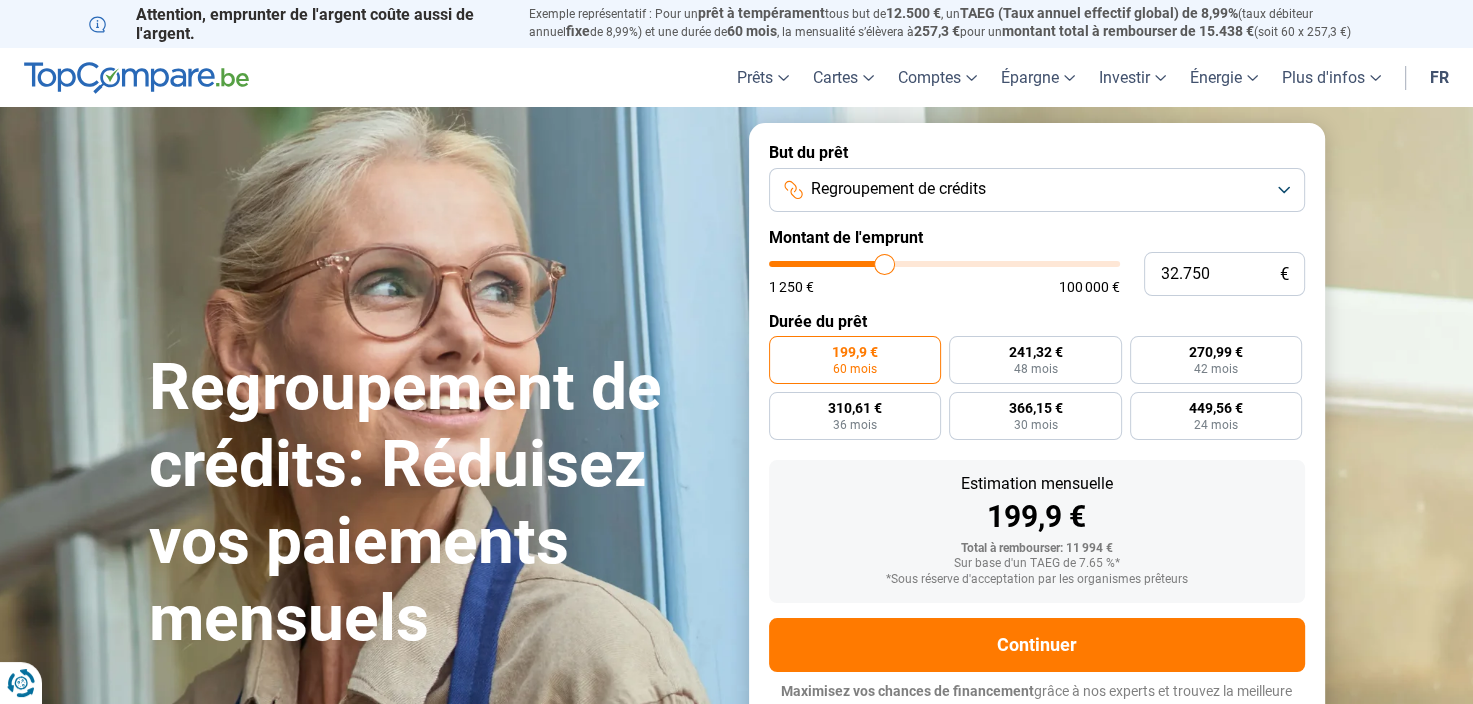 type on "33.250" 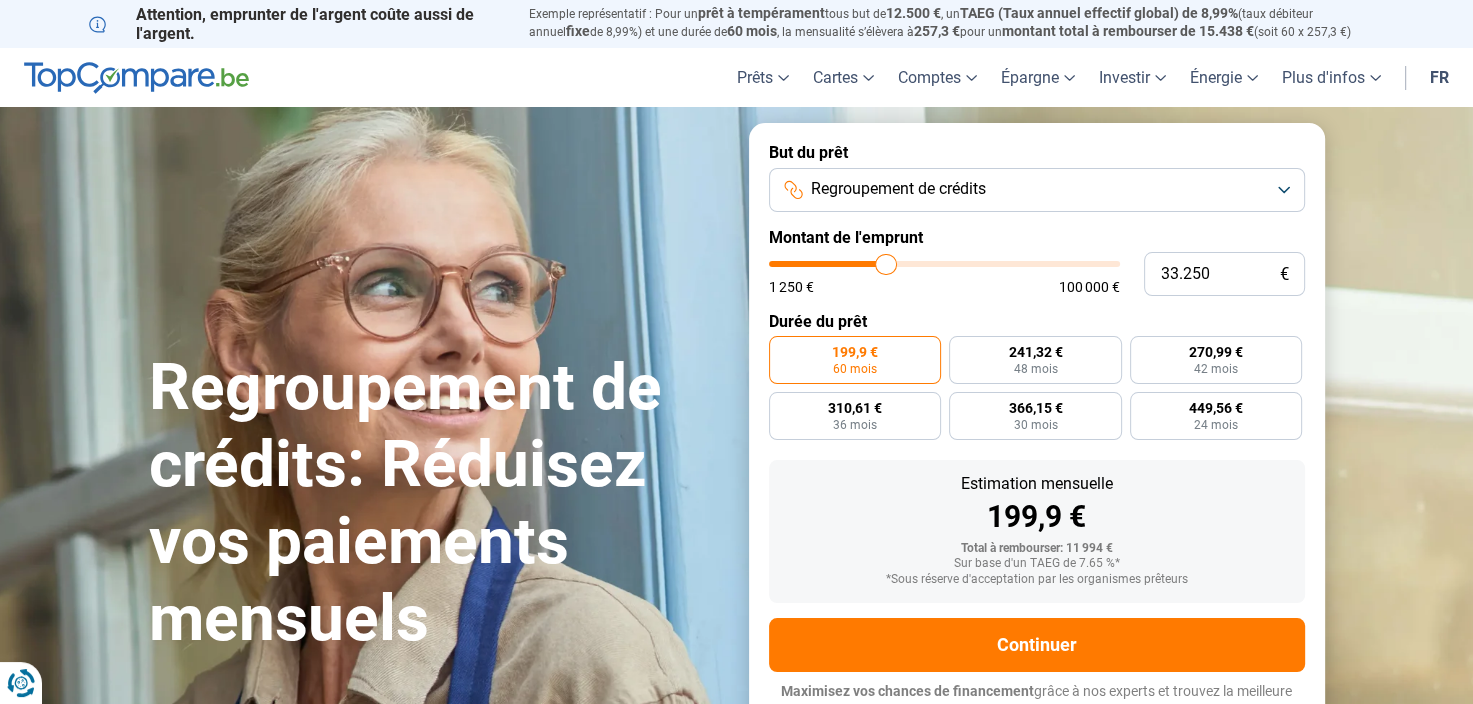 type on "34.750" 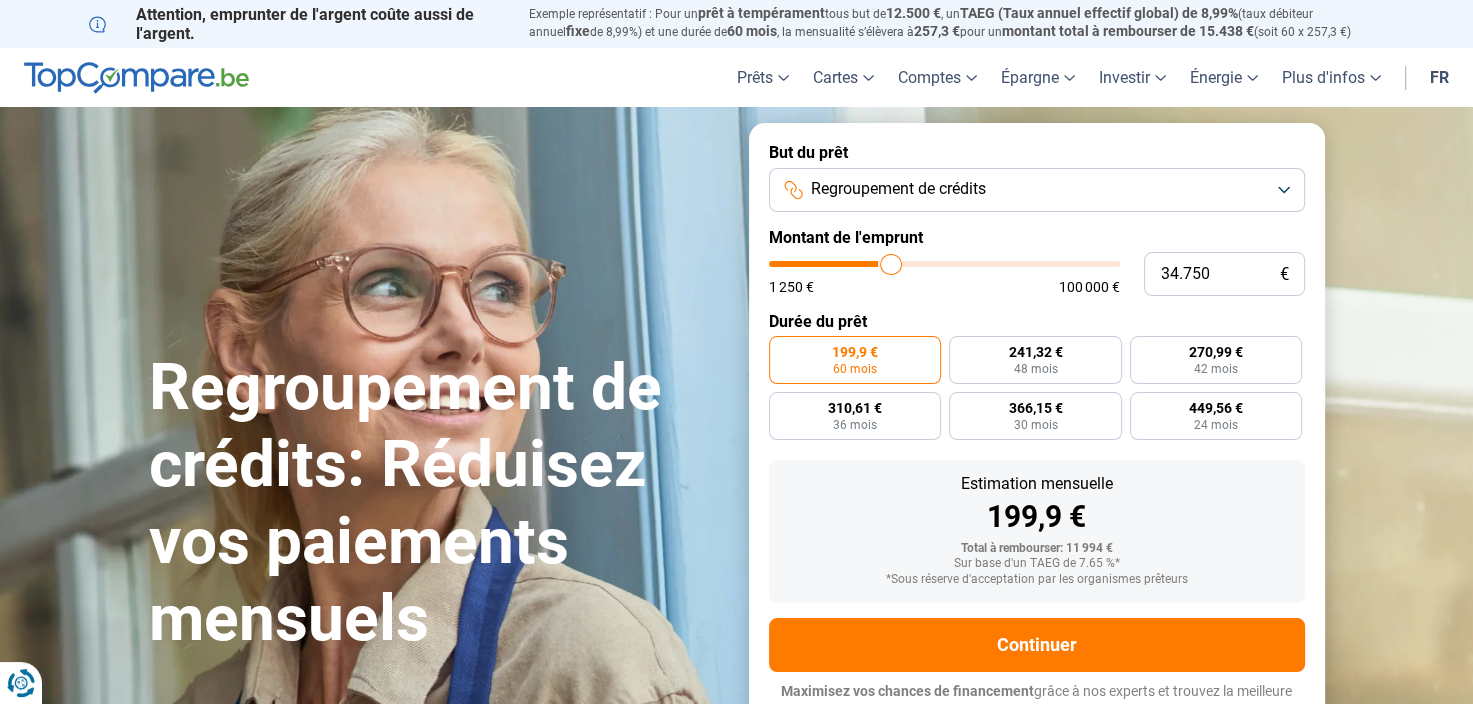type on "35.500" 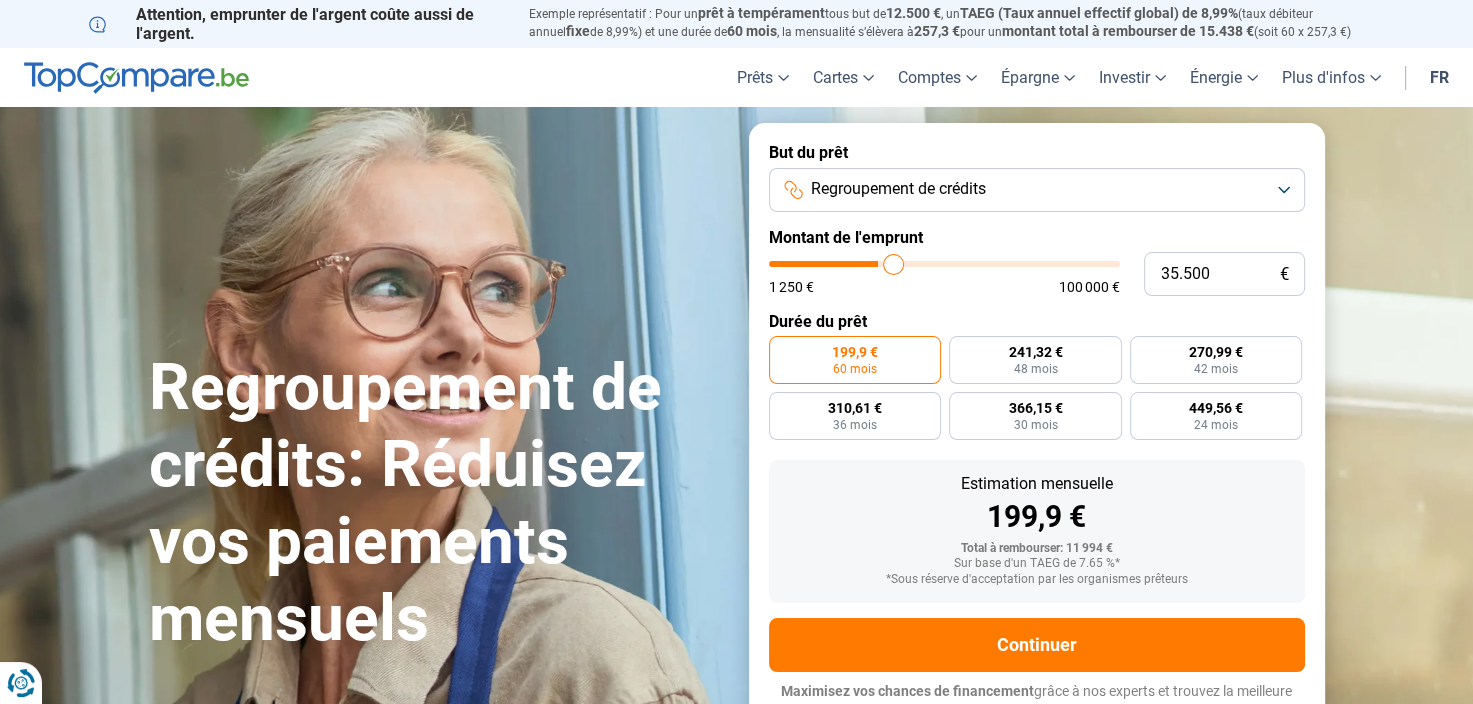 type on "36.750" 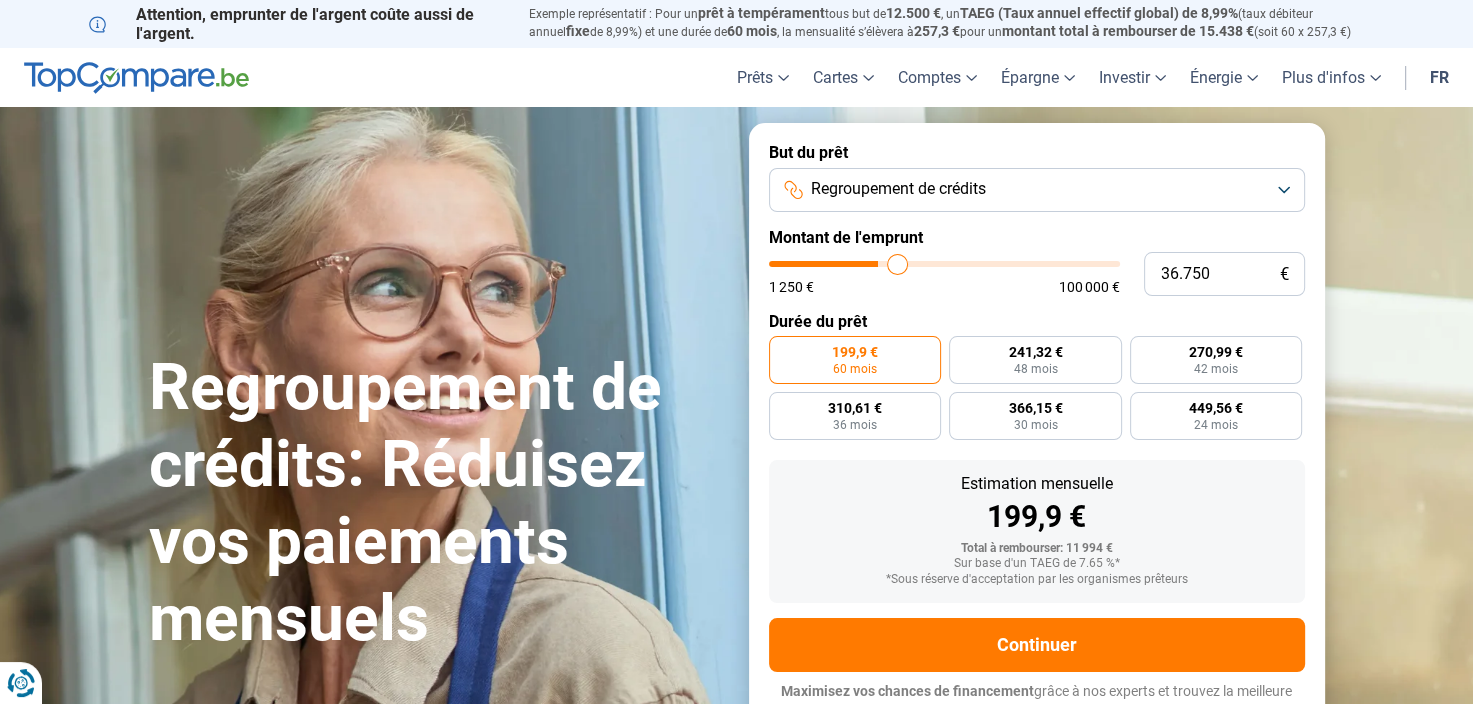 type on "37.250" 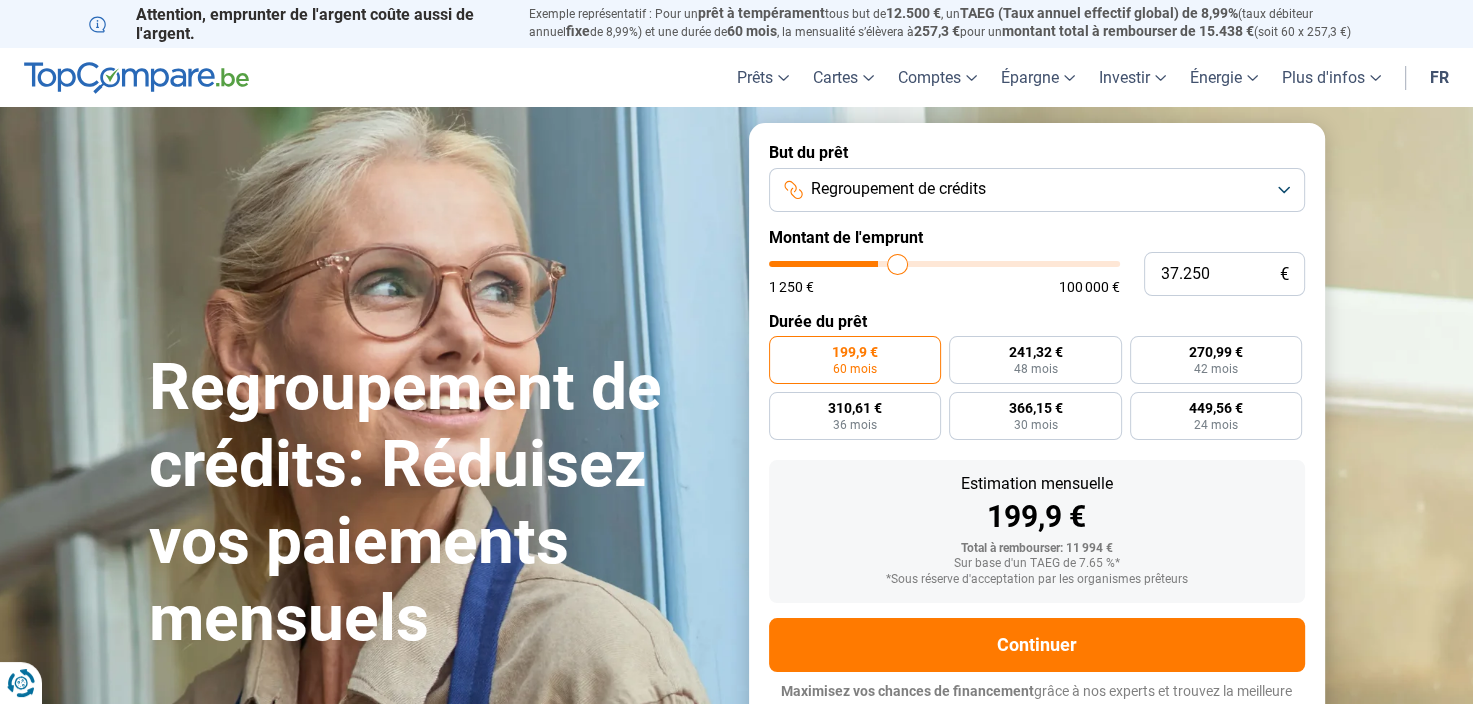 type on "37250" 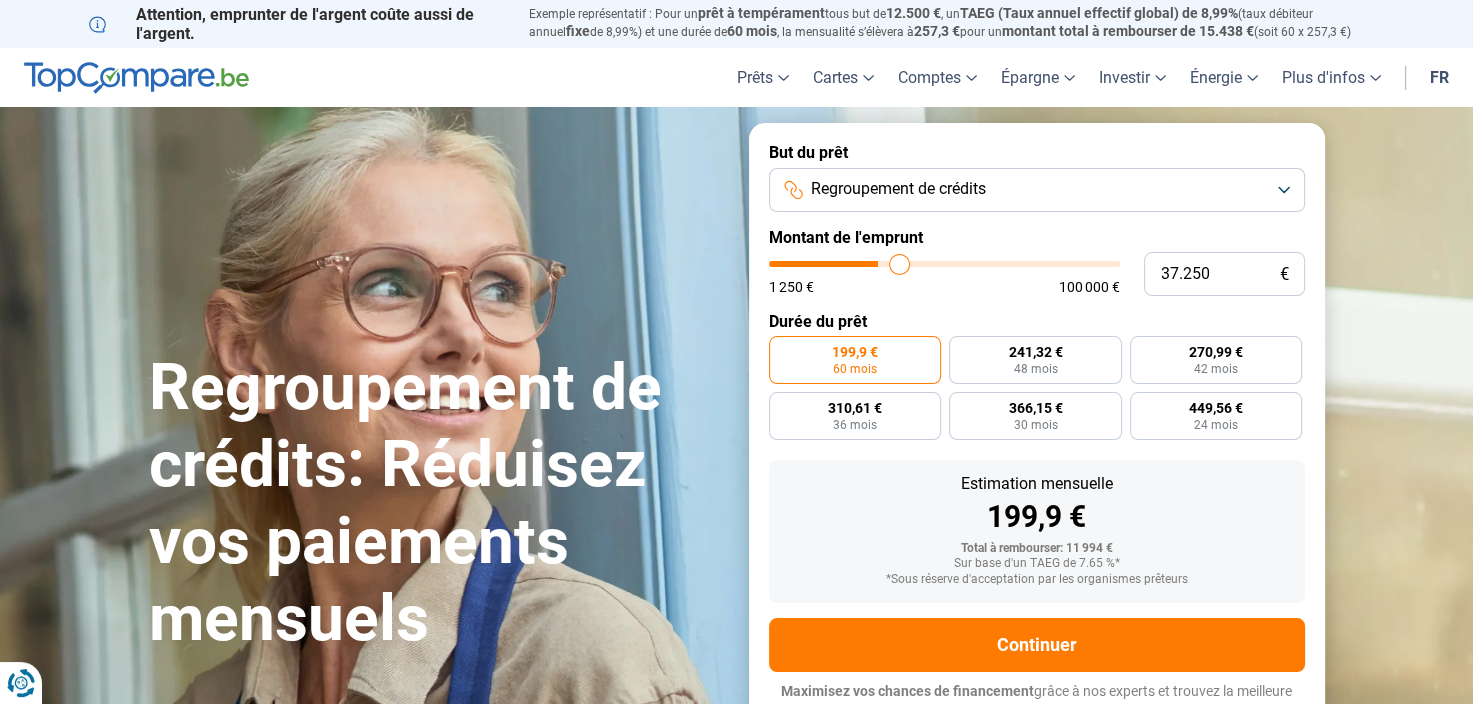 type on "38.000" 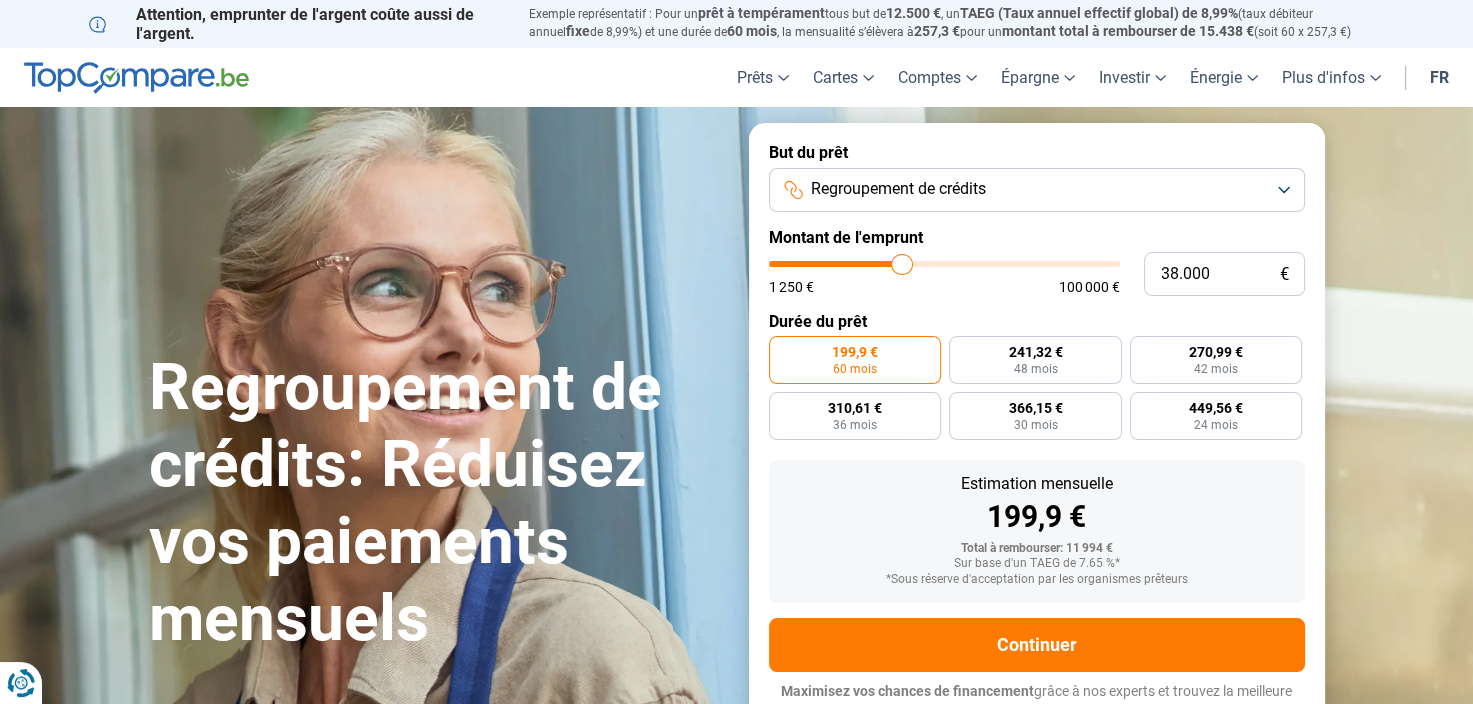 type on "38.500" 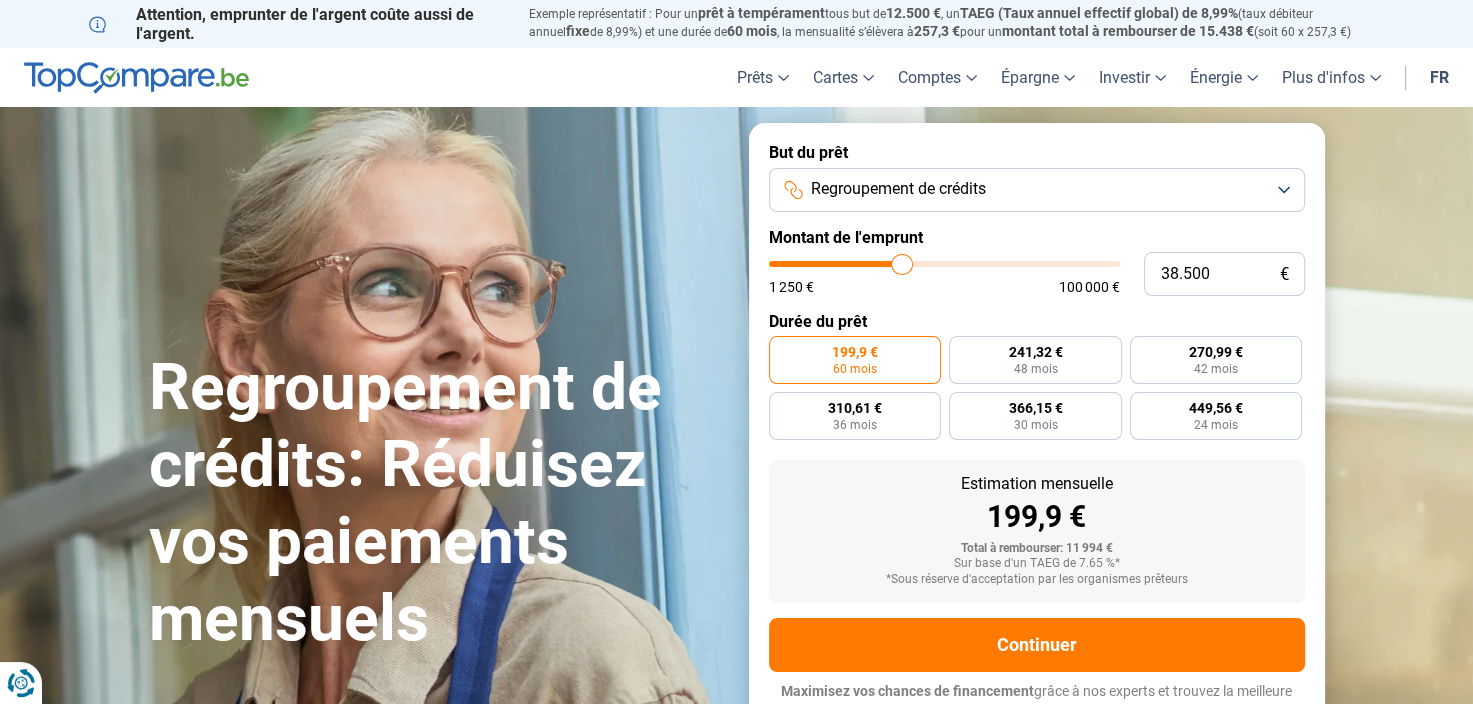 type on "38500" 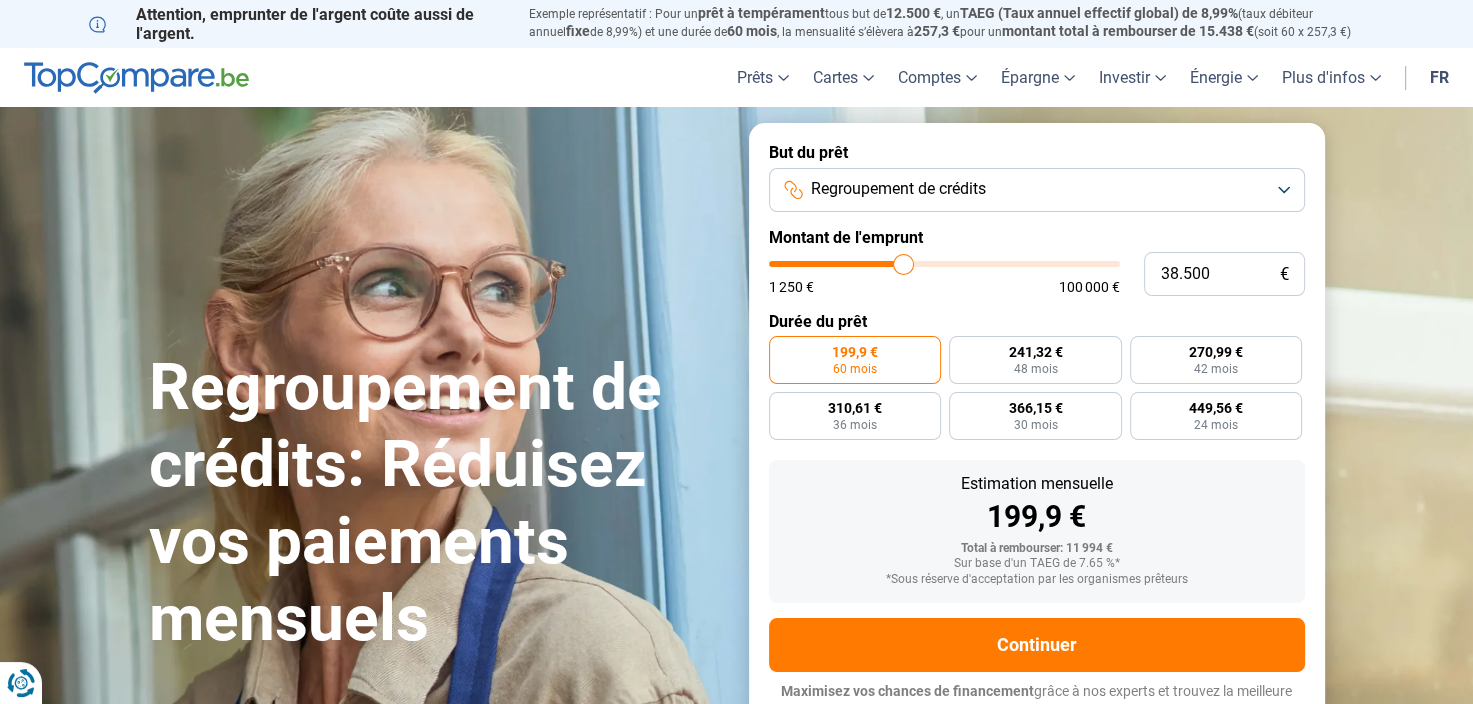 type on "39.250" 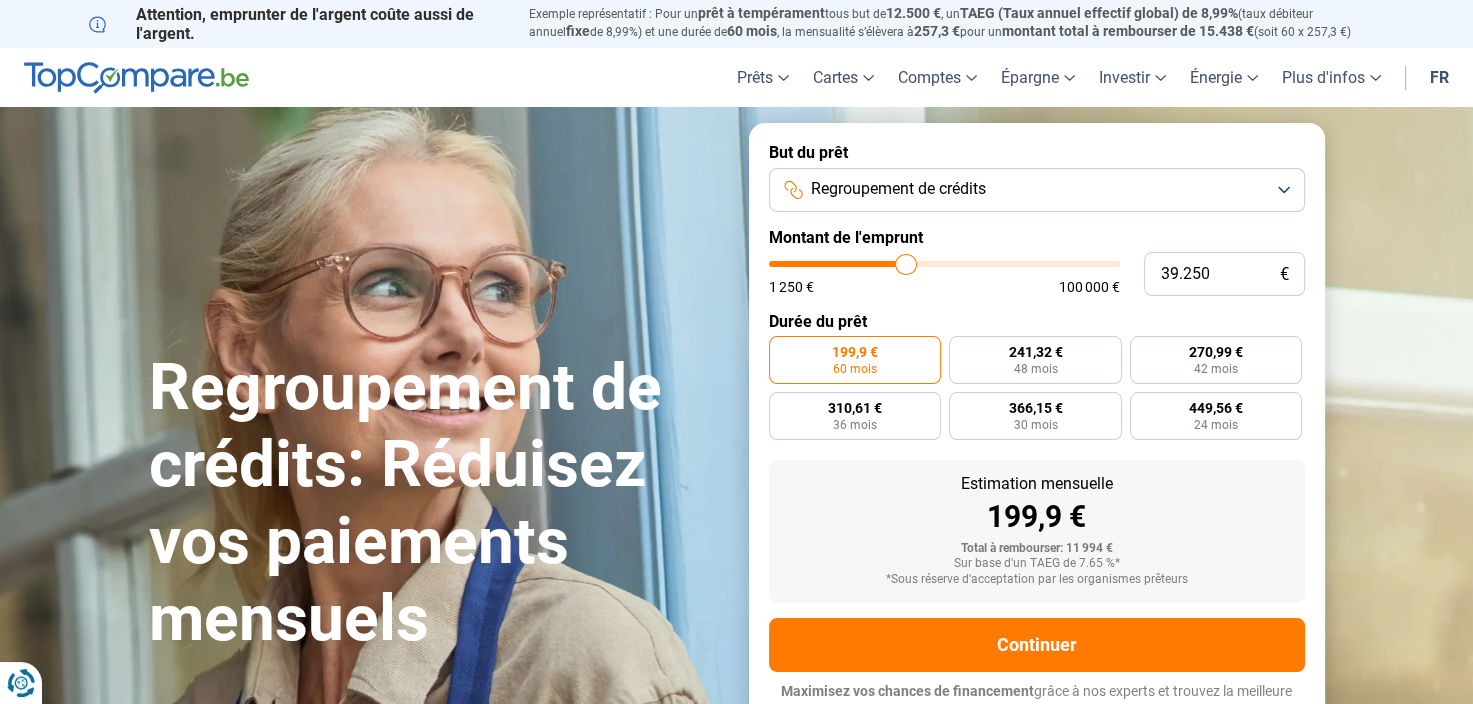 type on "40.750" 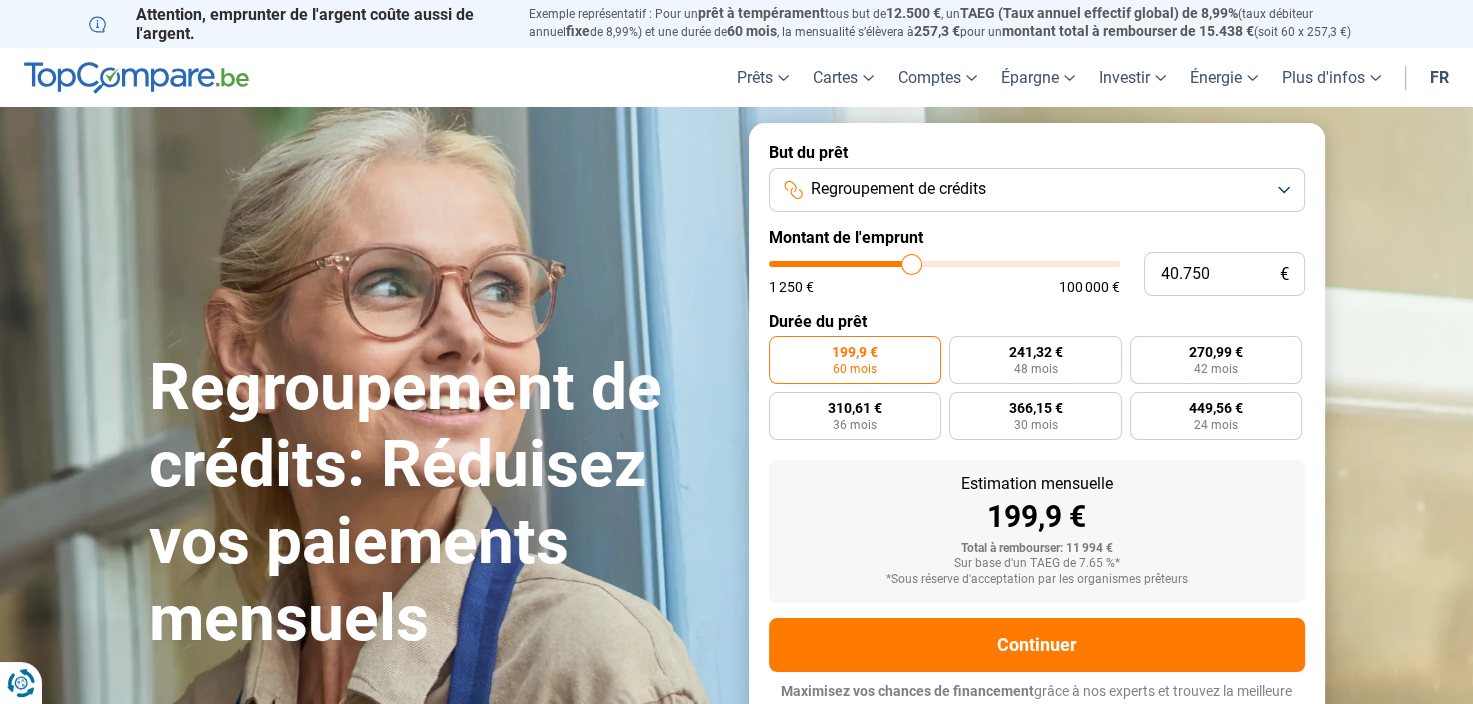 type on "41.500" 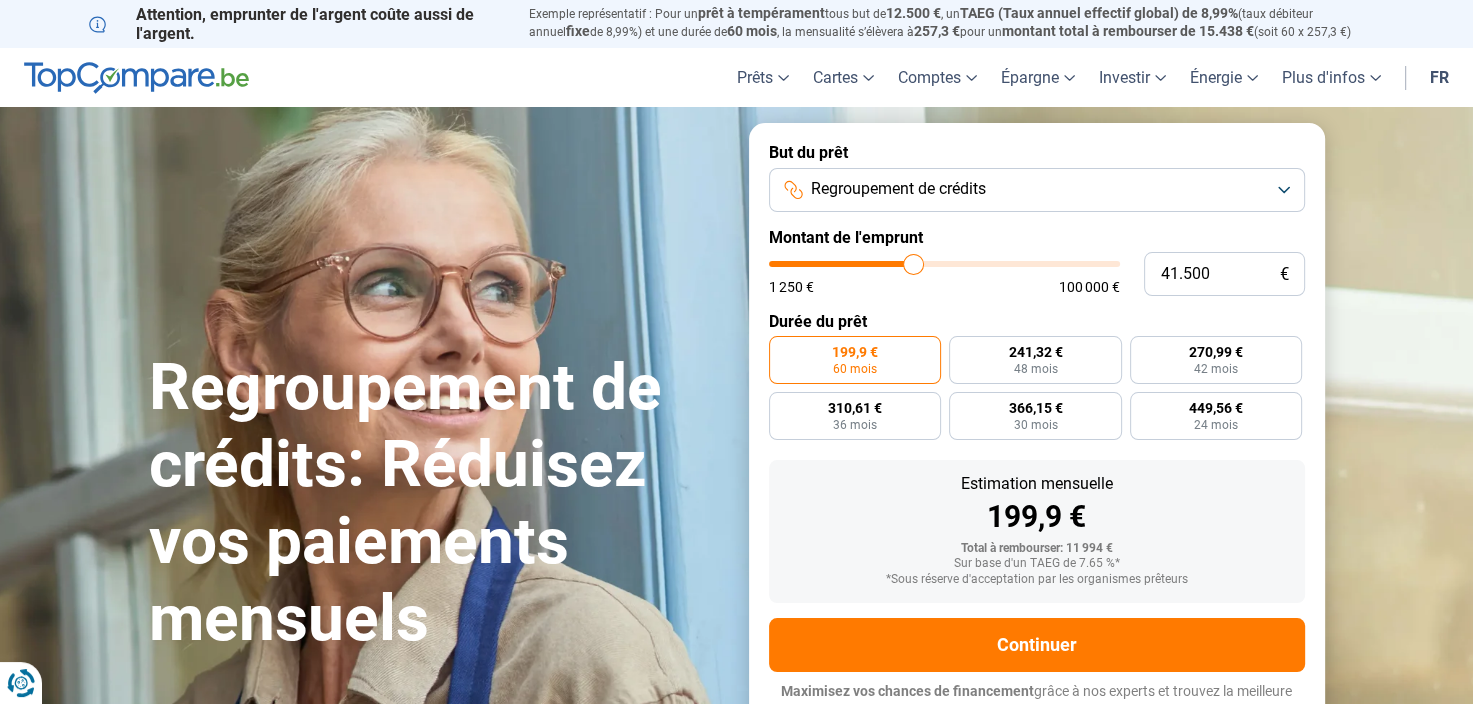 type on "42.000" 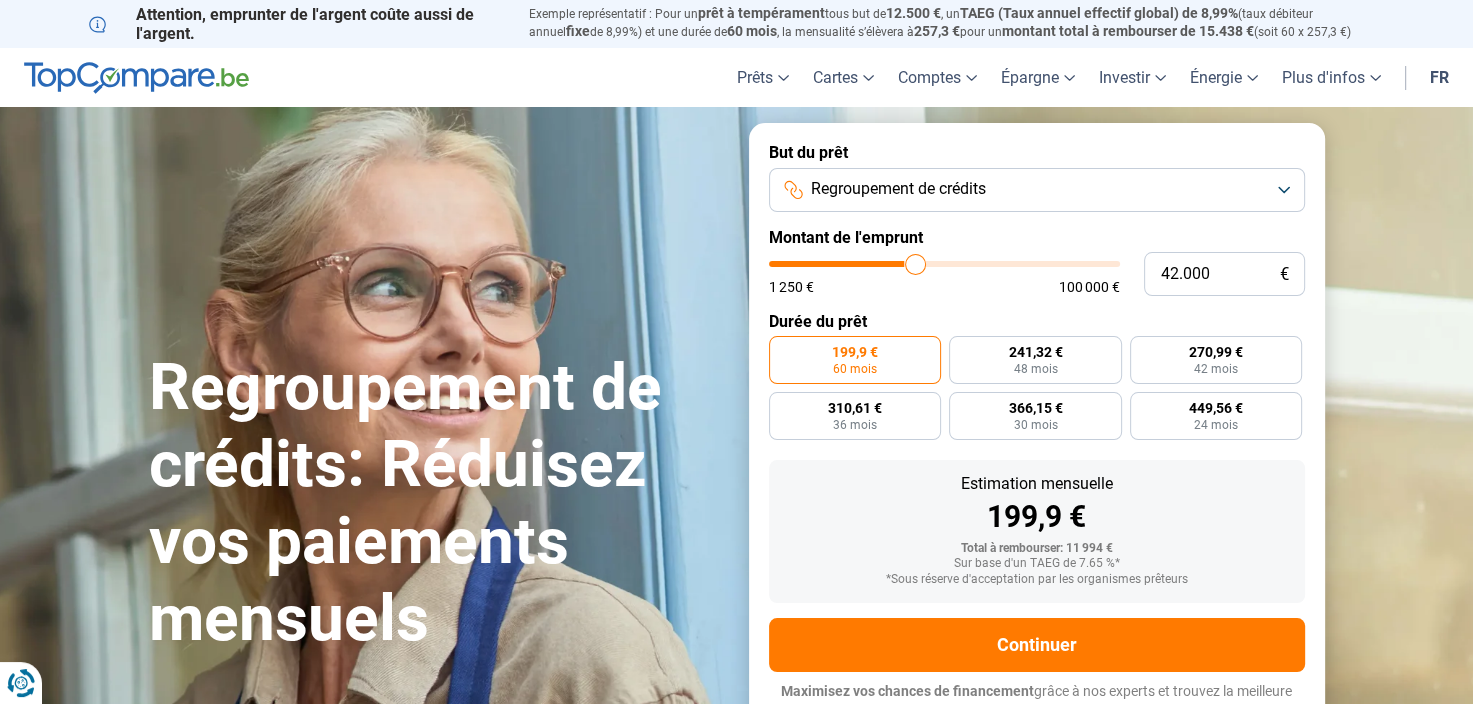 type on "41.750" 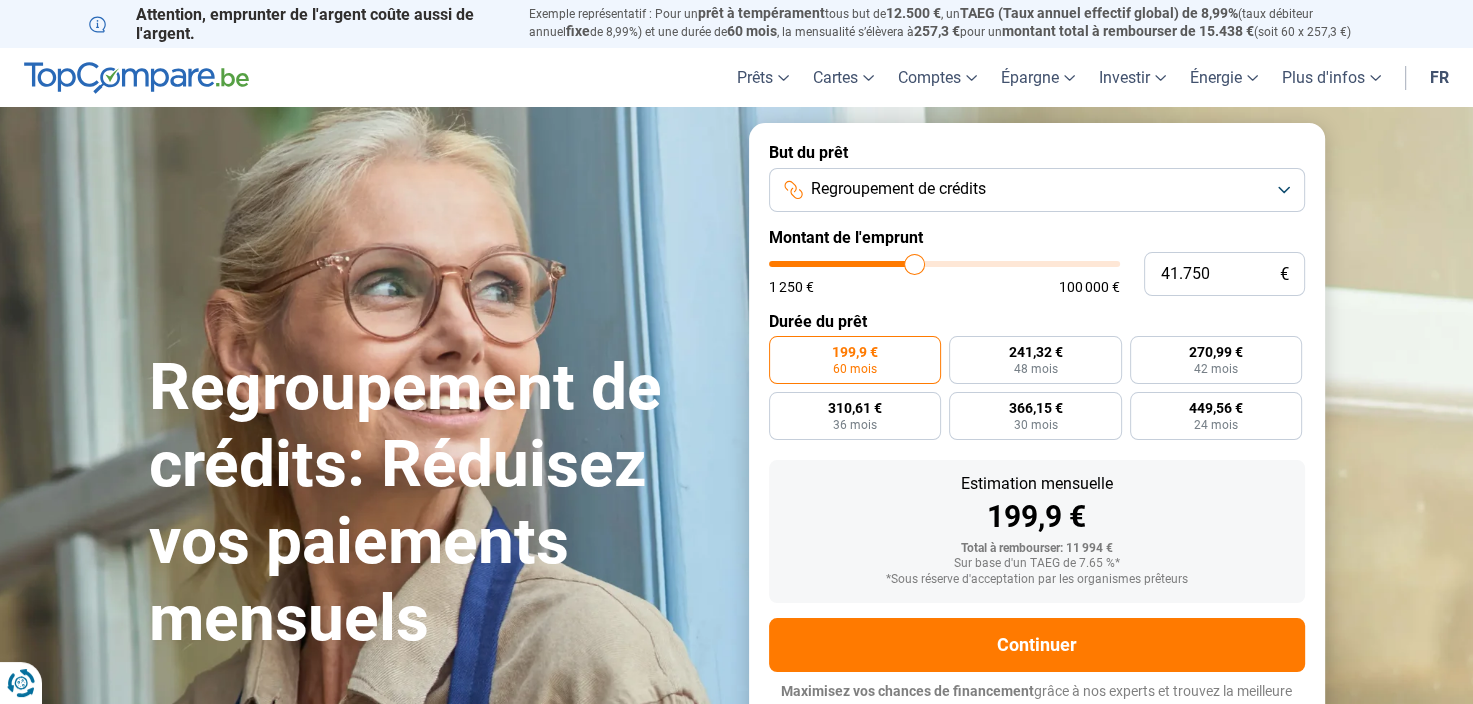 type on "41.250" 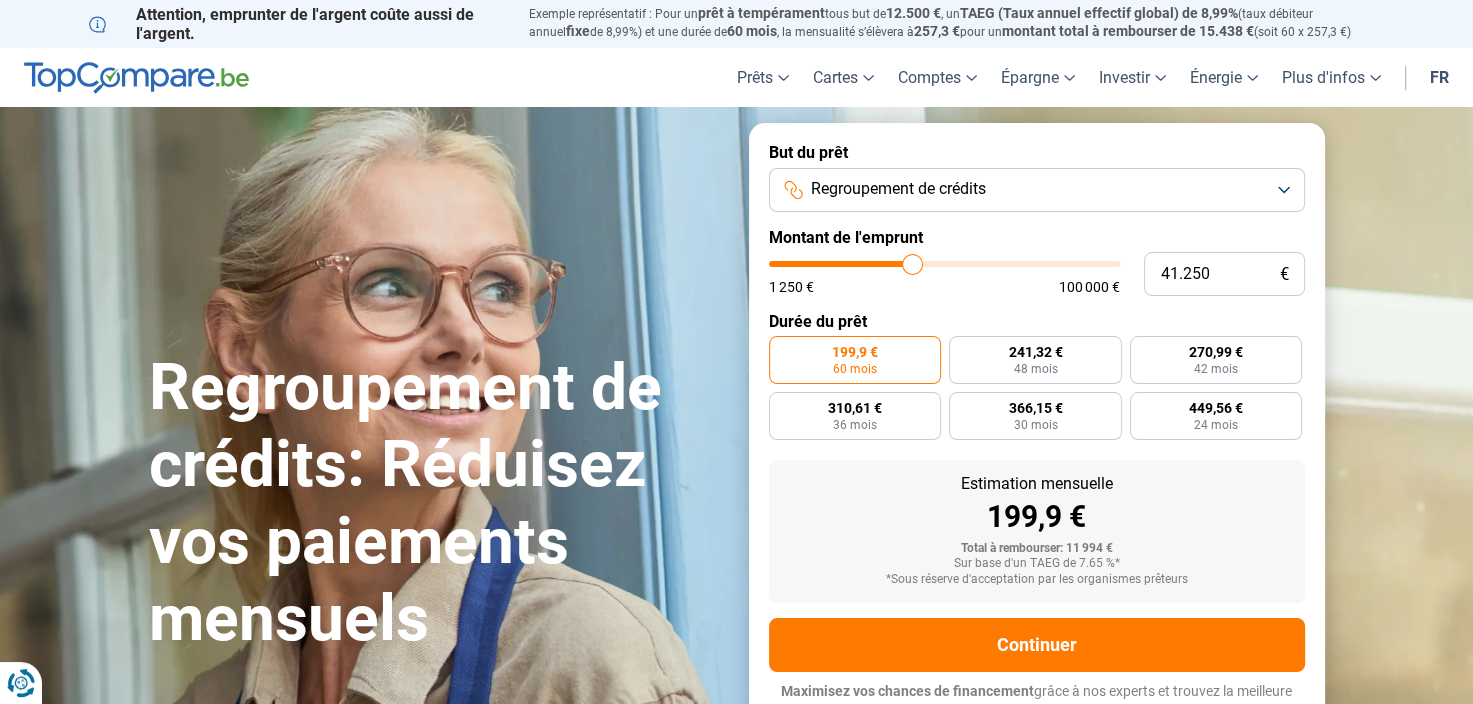 type on "41.000" 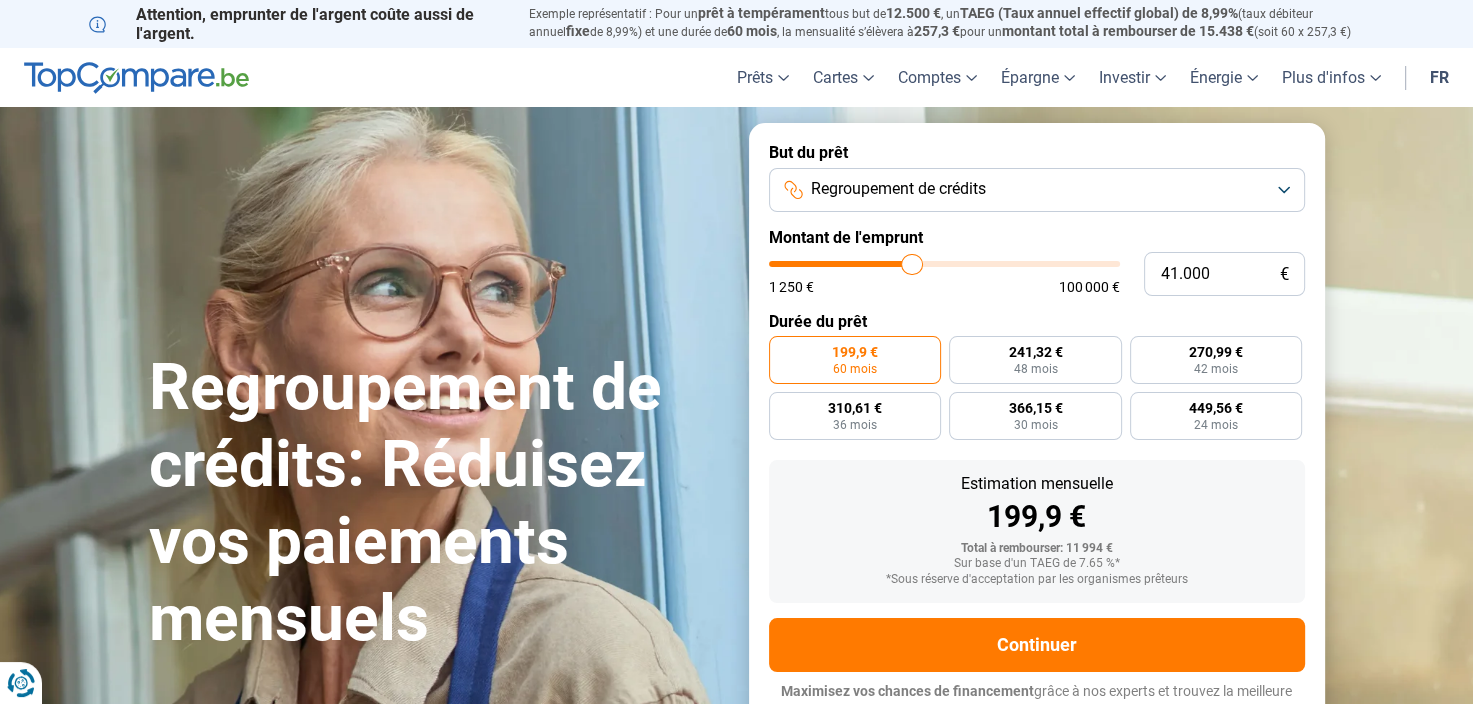 type on "40.250" 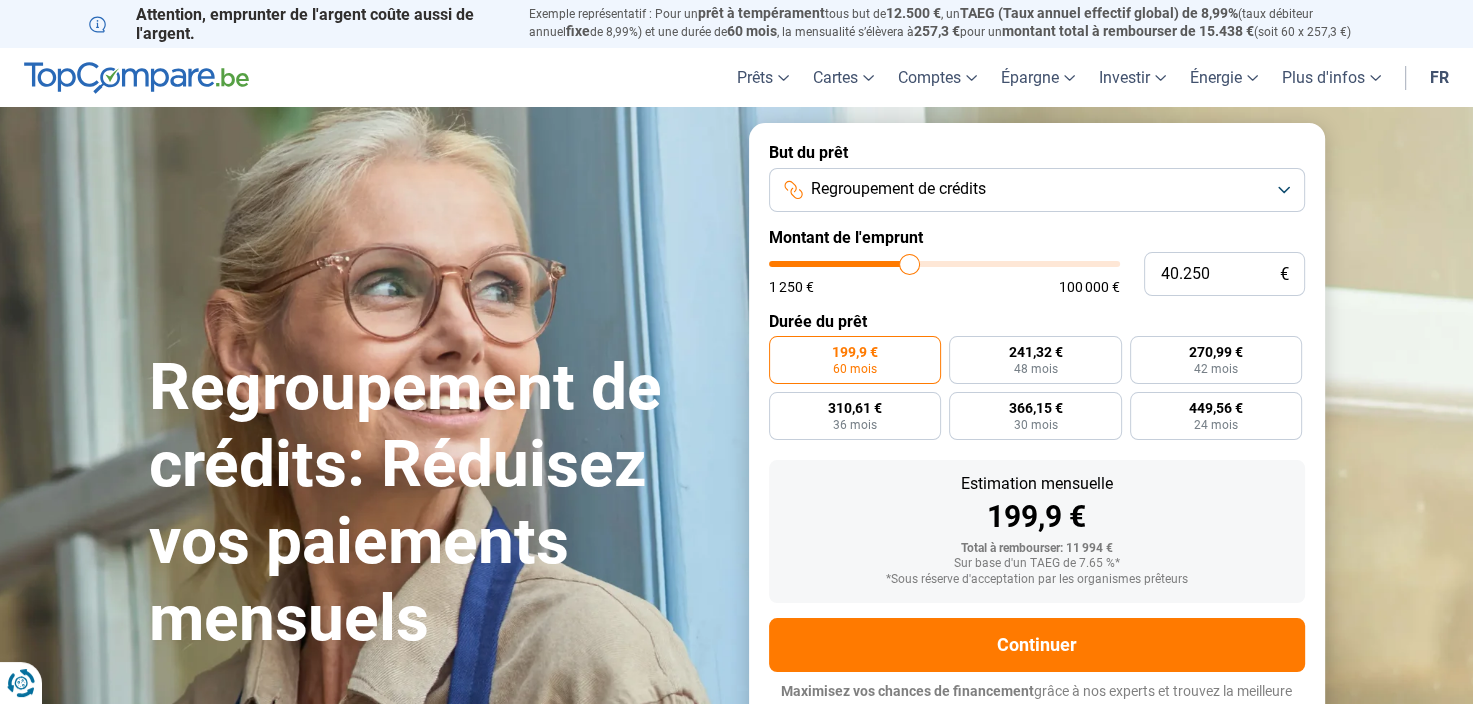 type on "39.250" 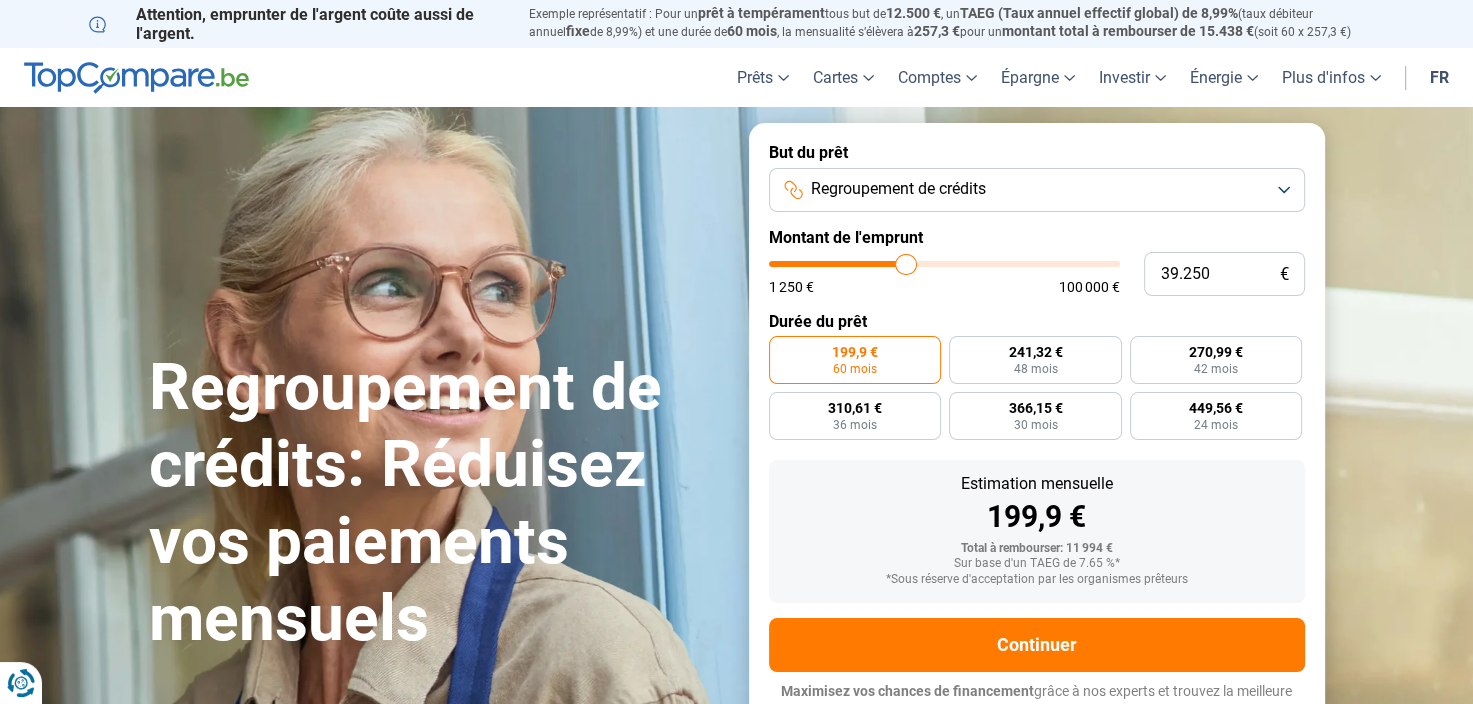 type on "38.500" 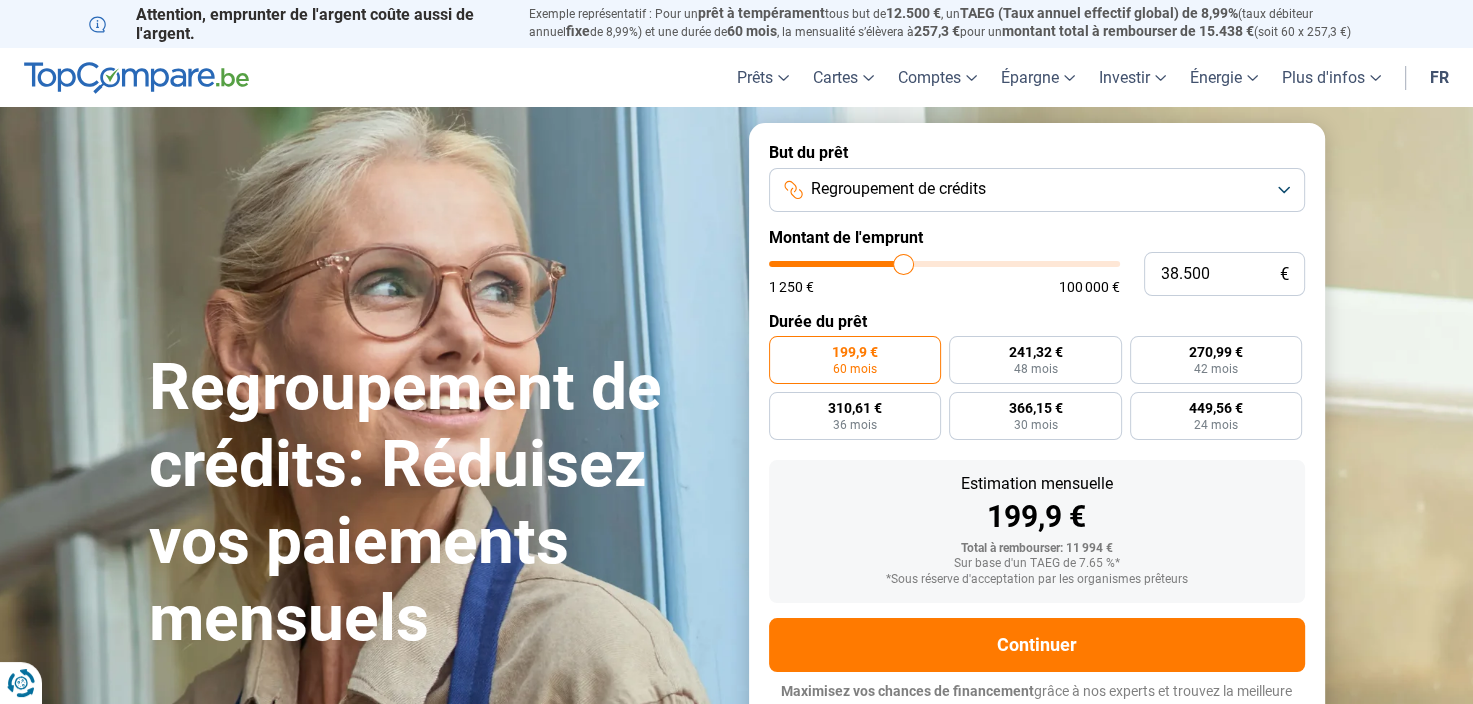 type on "37.500" 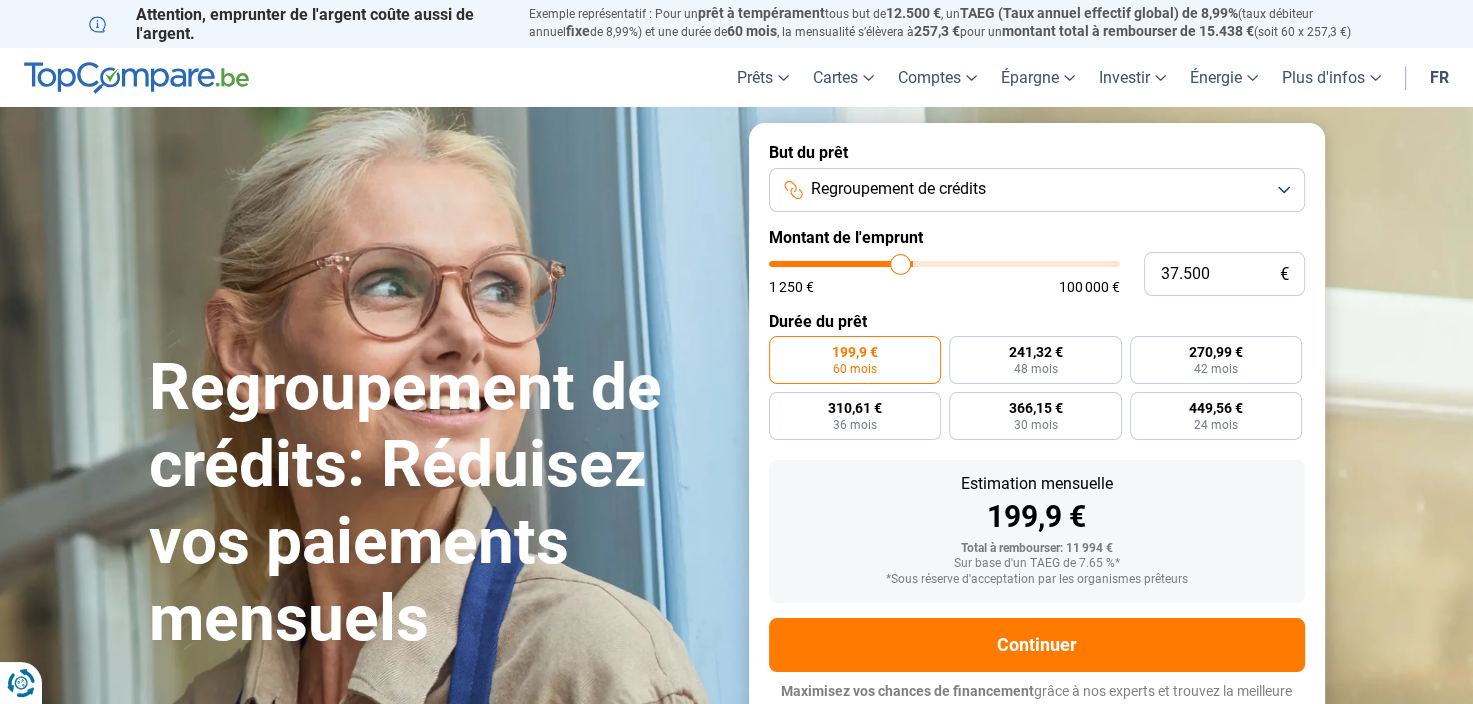 type on "36.500" 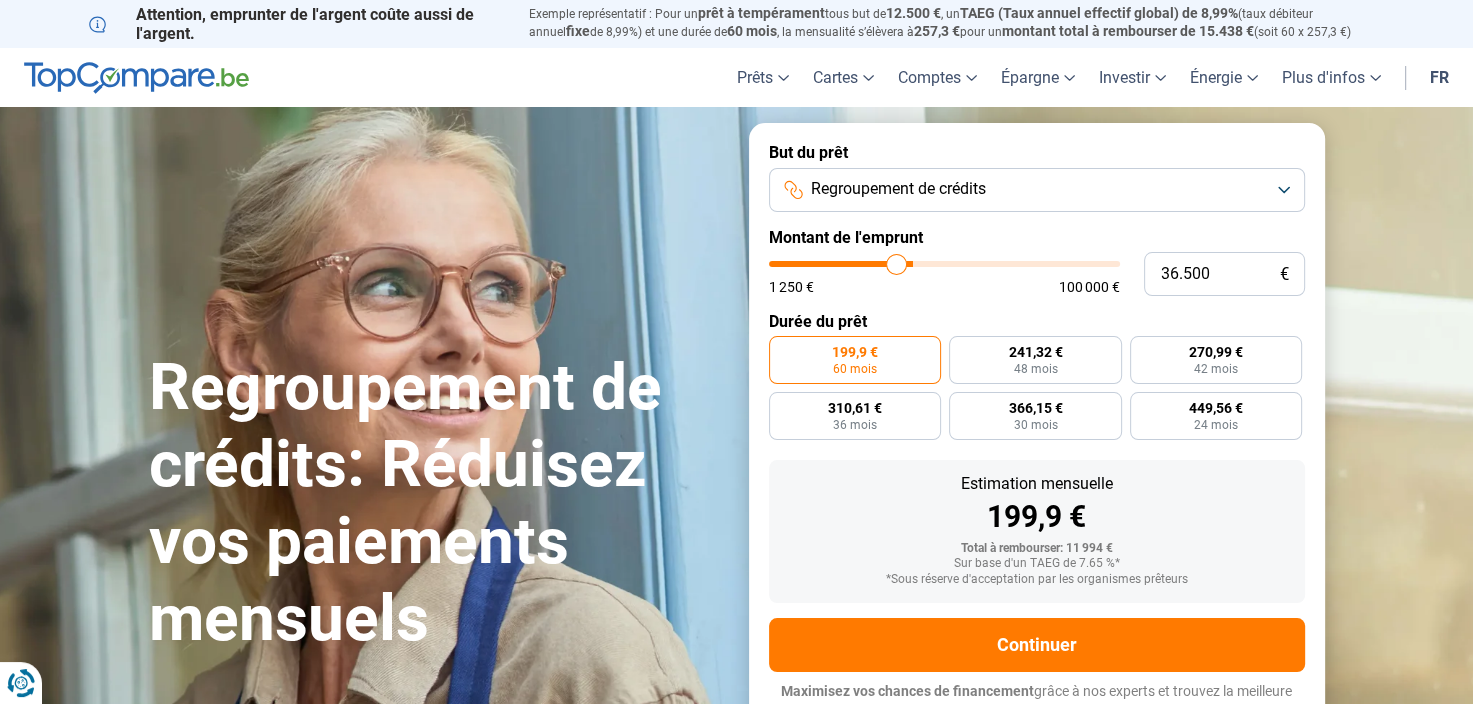 type on "35.500" 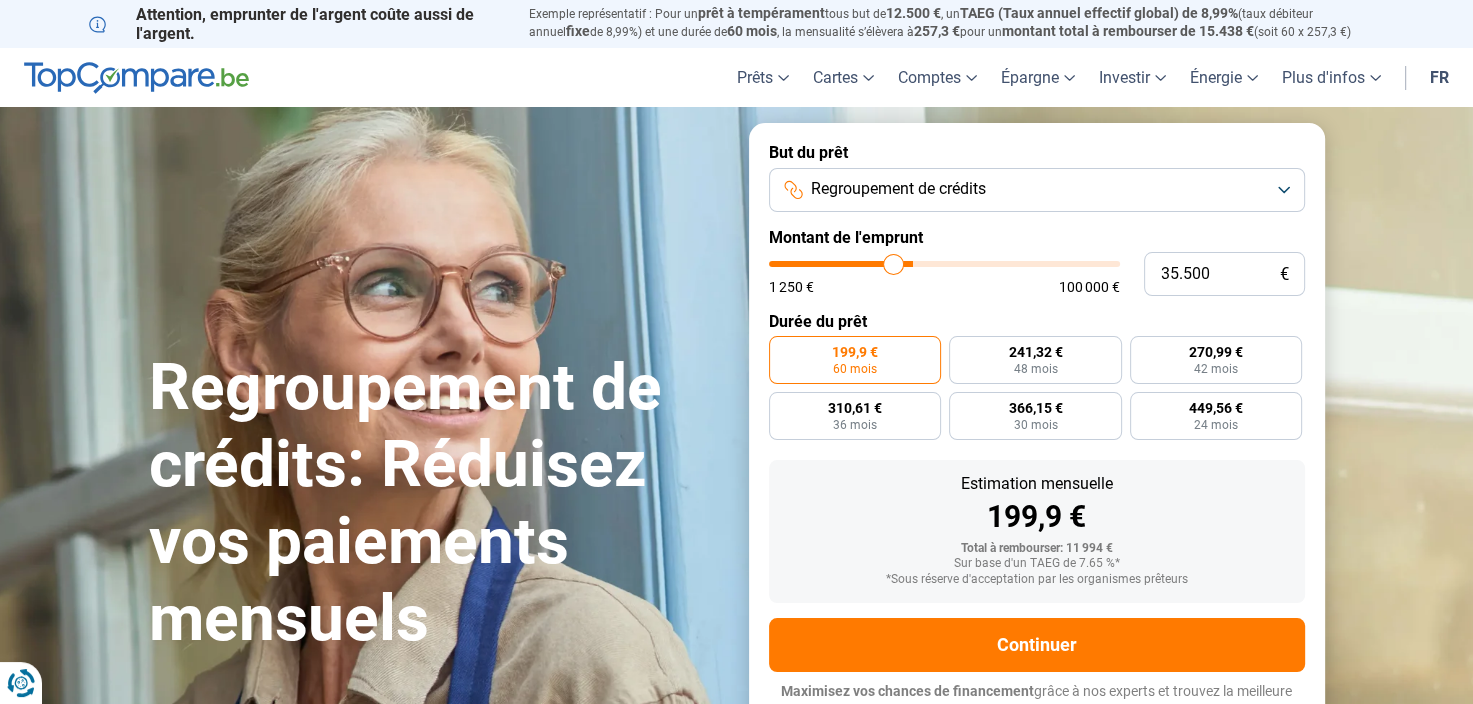 type on "35.000" 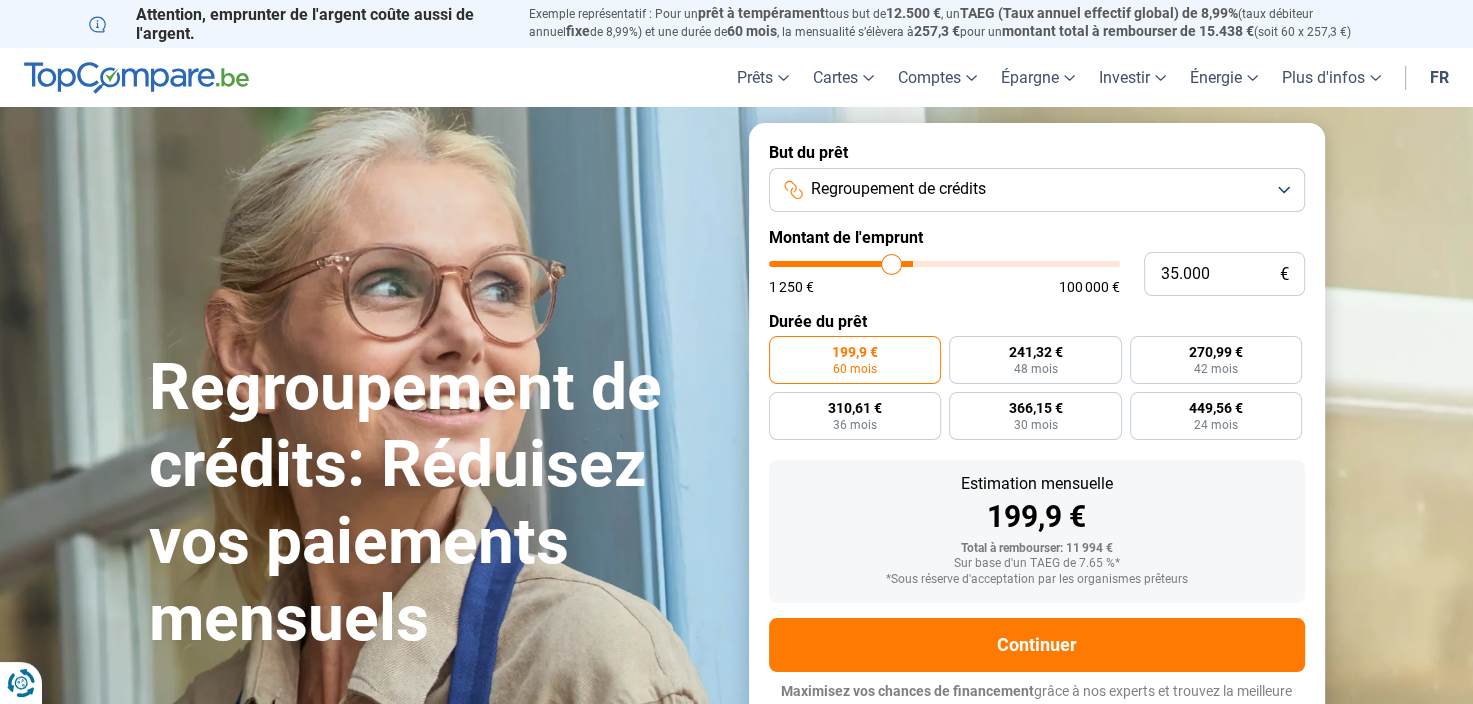 type on "34.500" 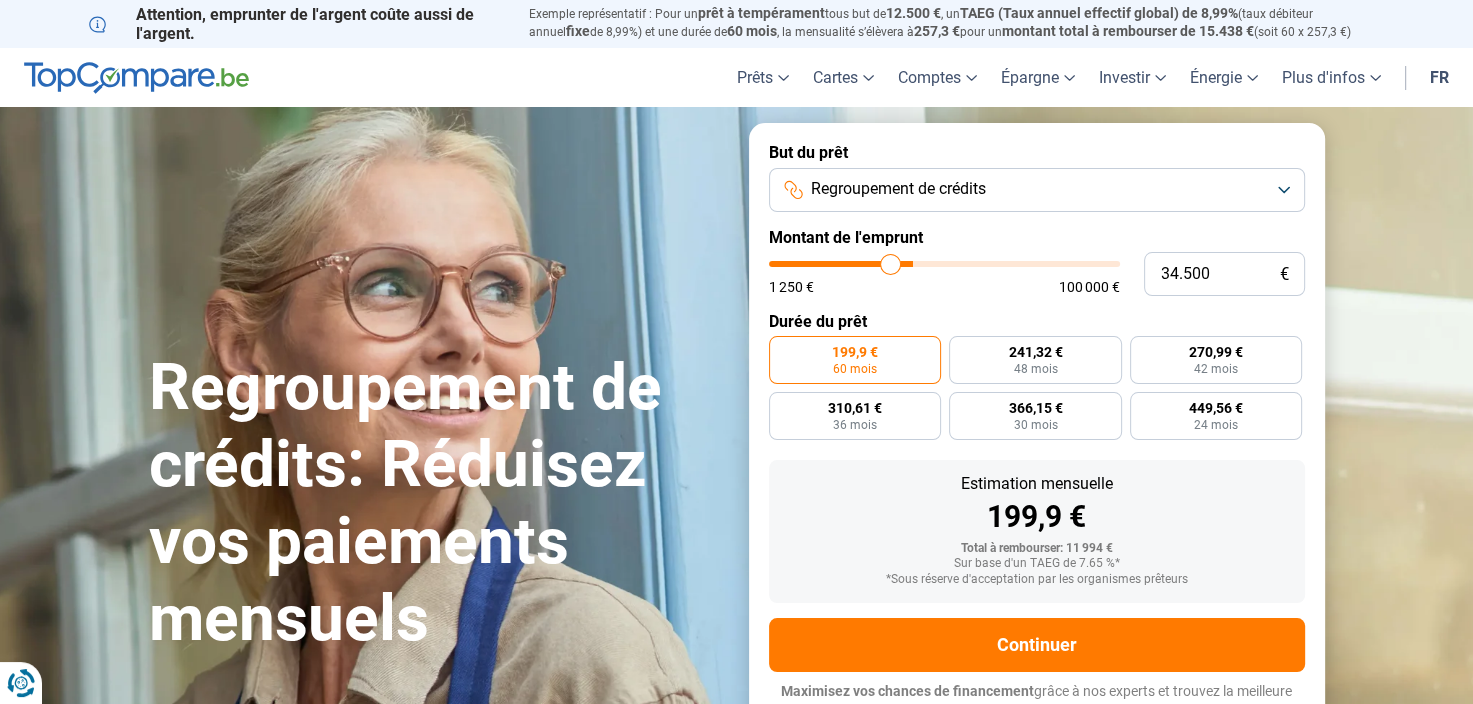 type on "33.750" 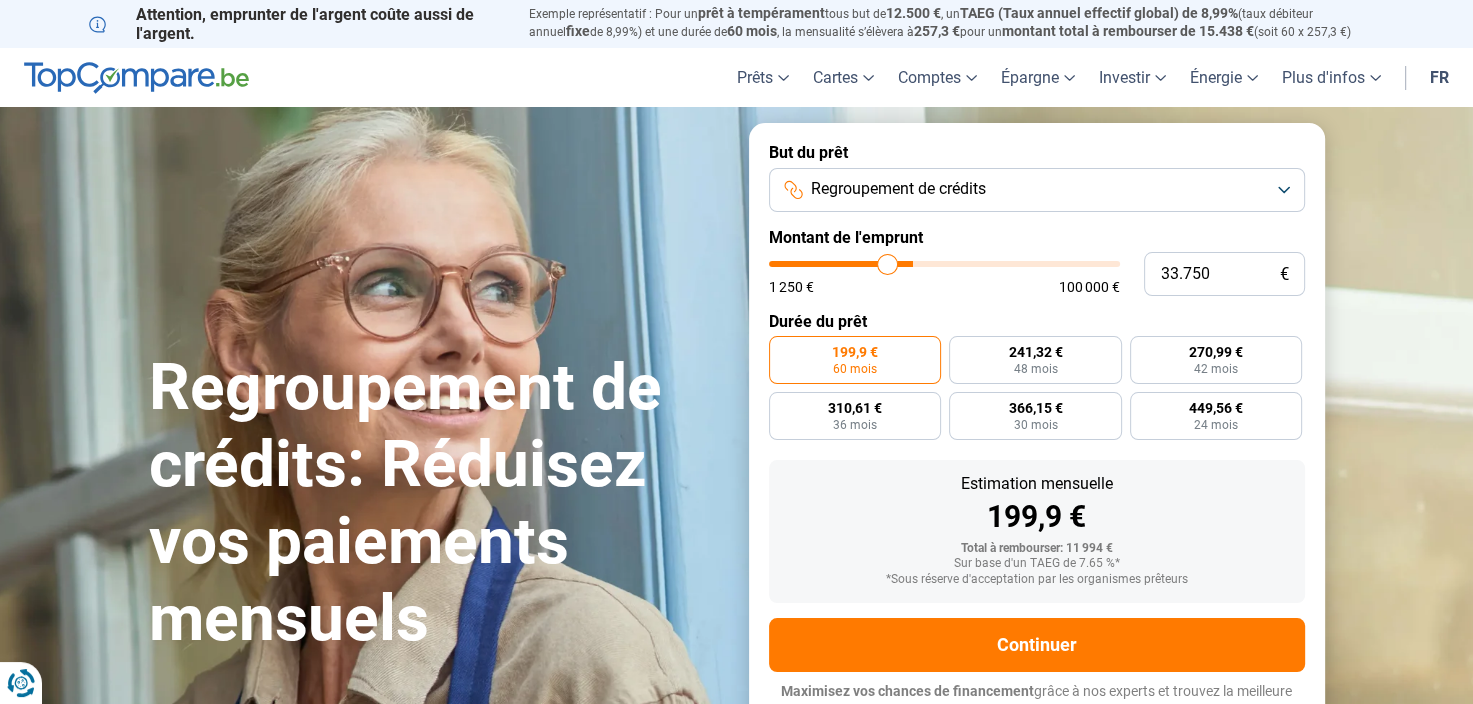type on "33.250" 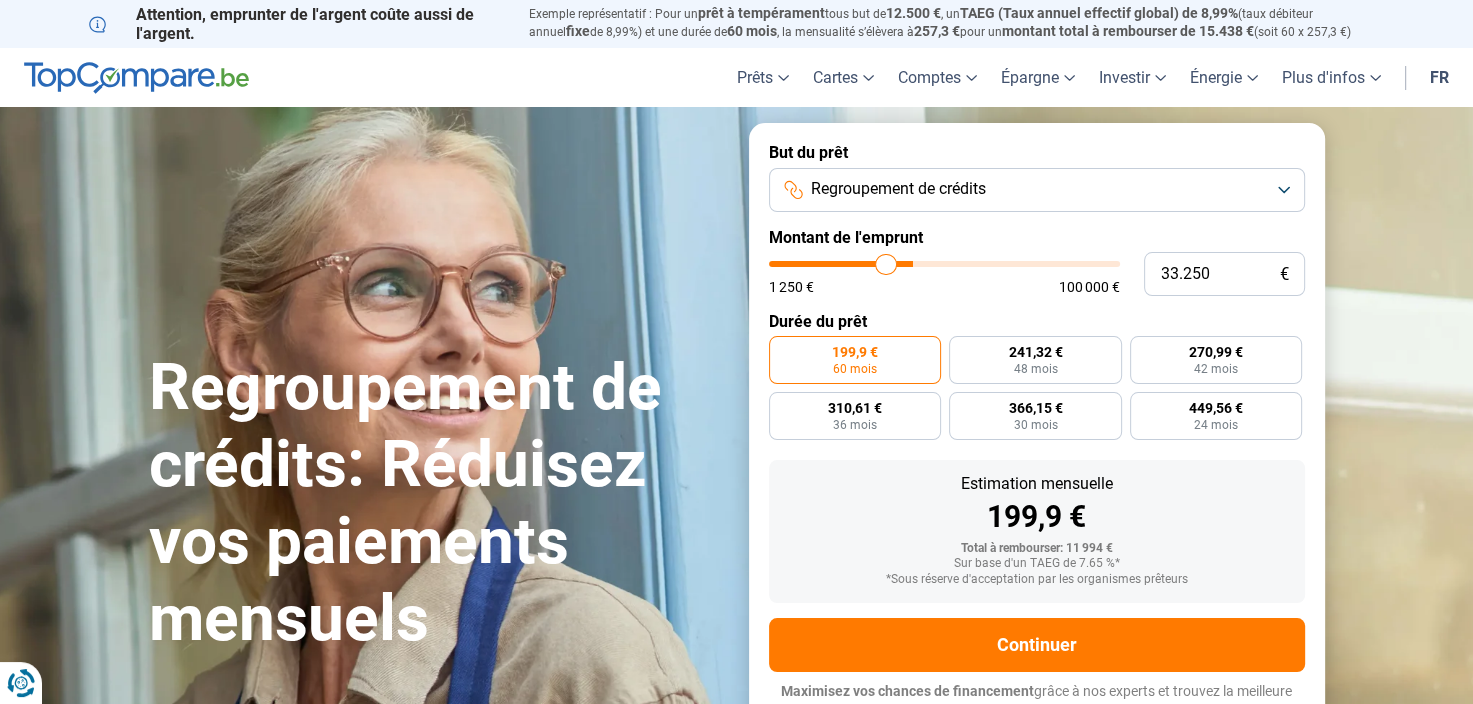 type on "32.000" 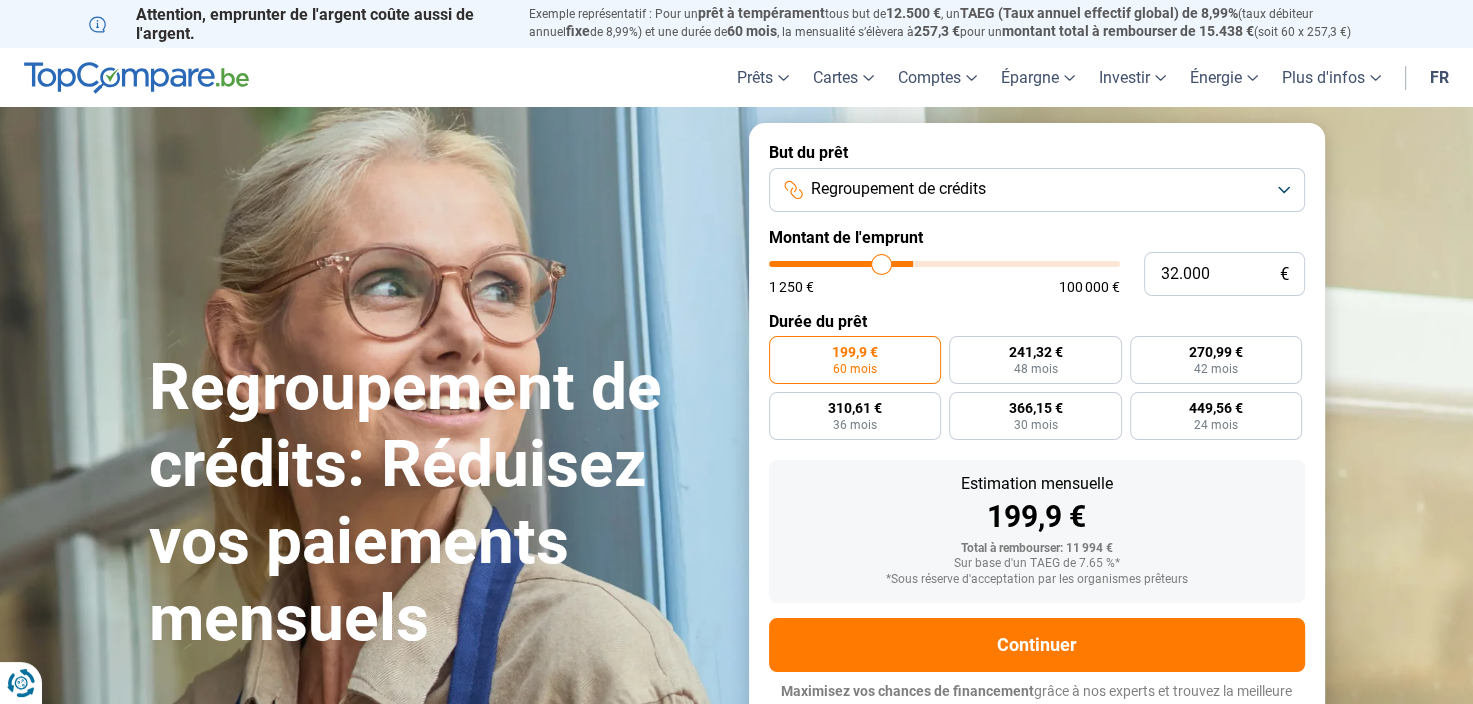 type on "28.000" 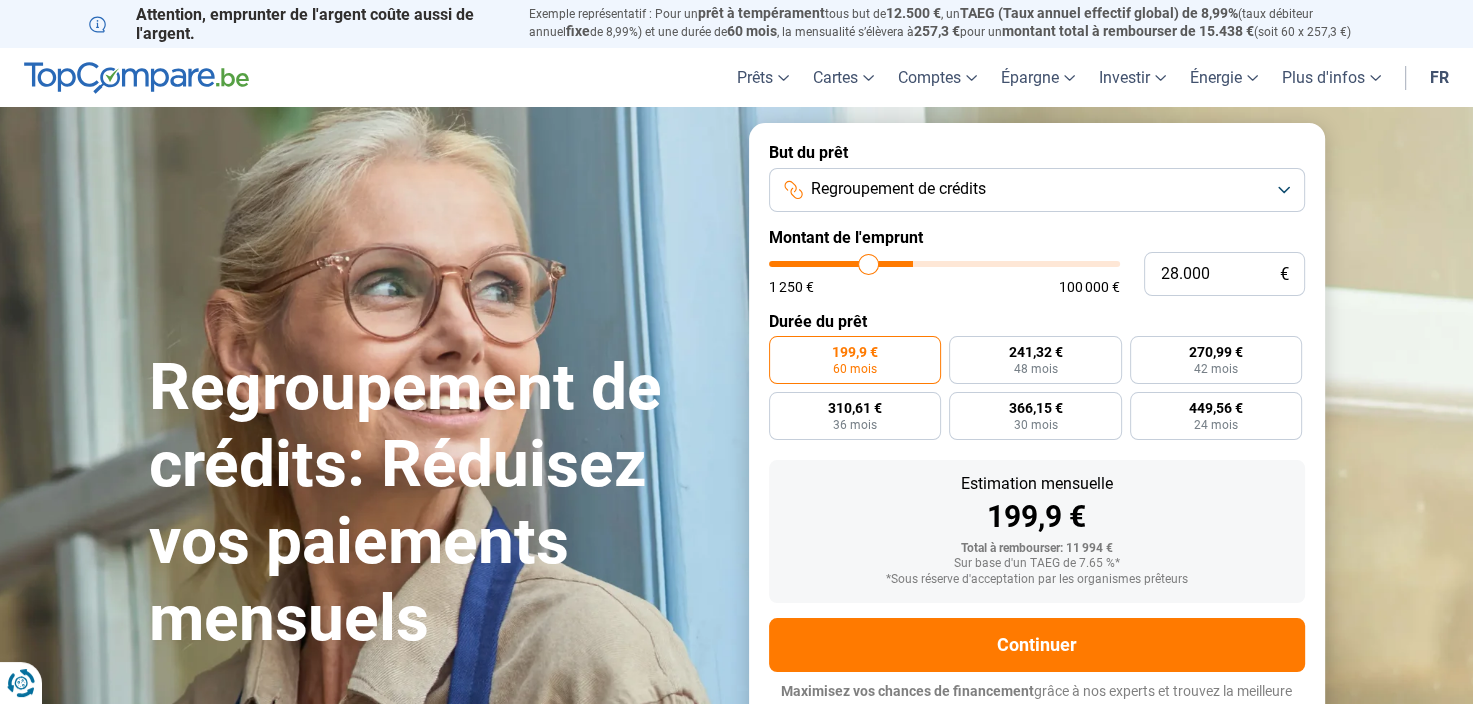 type on "21.750" 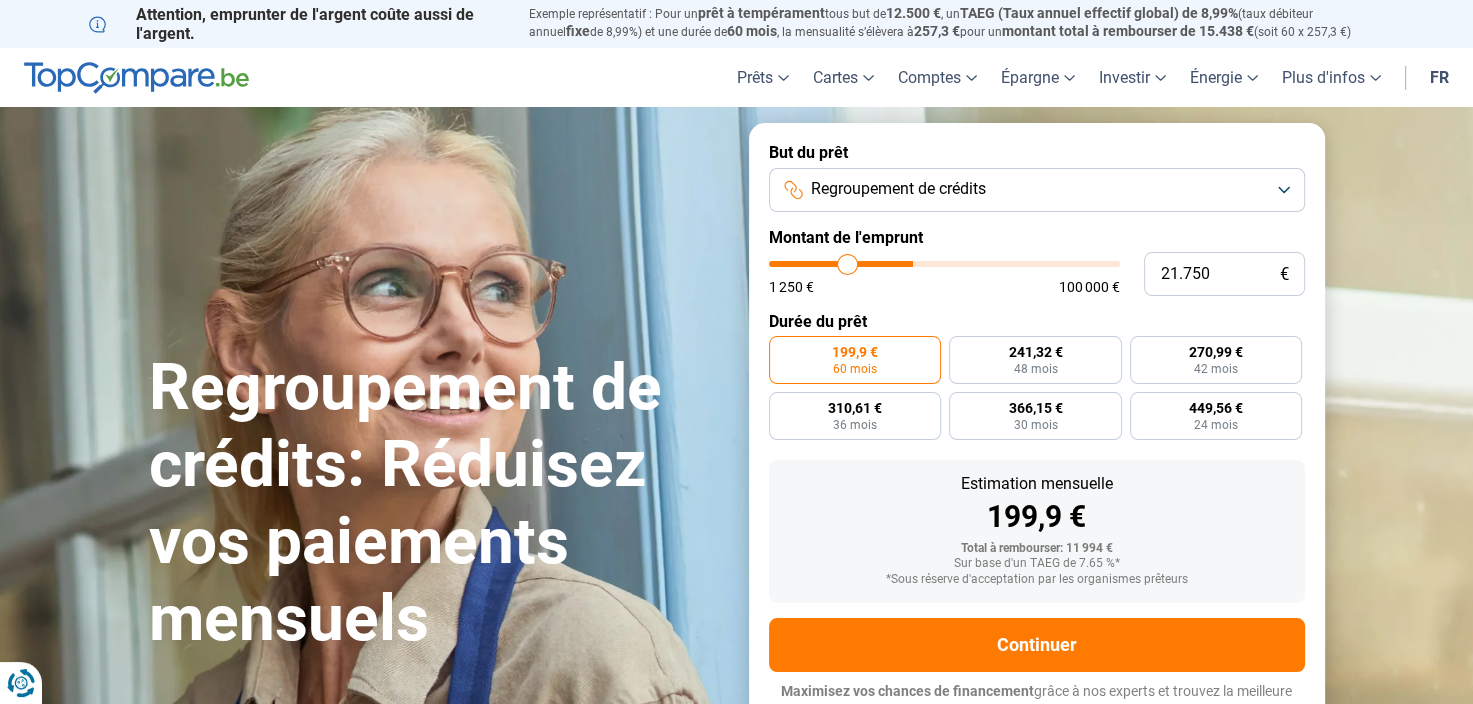 type on "19.000" 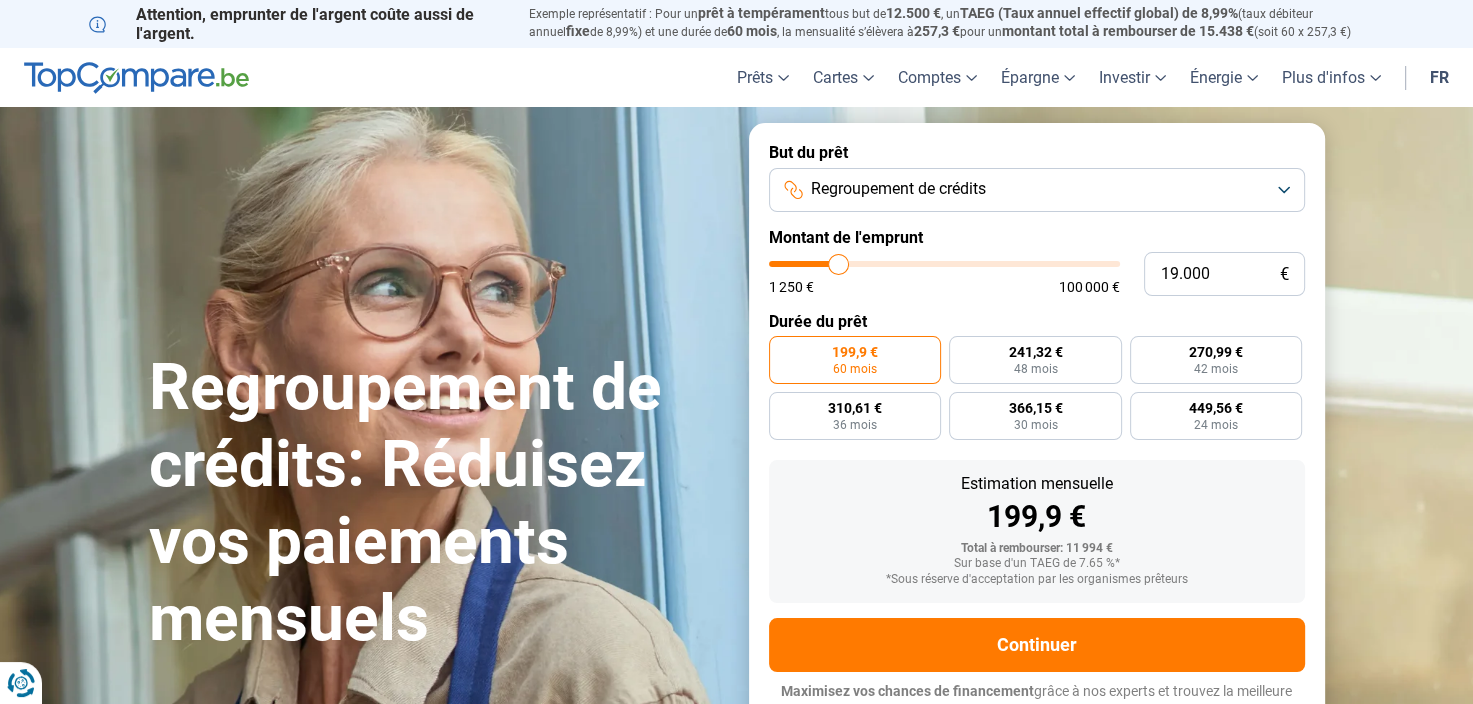 type on "18.750" 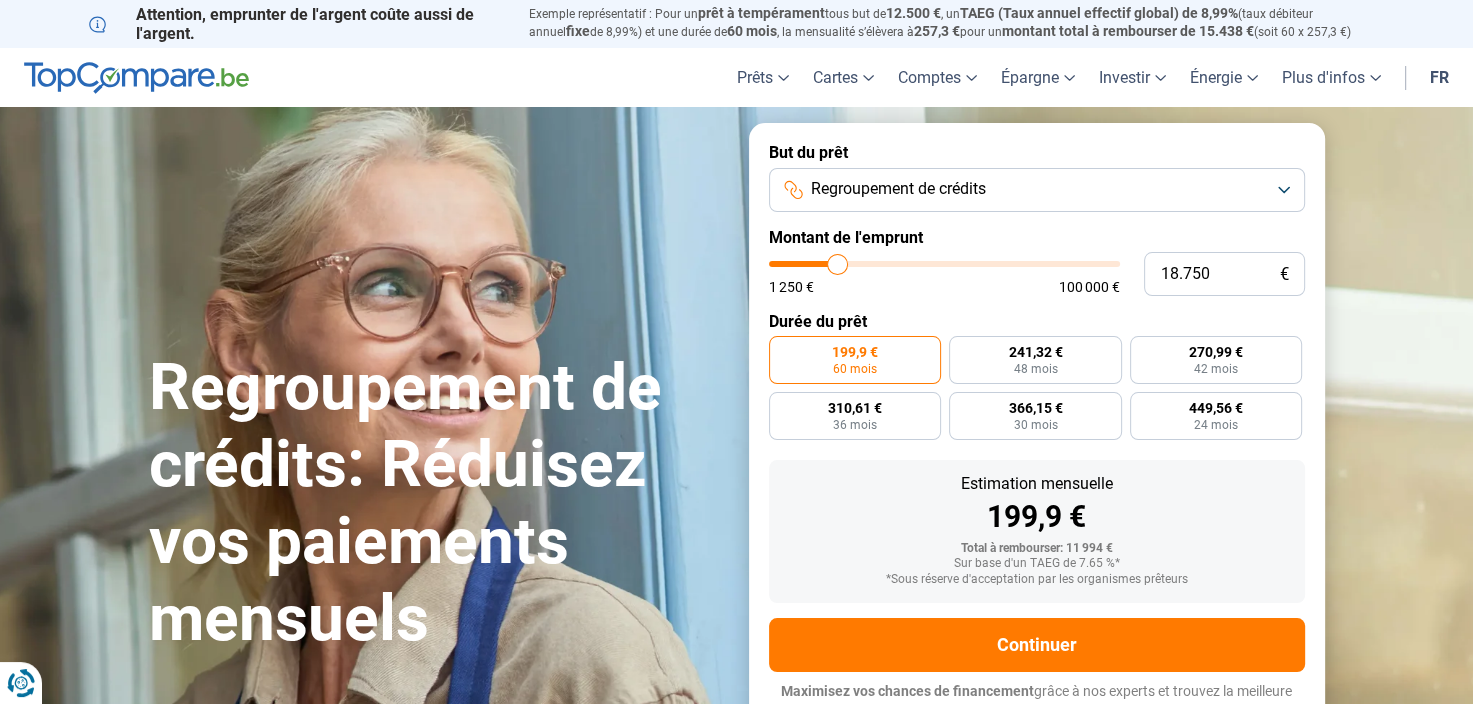 type on "18.500" 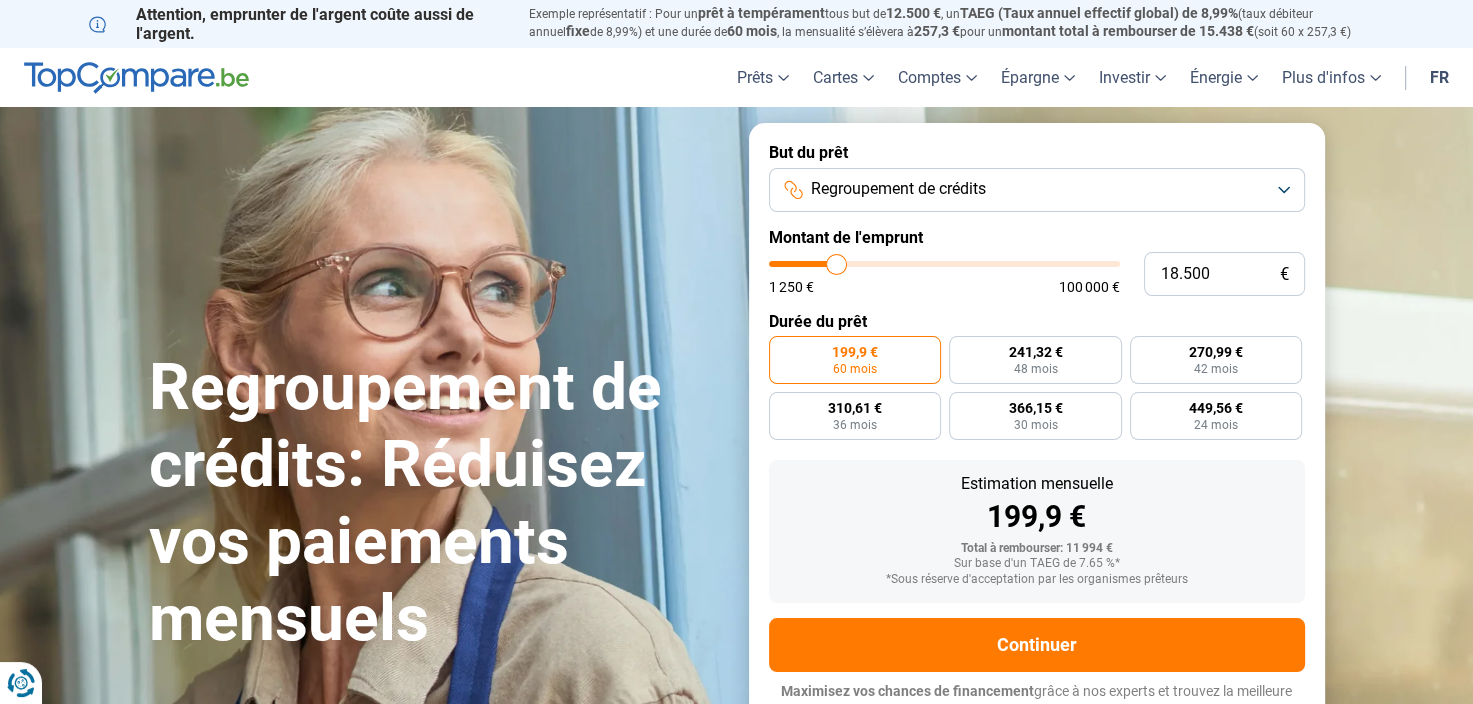 type on "18.250" 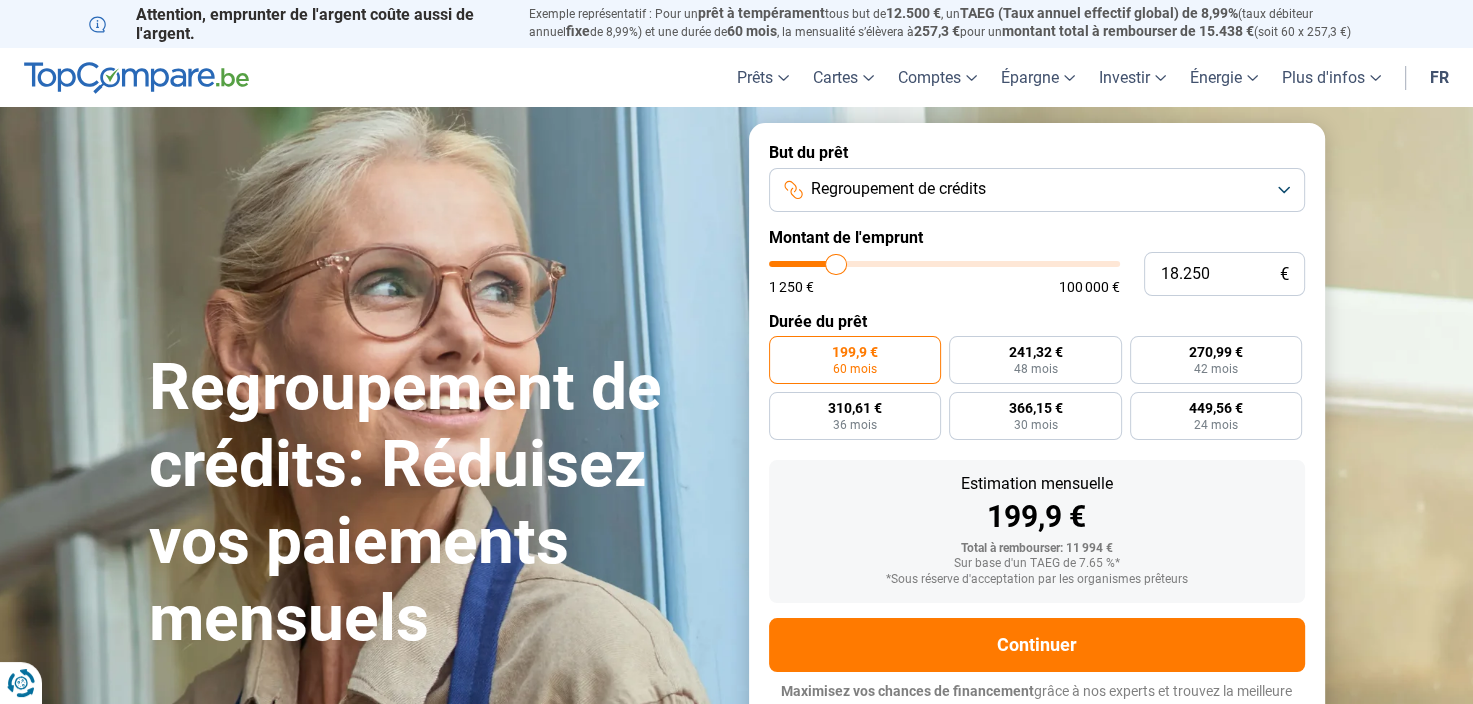 type on "17.750" 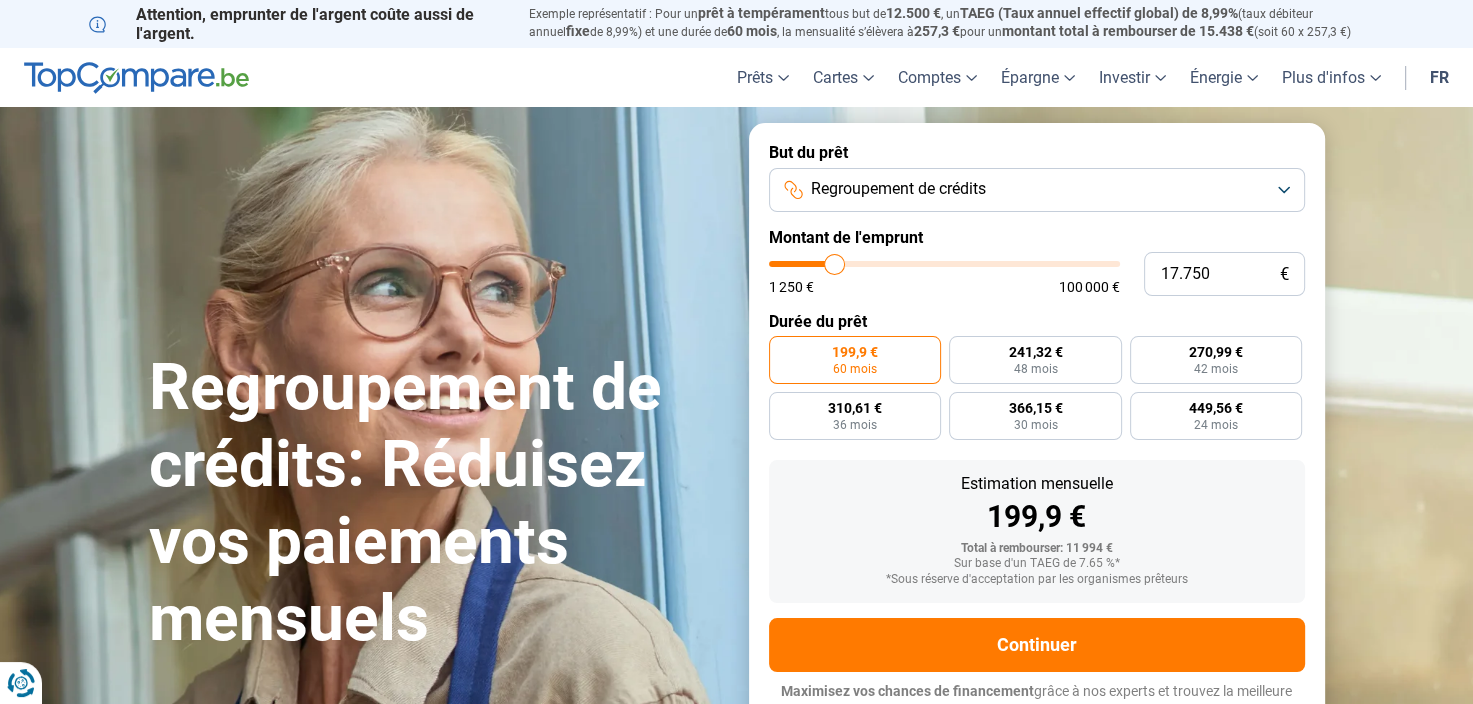 type on "17.500" 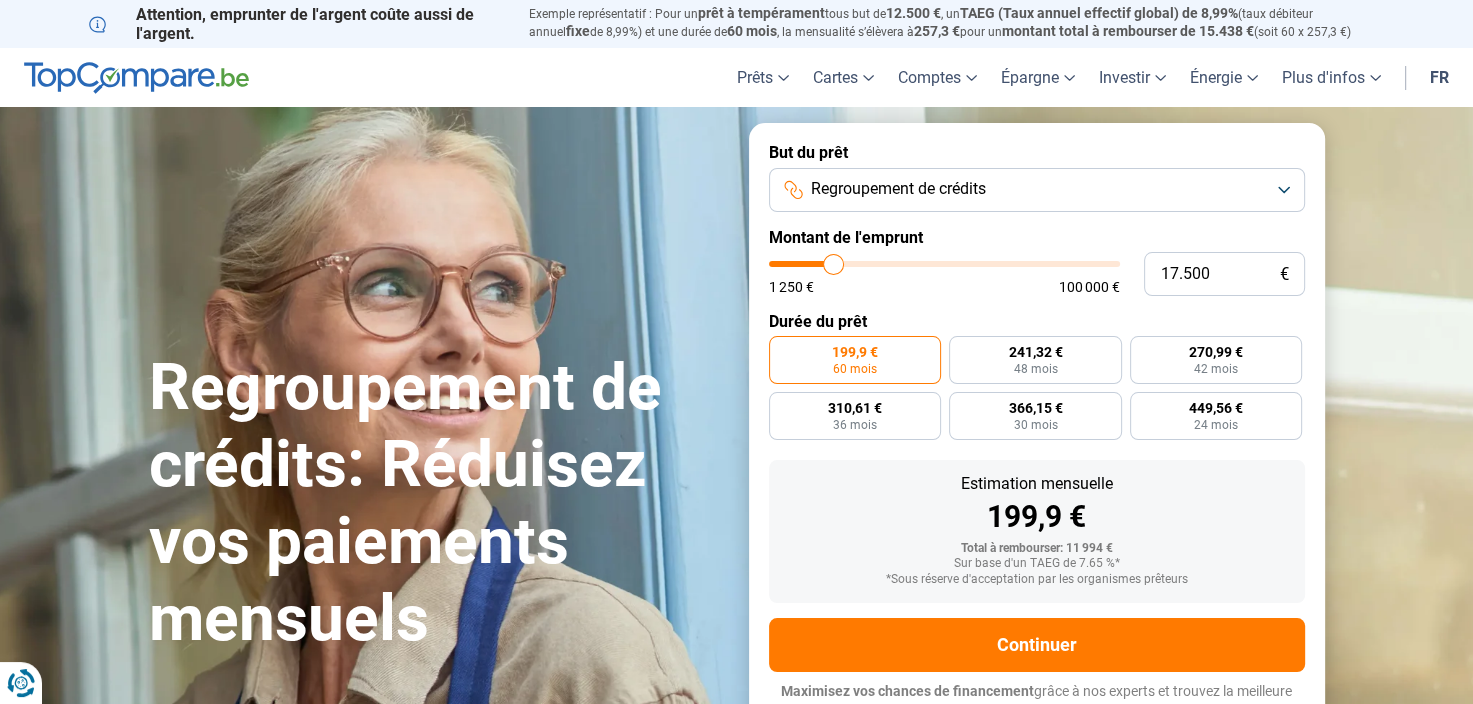 type on "17.000" 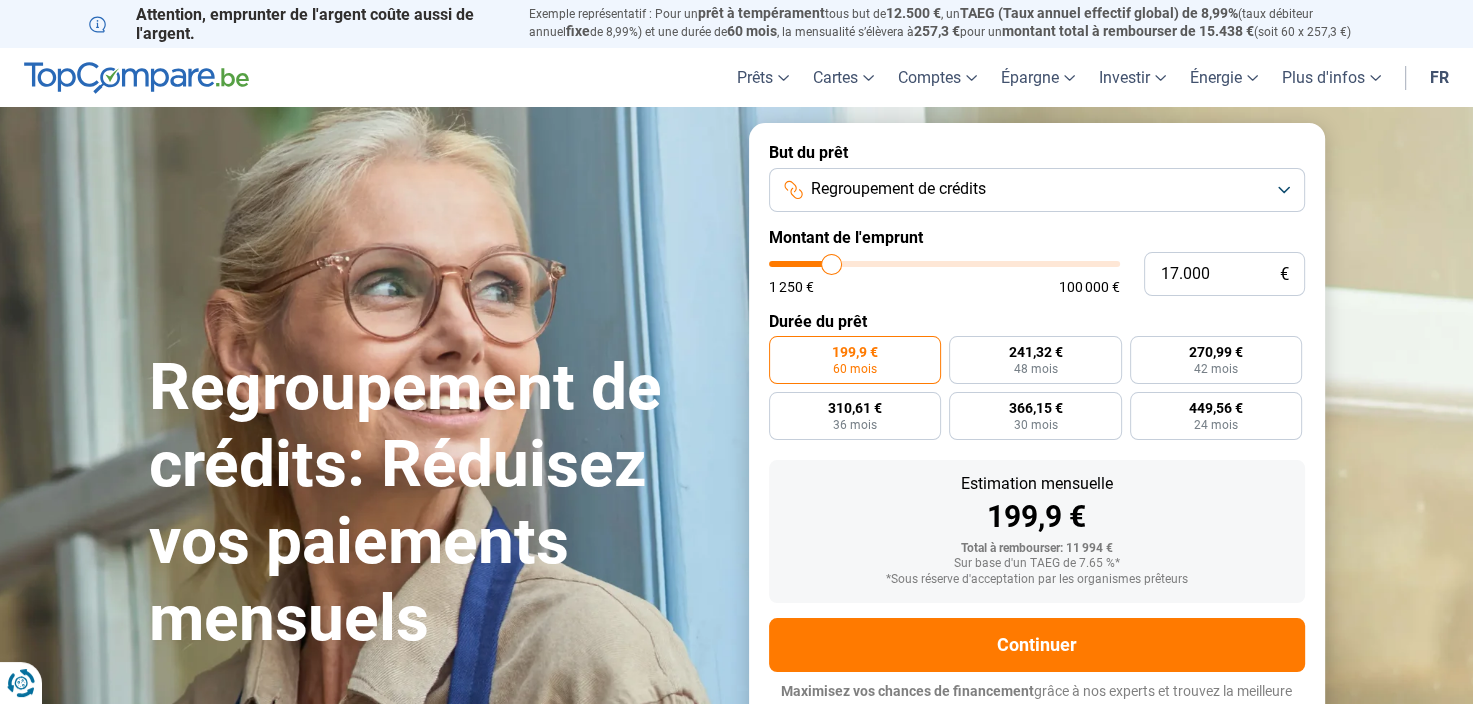 type on "16.500" 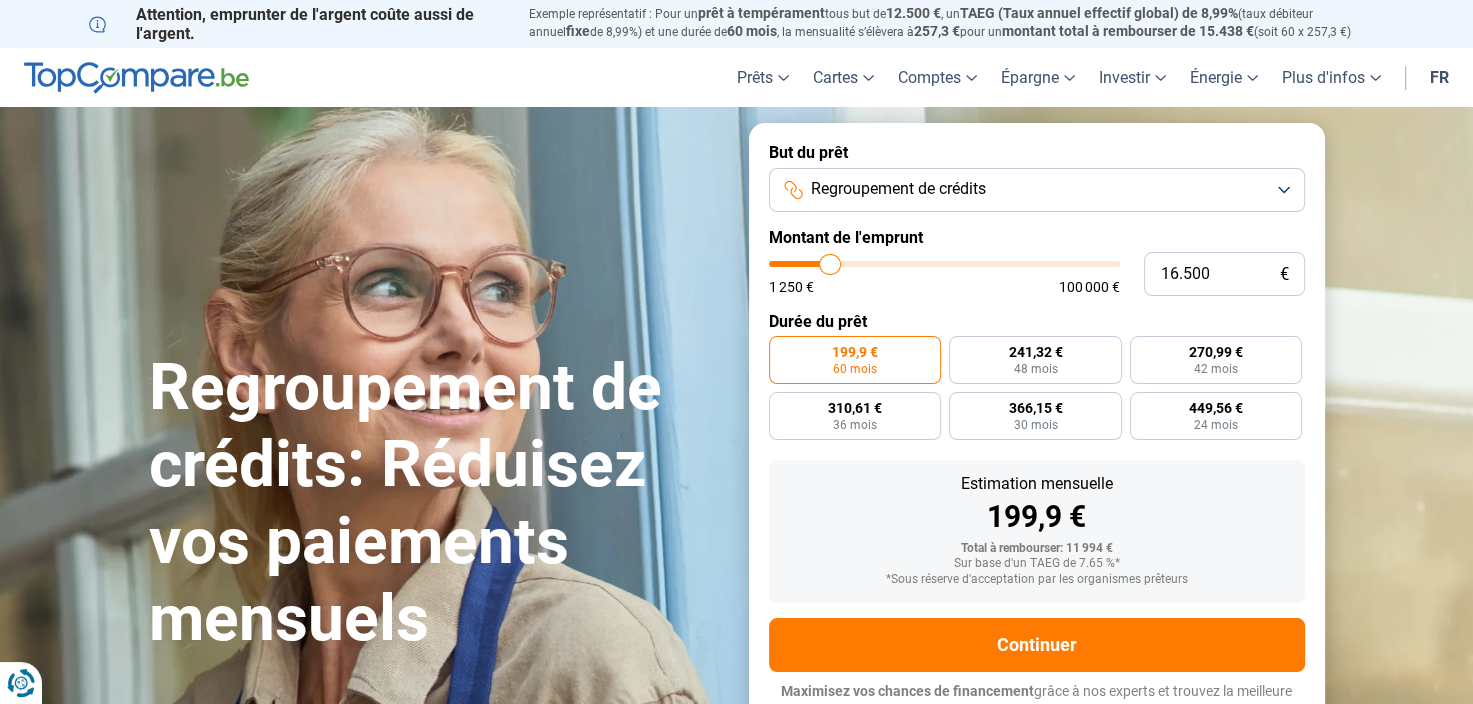 type on "16.250" 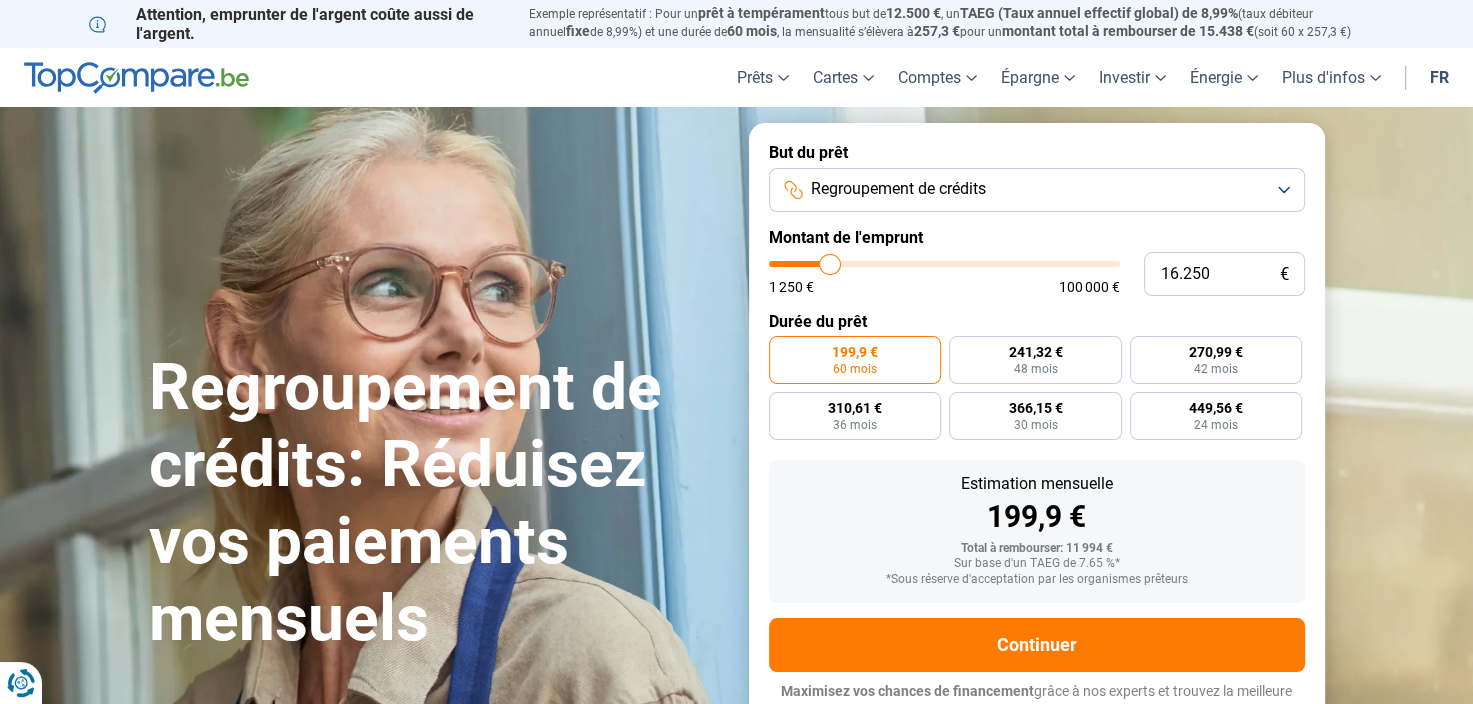 type on "16250" 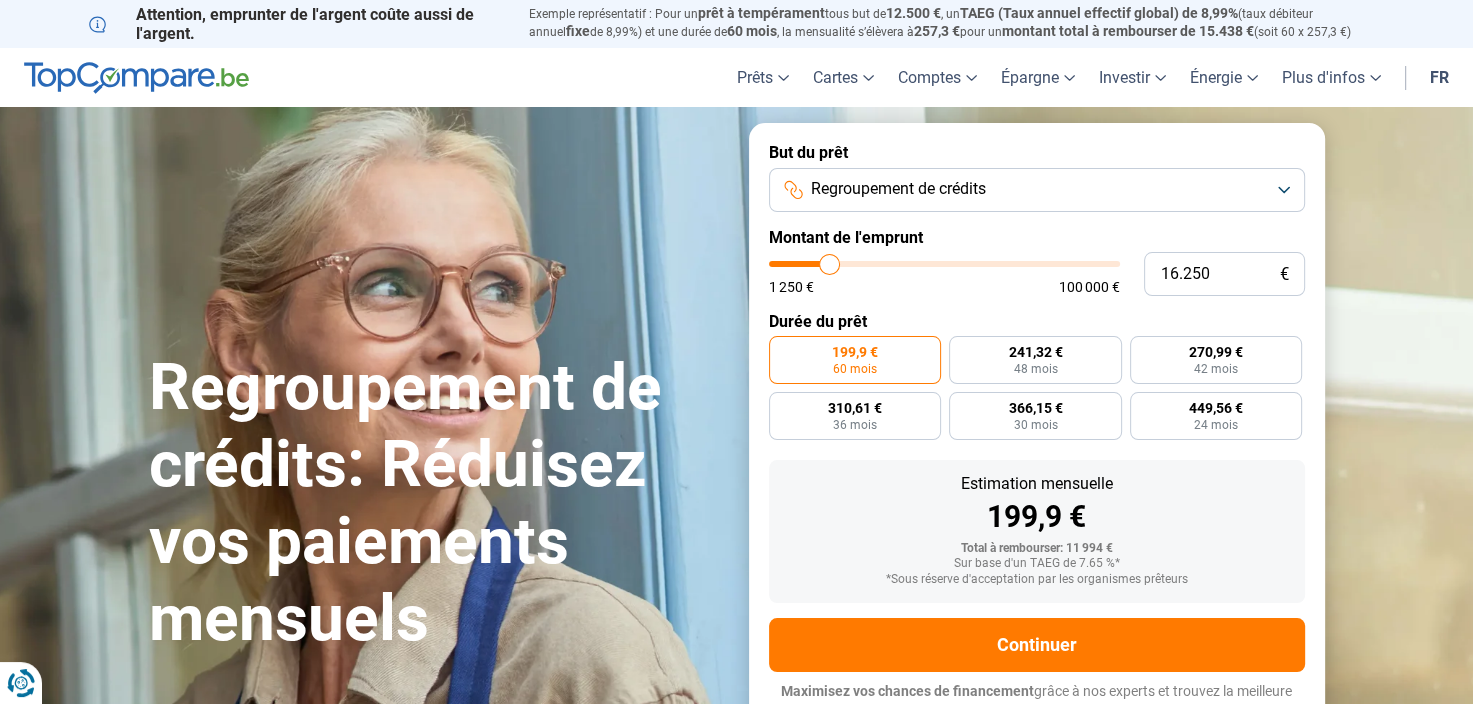 type on "15.750" 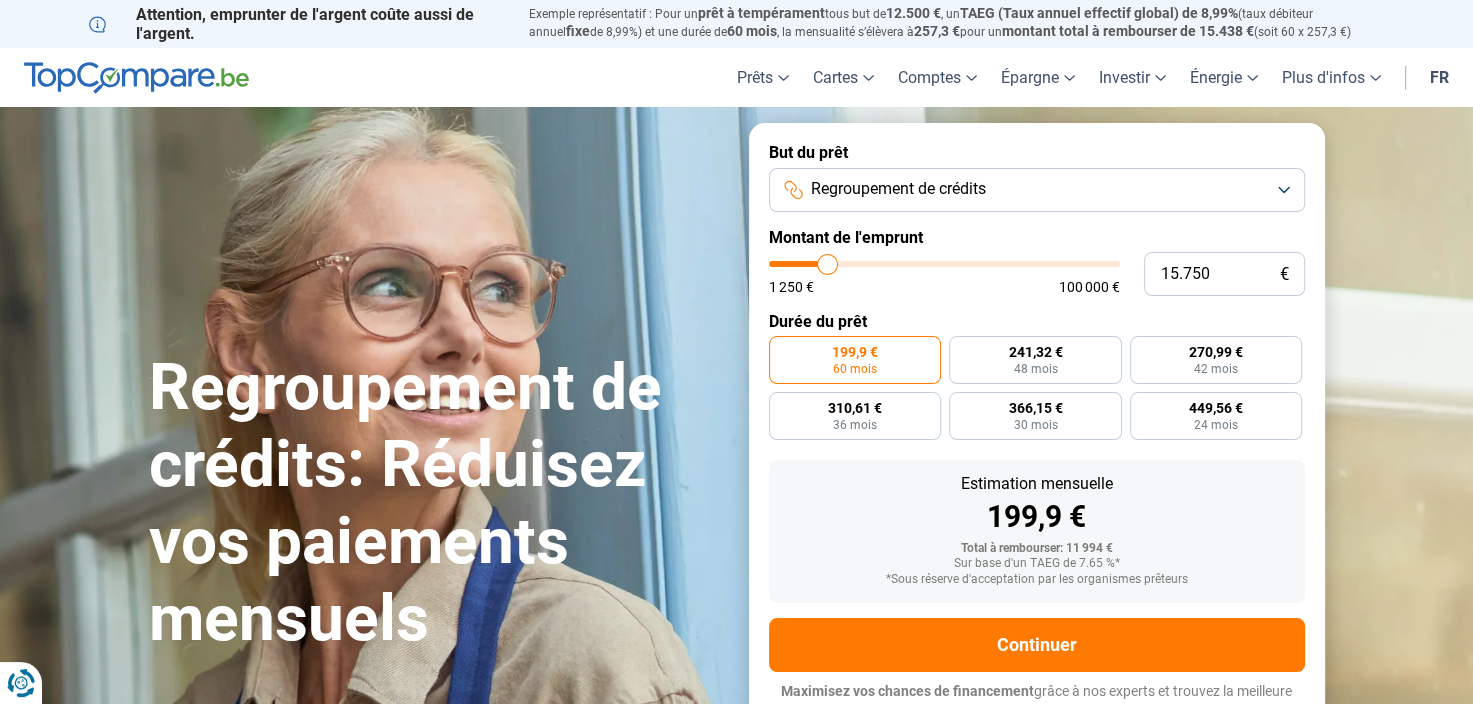 type on "15.500" 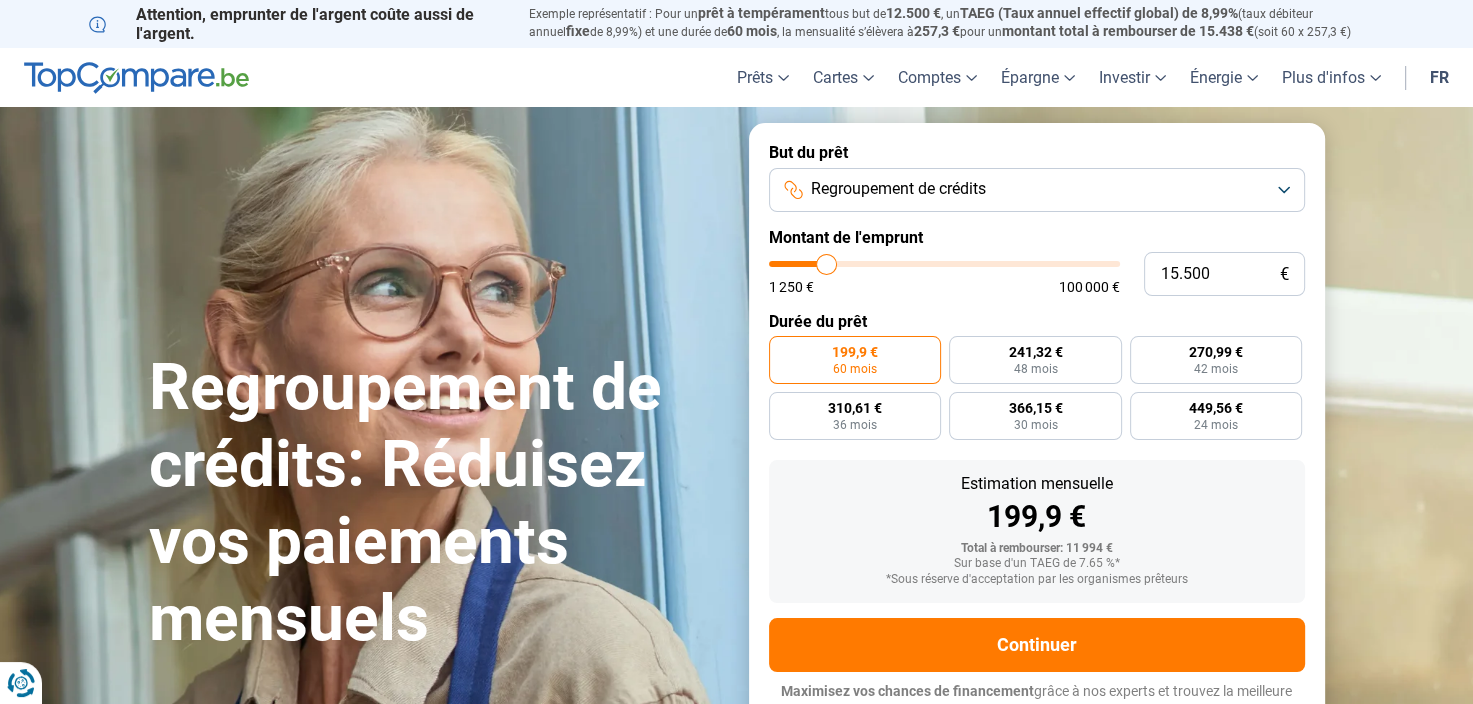 type on "15.000" 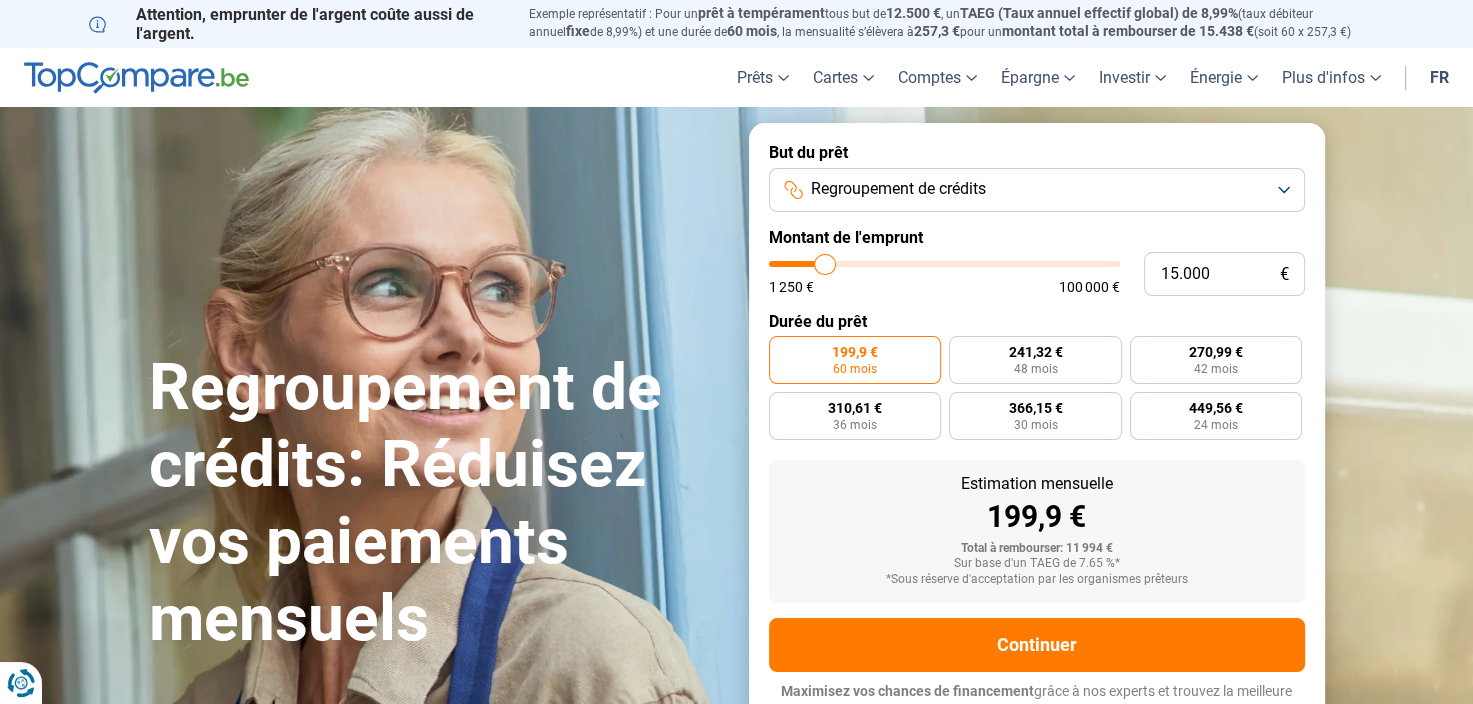 type on "14.500" 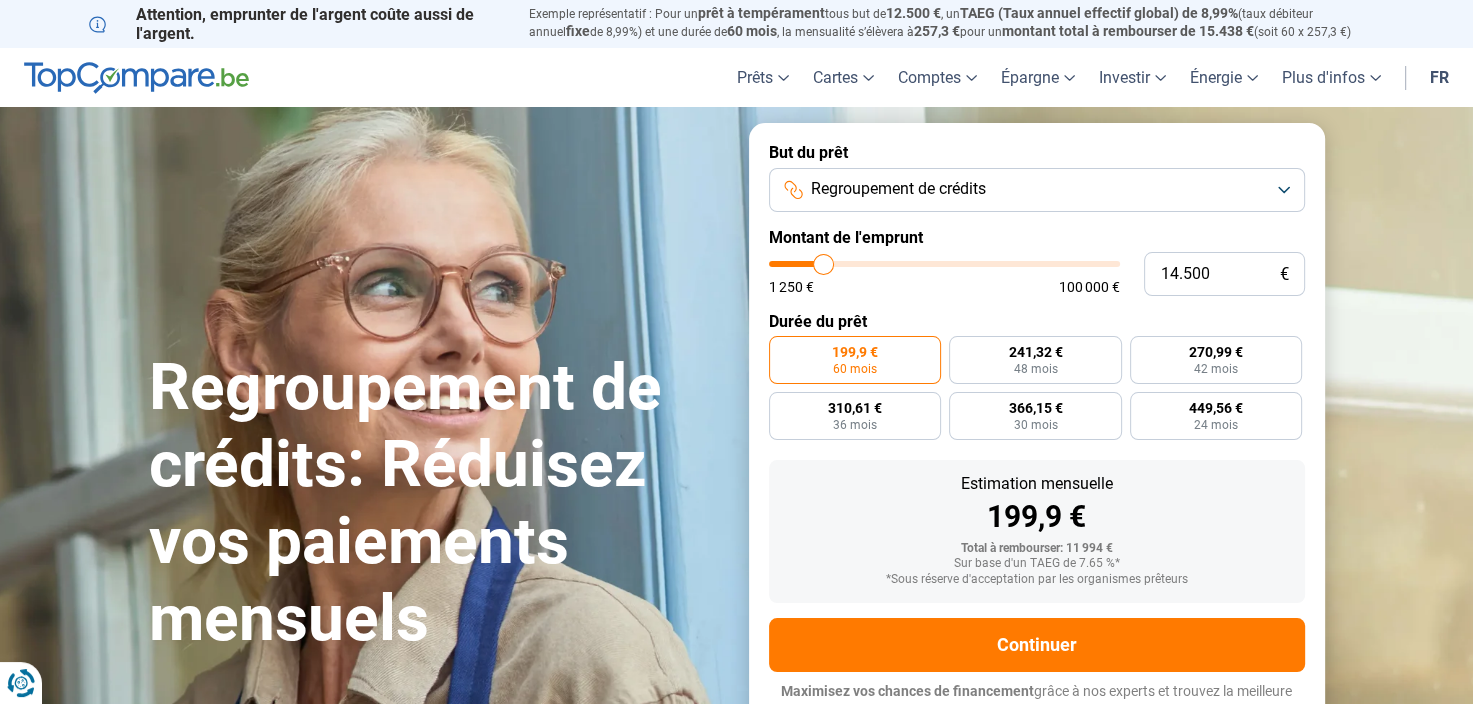 type on "14.250" 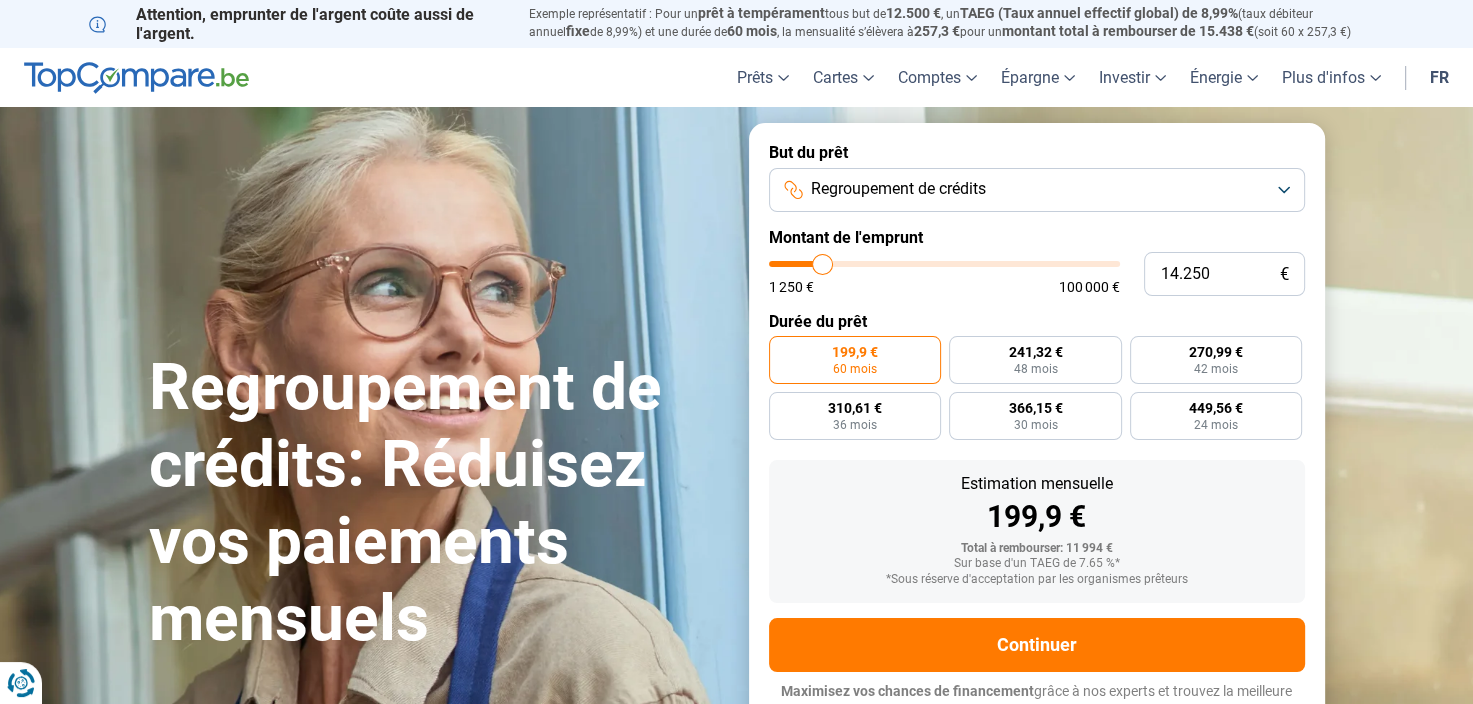 drag, startPoint x: 804, startPoint y: 270, endPoint x: 823, endPoint y: 260, distance: 21.470911 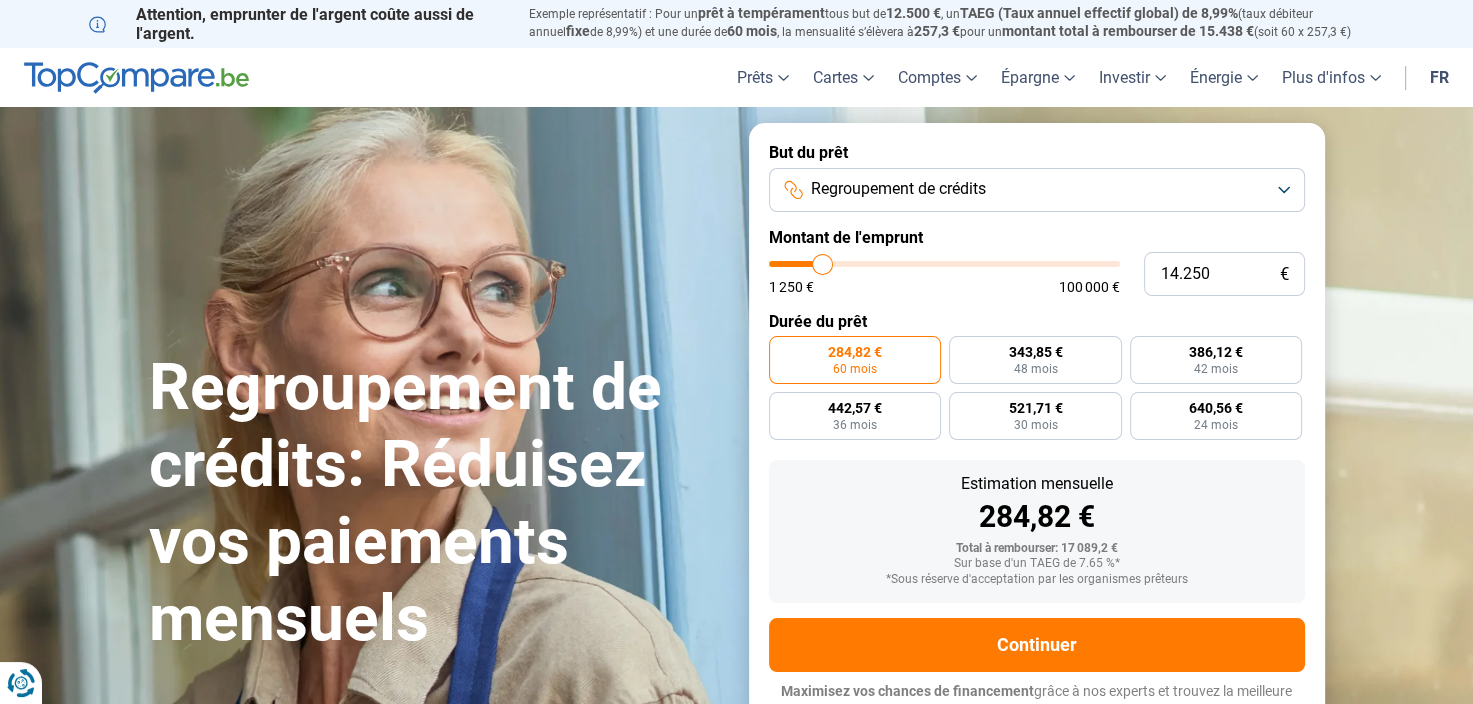 click on "Regroupement de crédits" at bounding box center [898, 189] 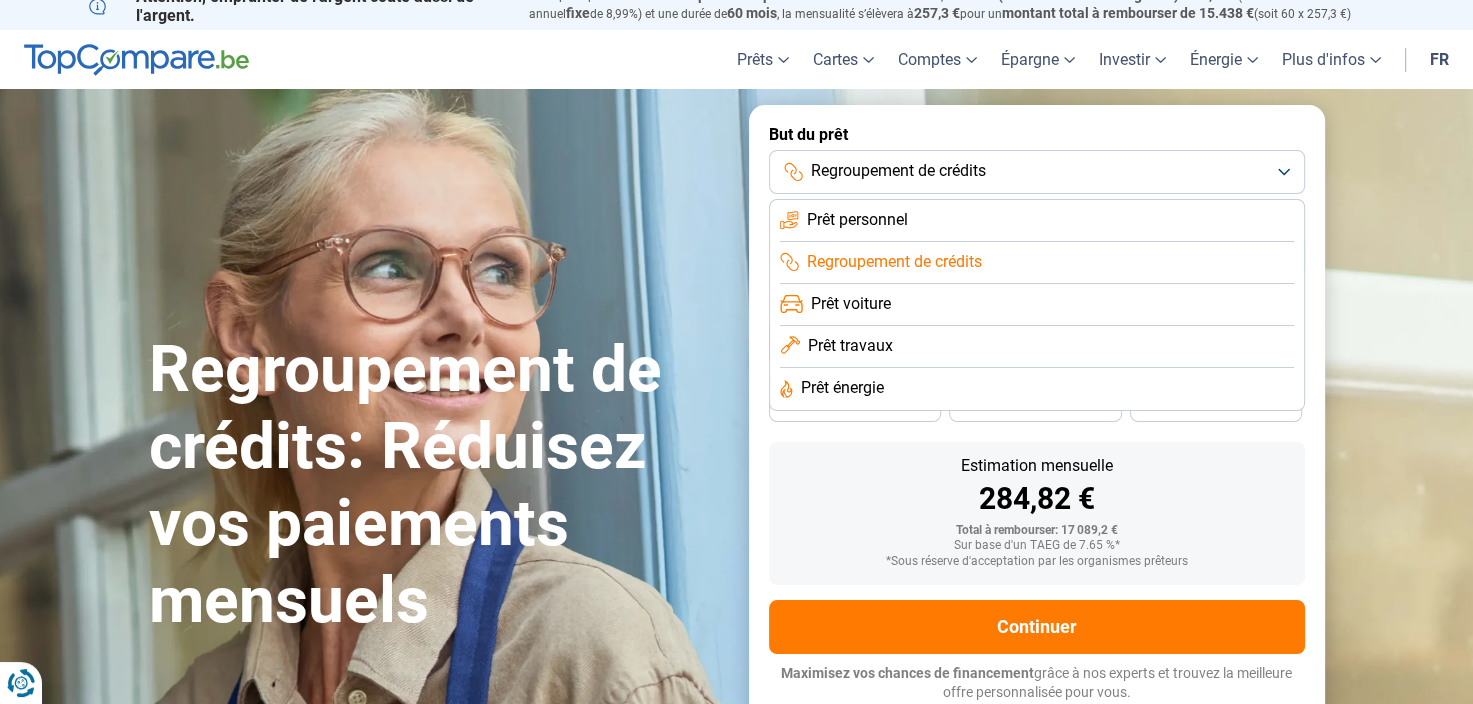 click on "Prêt personnel" at bounding box center (857, 220) 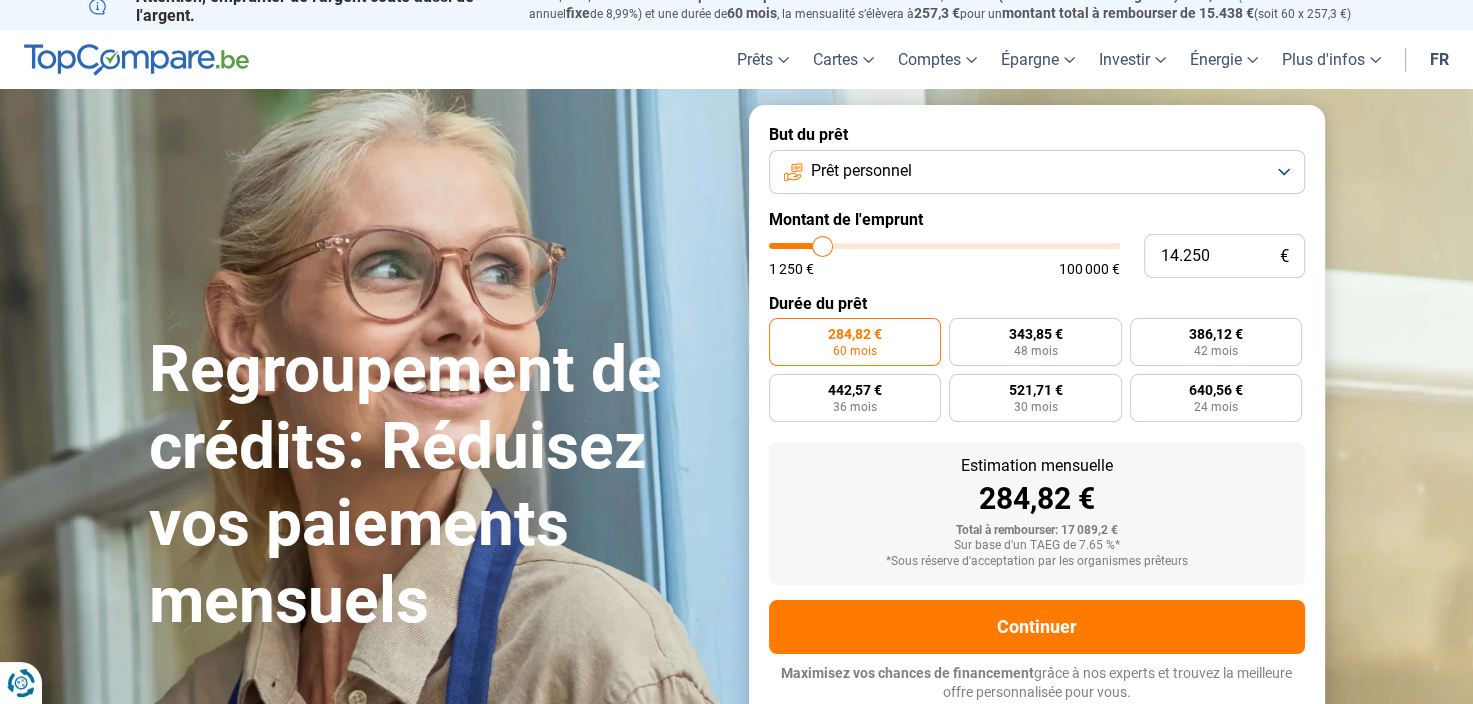 type on "13.500" 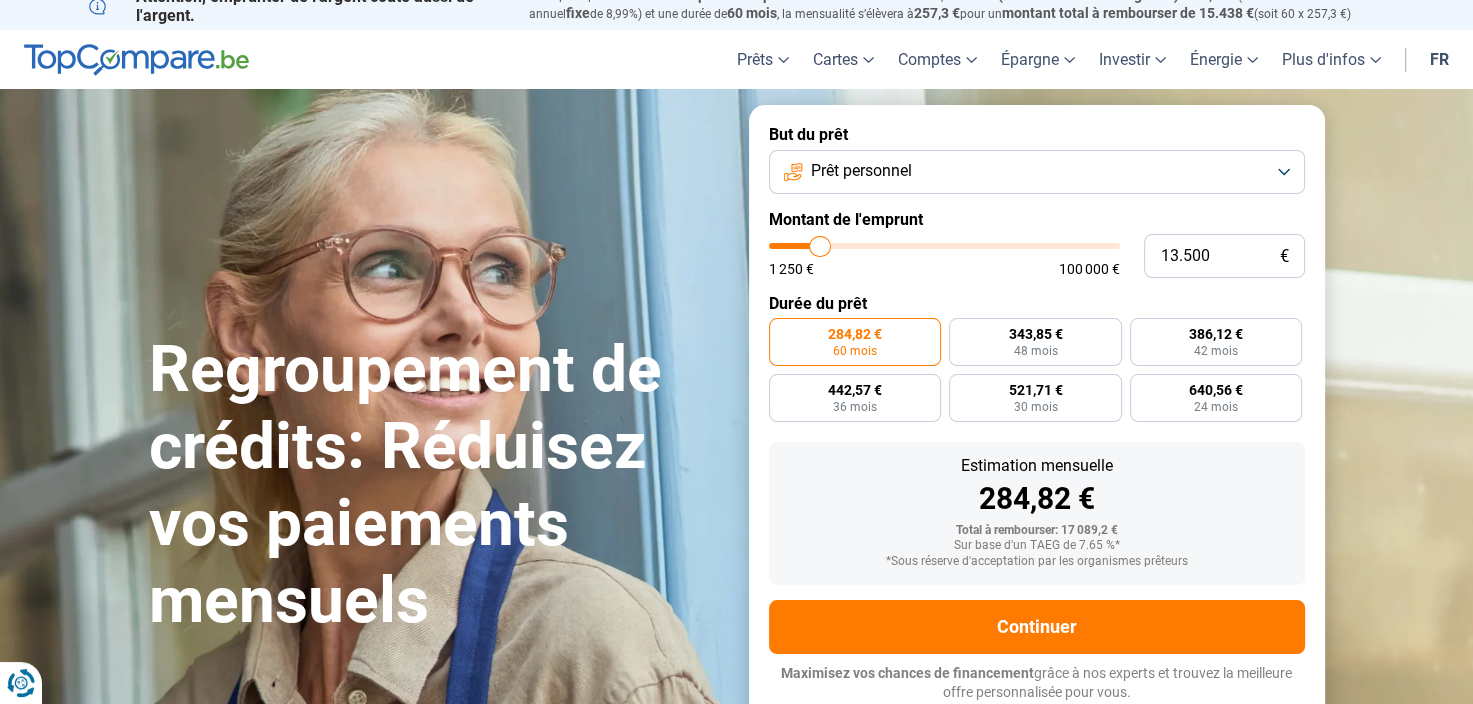 type on "14.250" 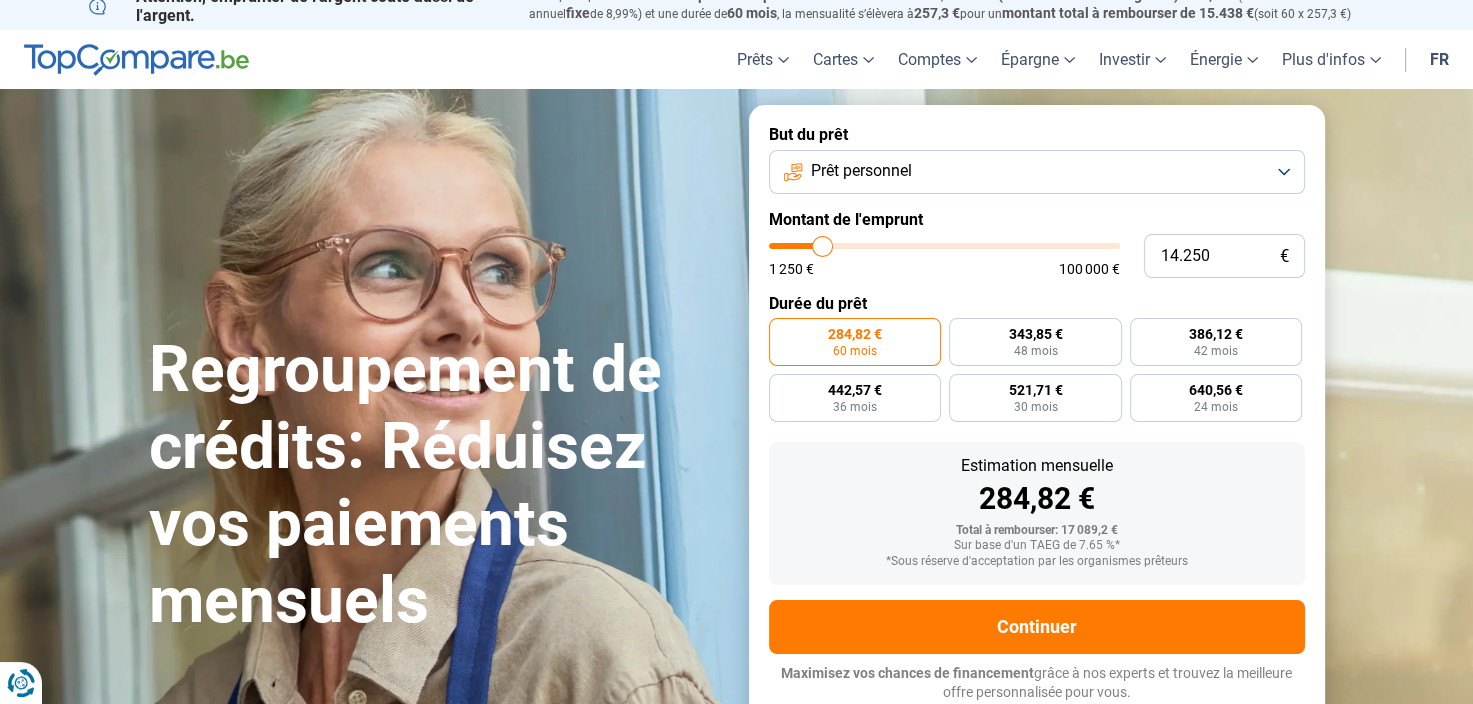 type on "16.500" 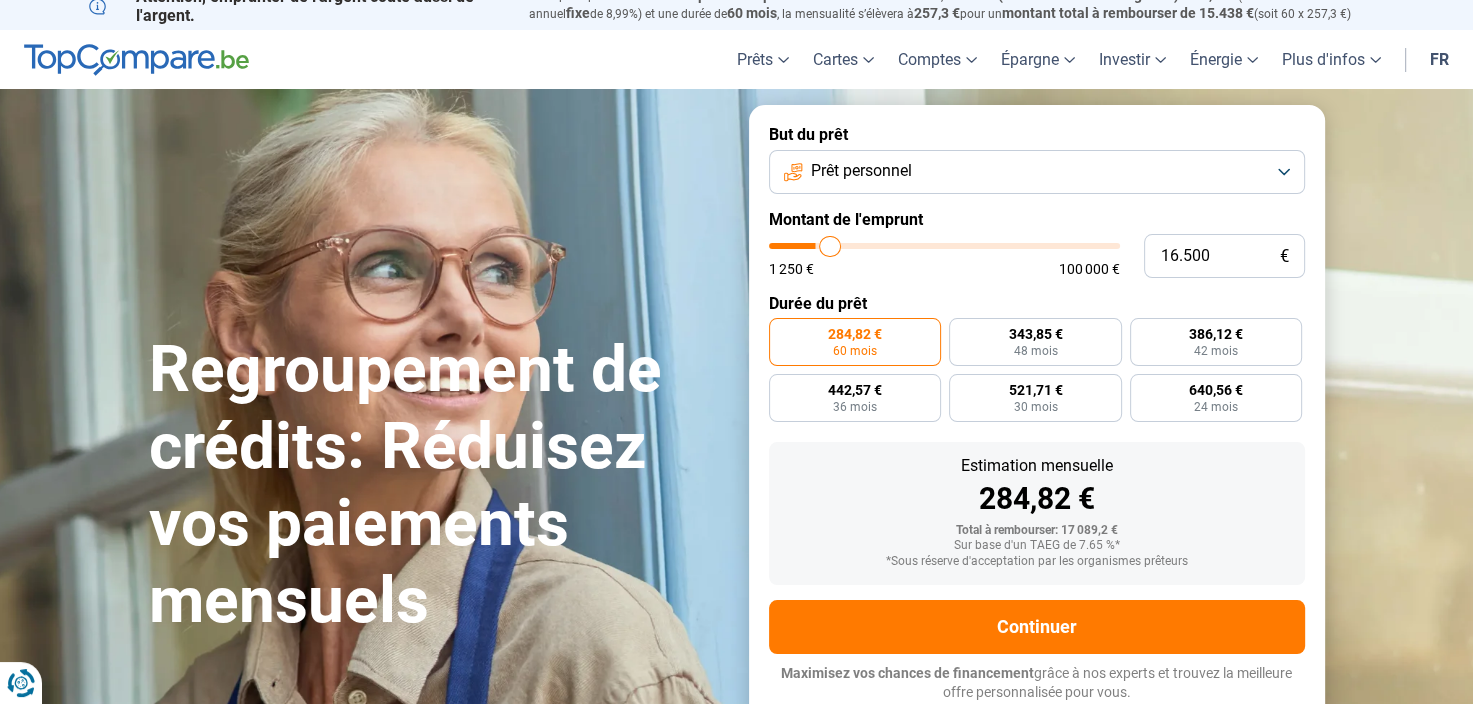 type on "17.500" 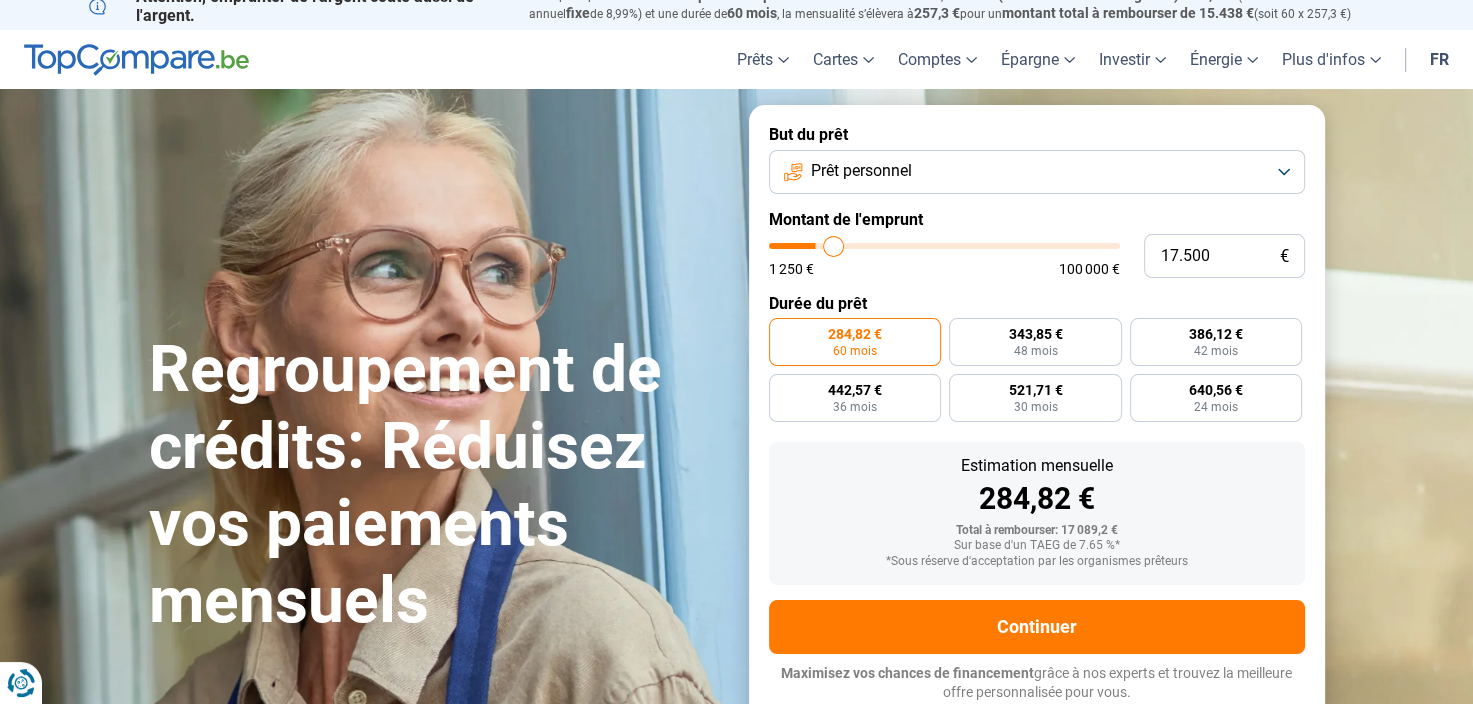 type on "18.250" 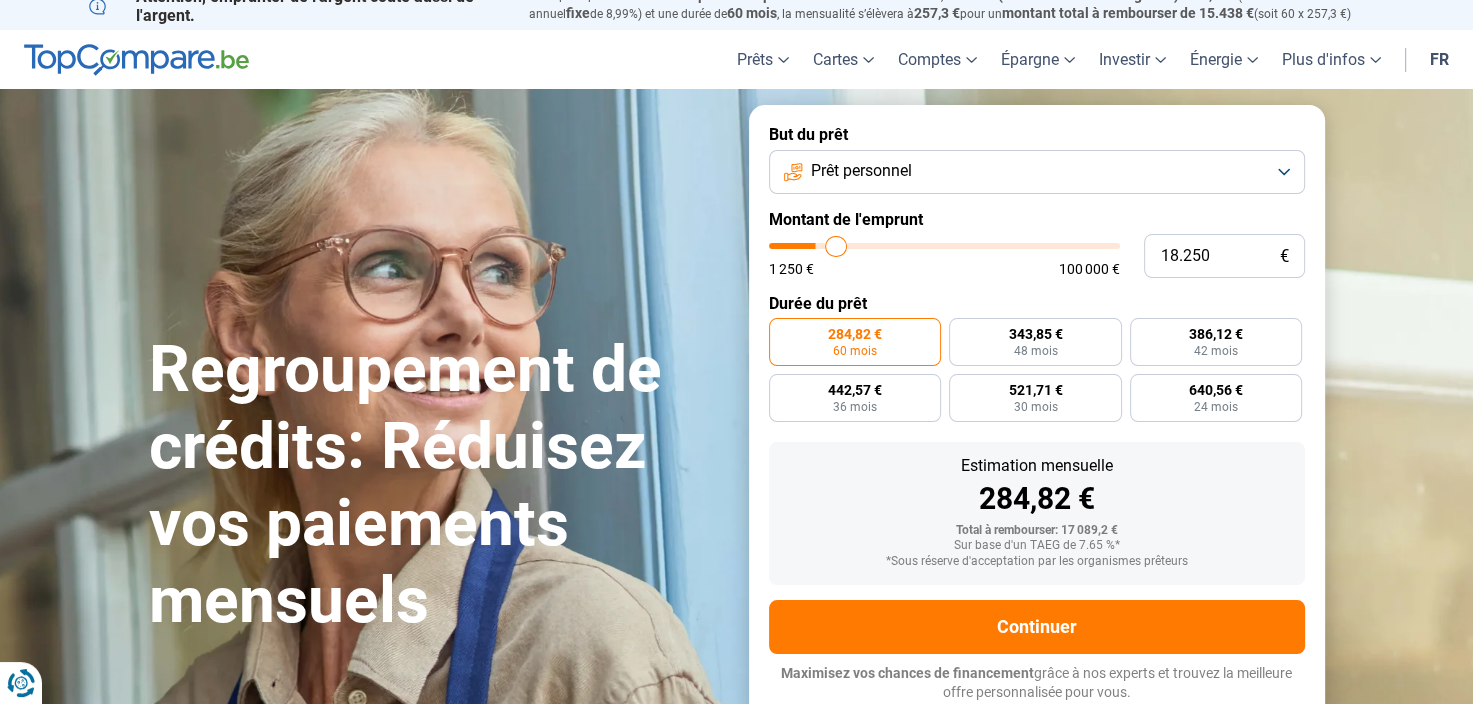 type on "18.500" 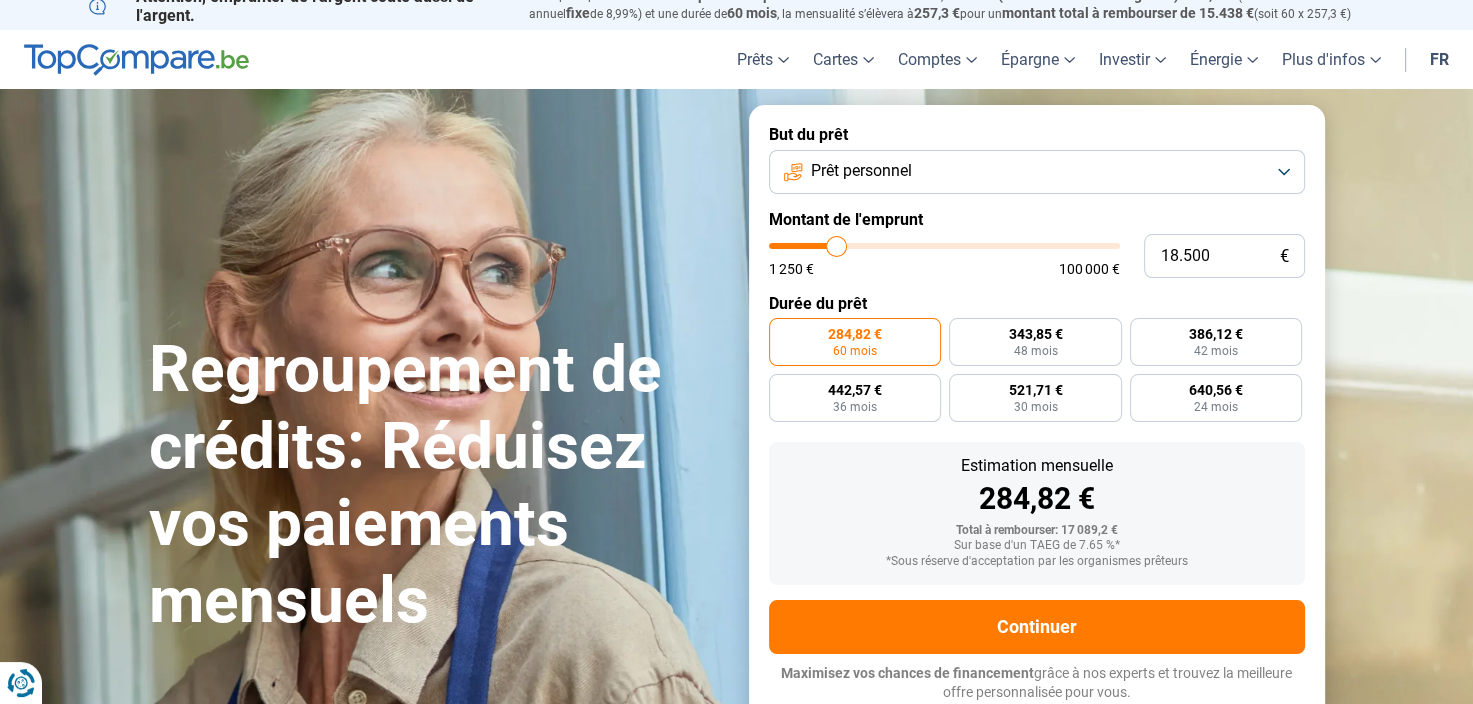 type on "18.750" 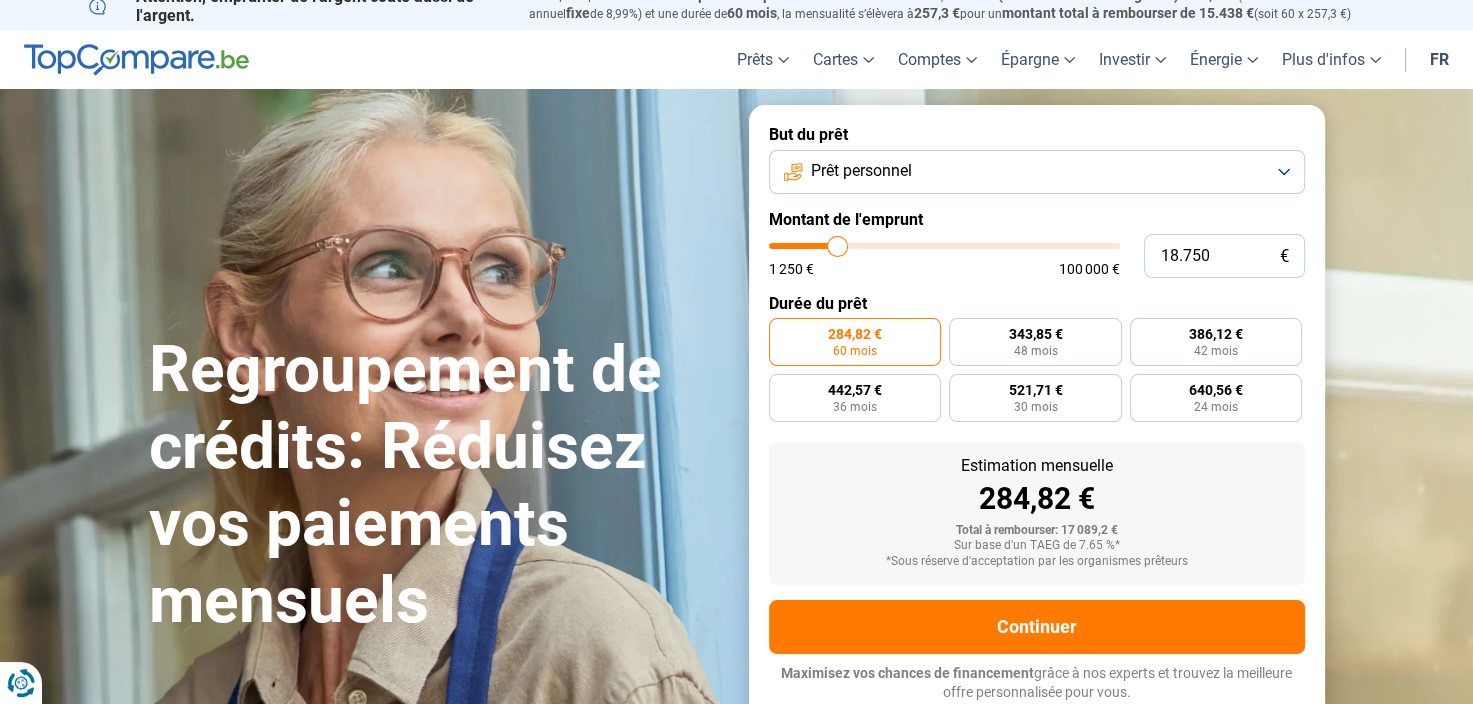 type on "18.500" 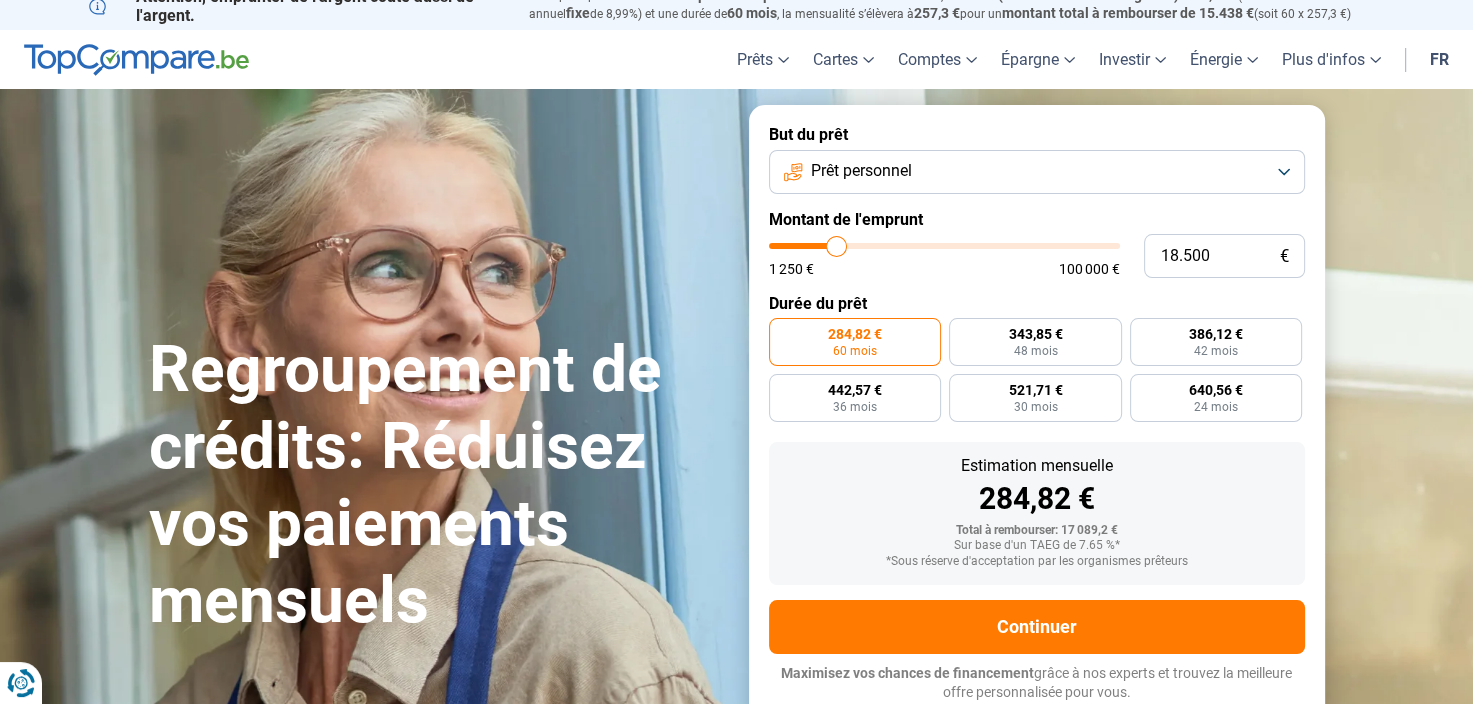 type on "17.500" 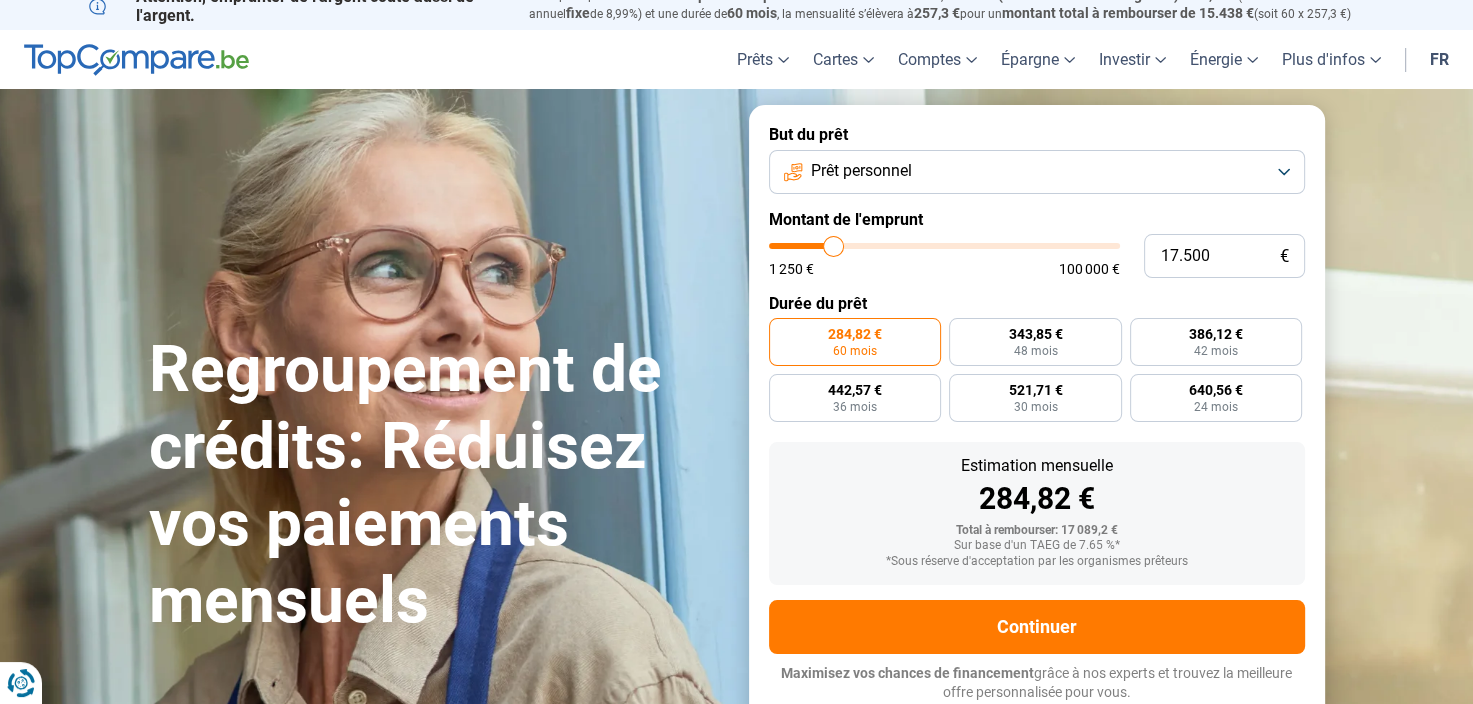 type on "17.000" 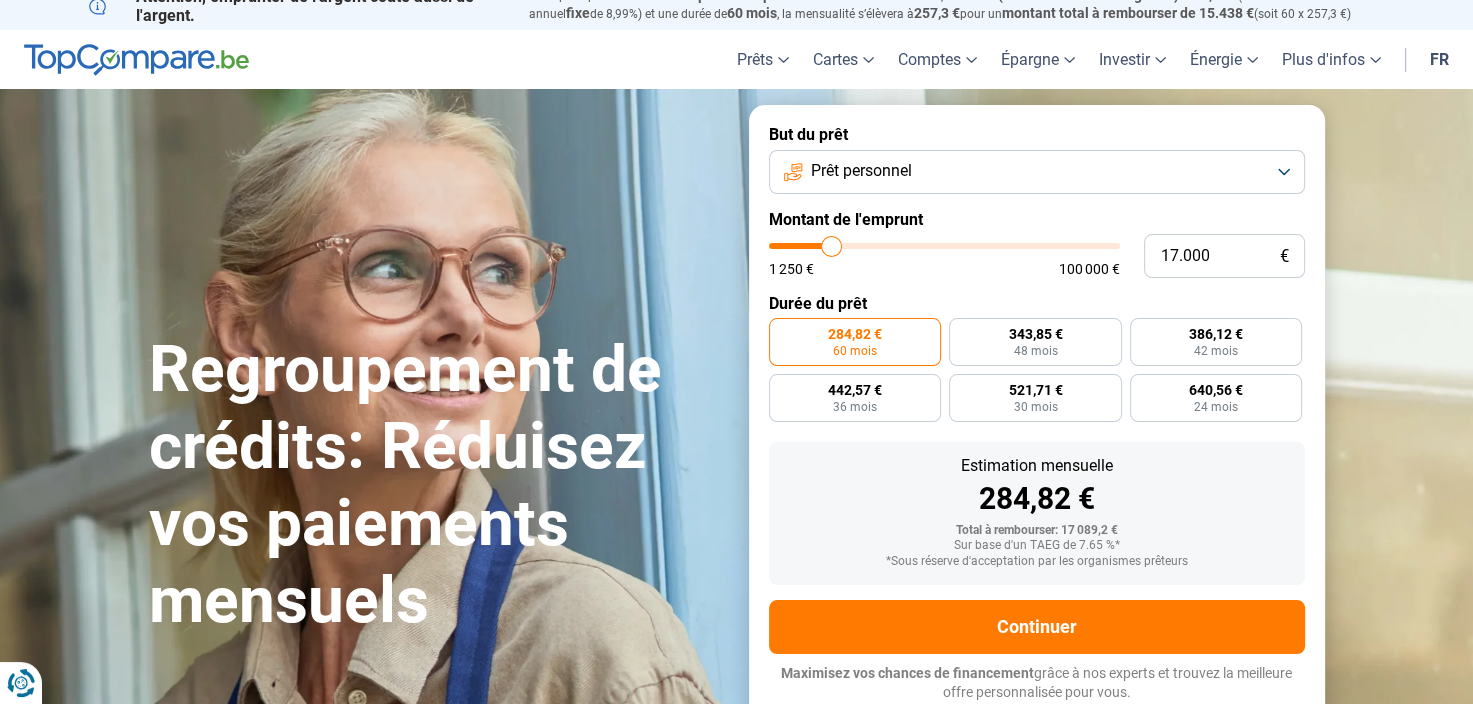 type on "16.250" 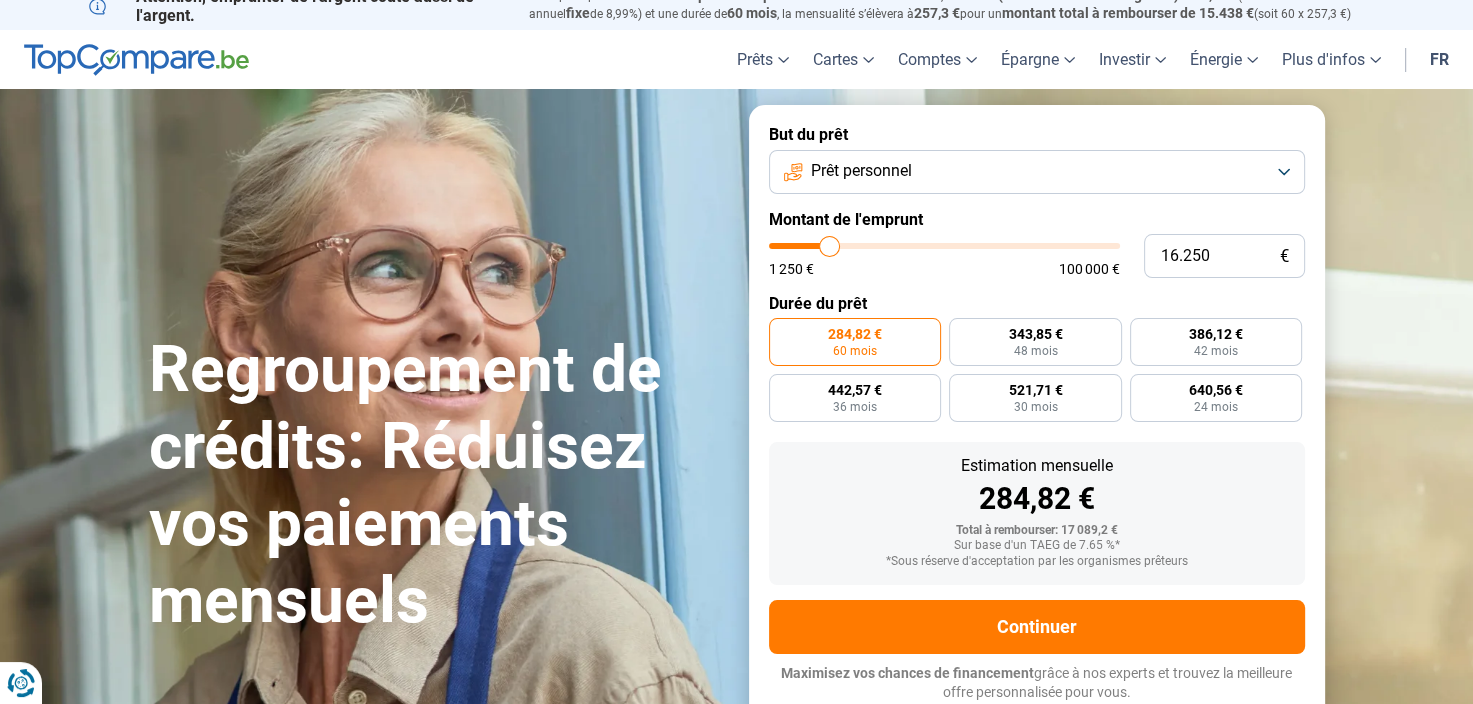 type on "15.500" 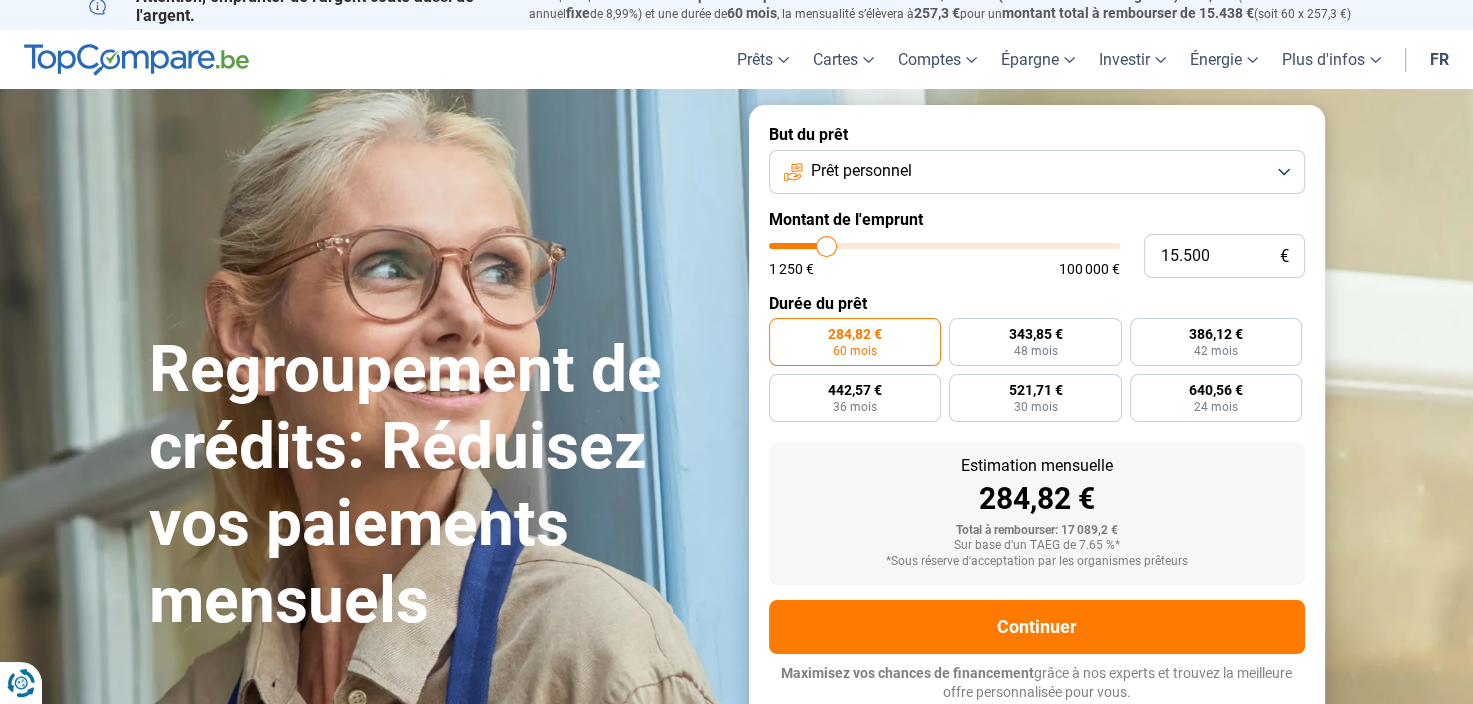 type on "14.500" 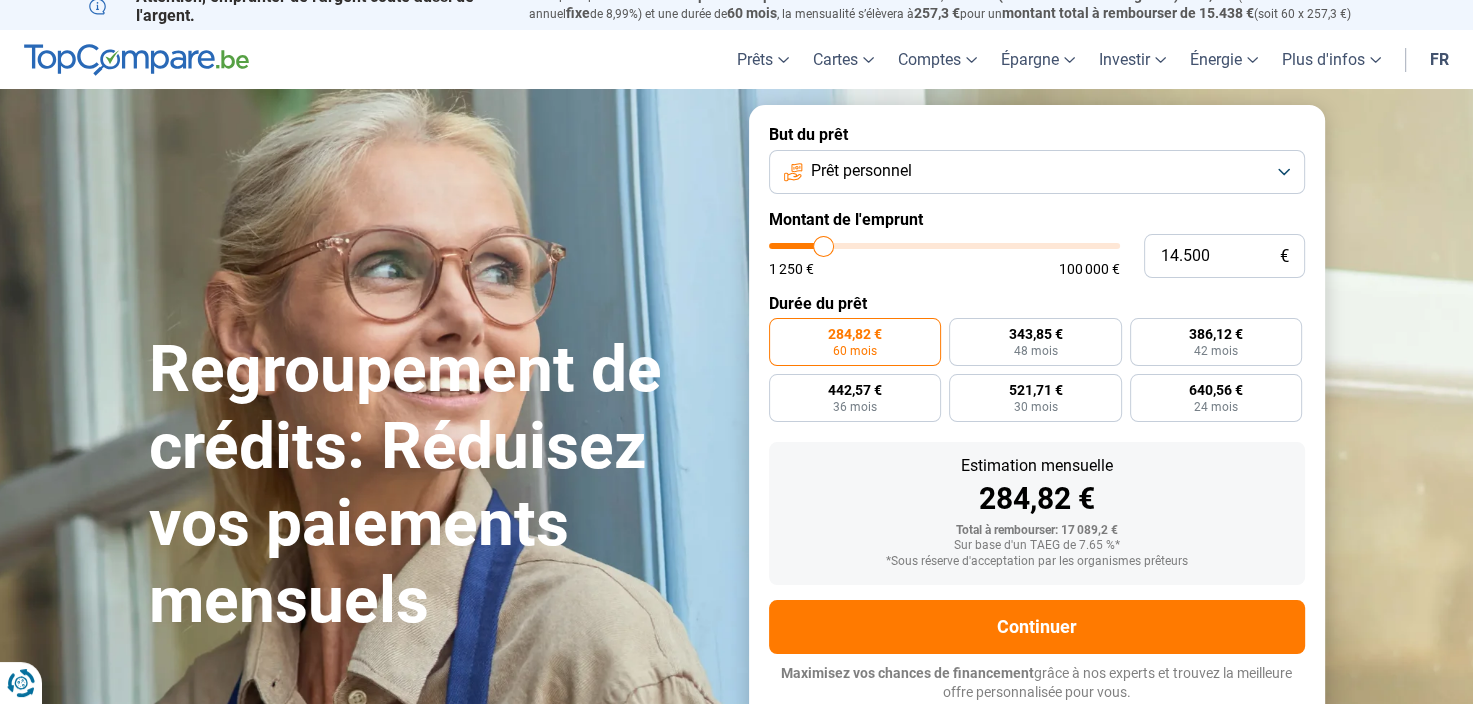 type on "14.250" 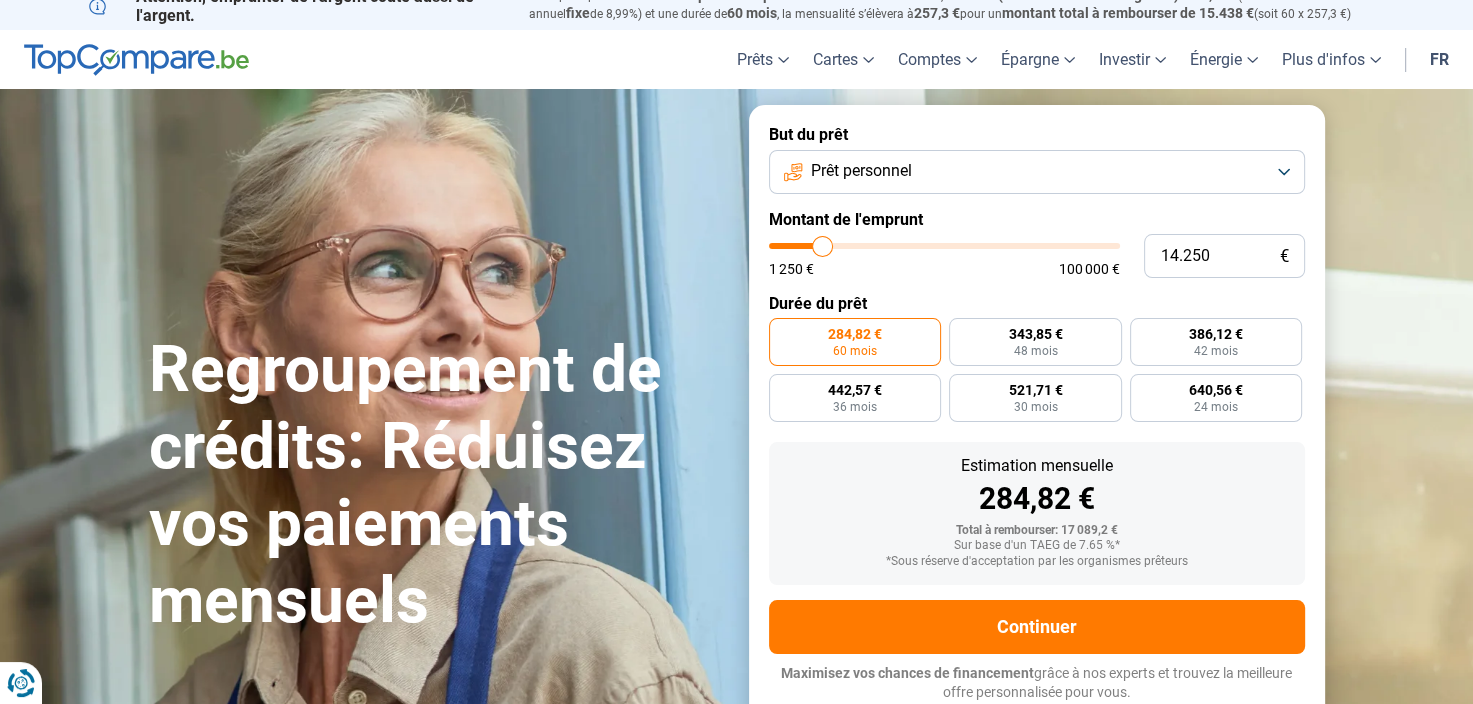 type on "13.750" 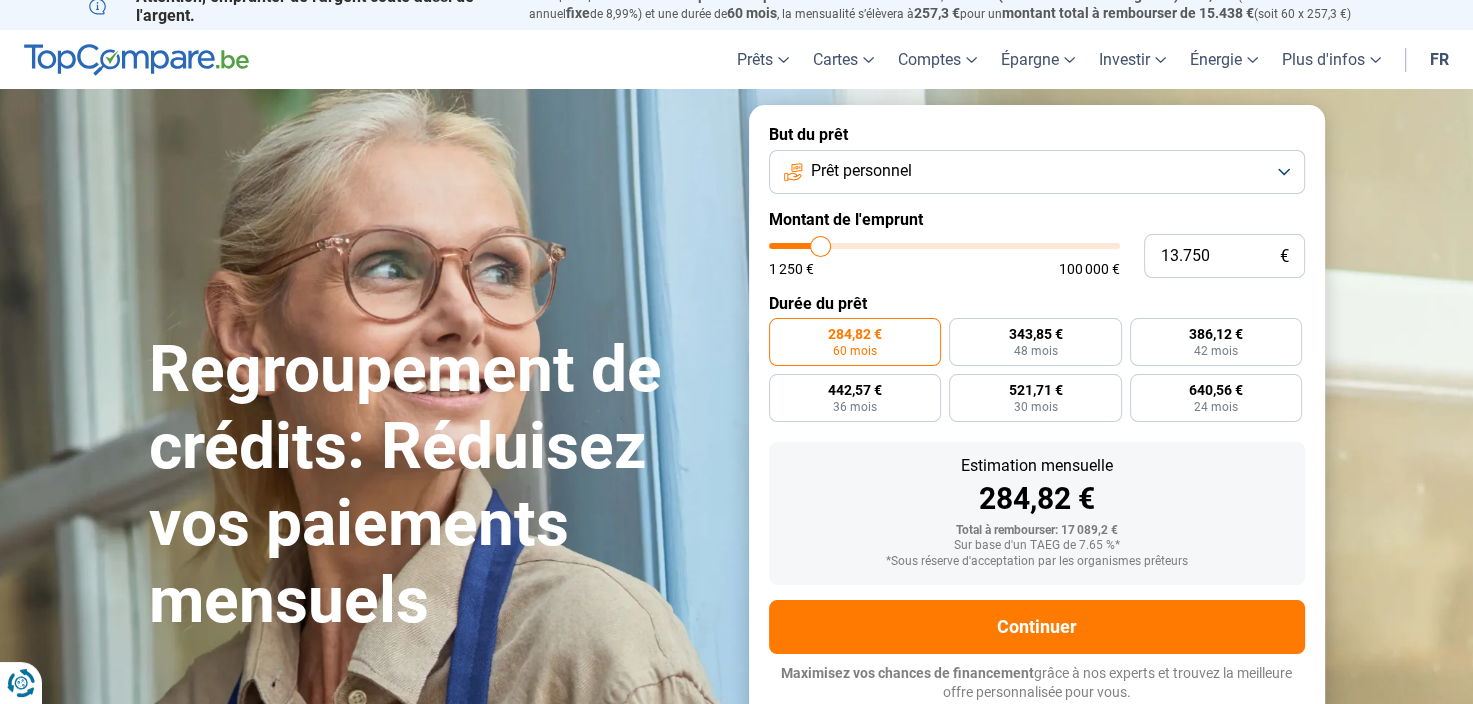 type on "13.000" 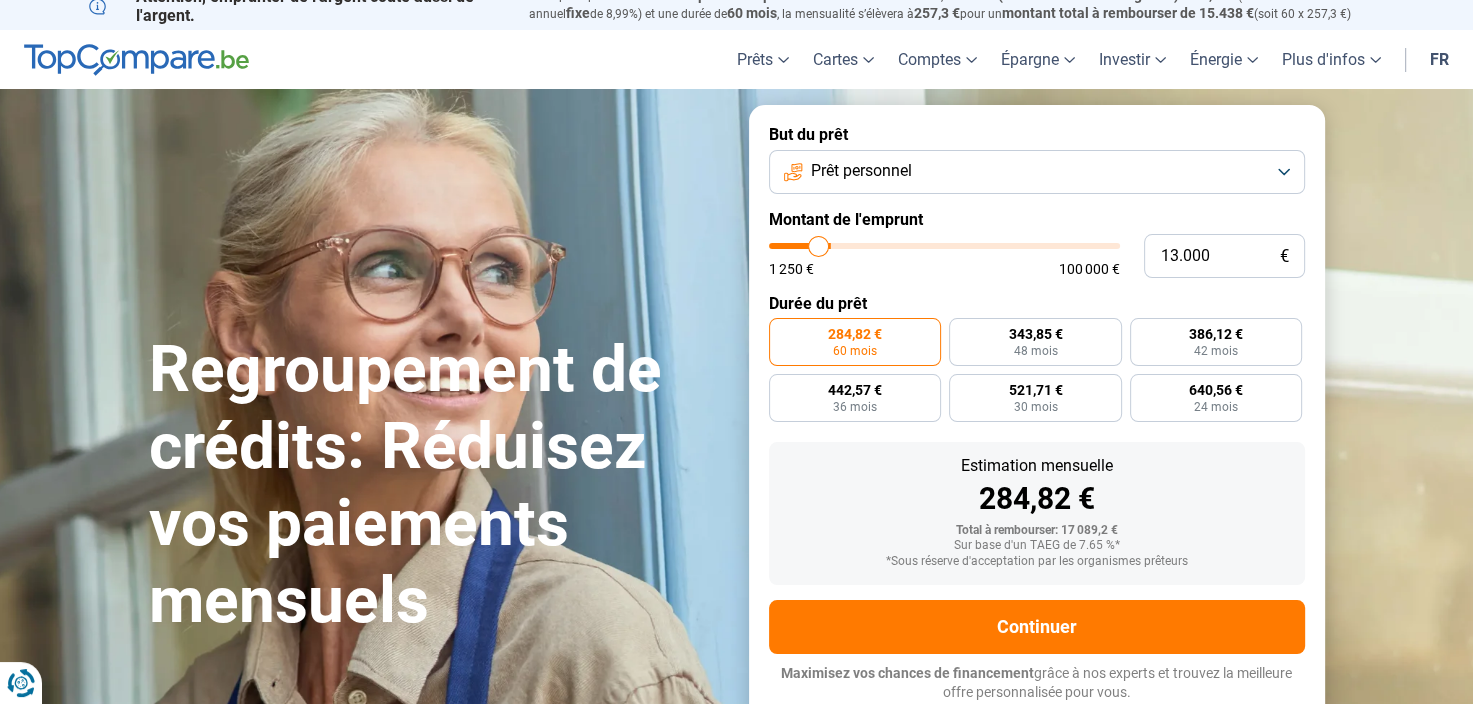 type on "12.500" 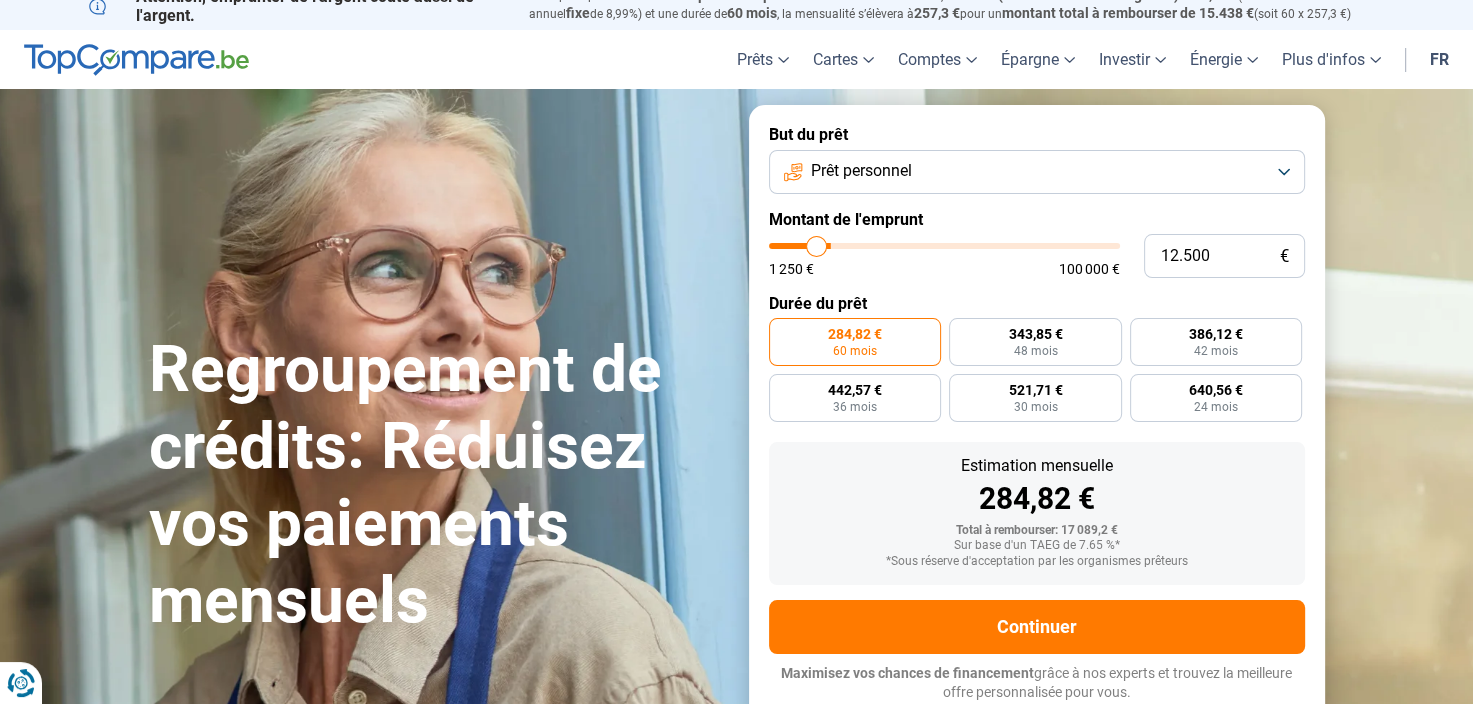 type on "12.000" 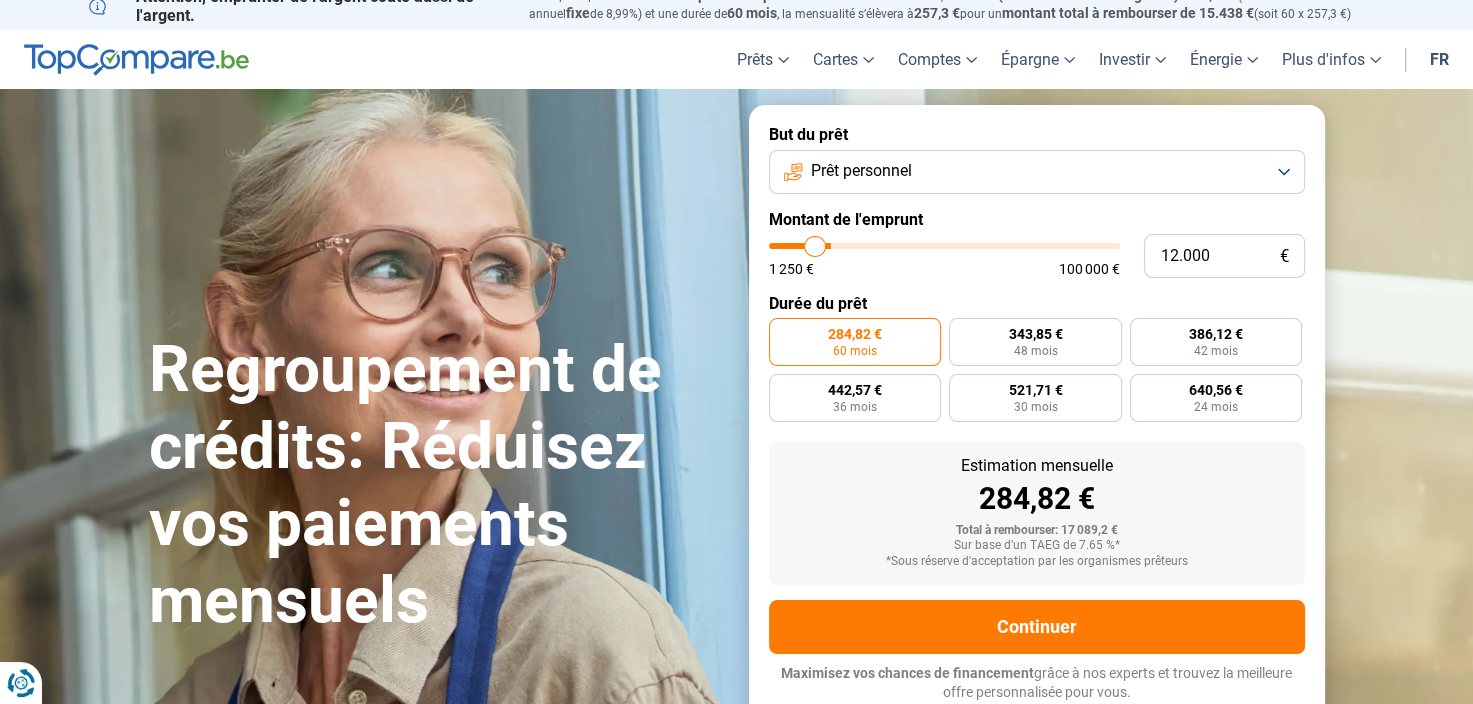 type on "11.500" 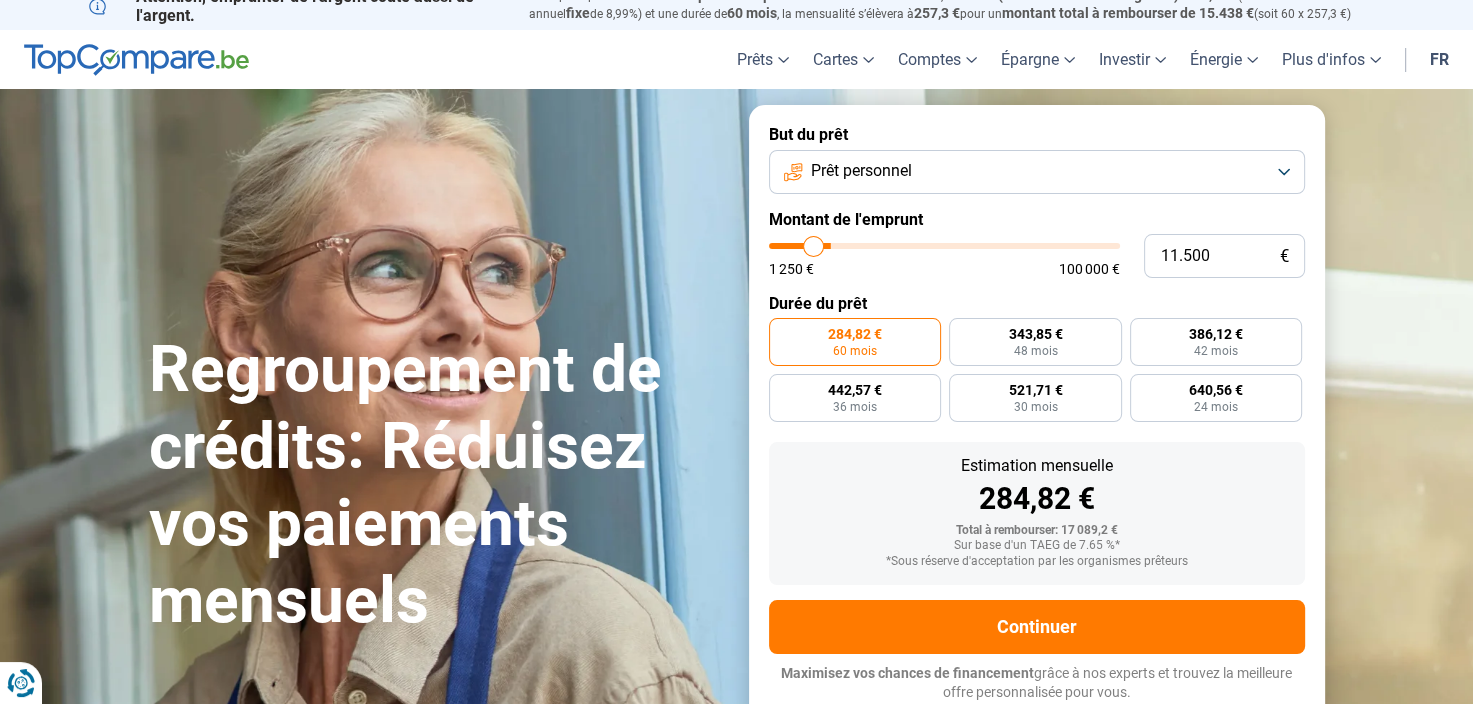 type on "11.250" 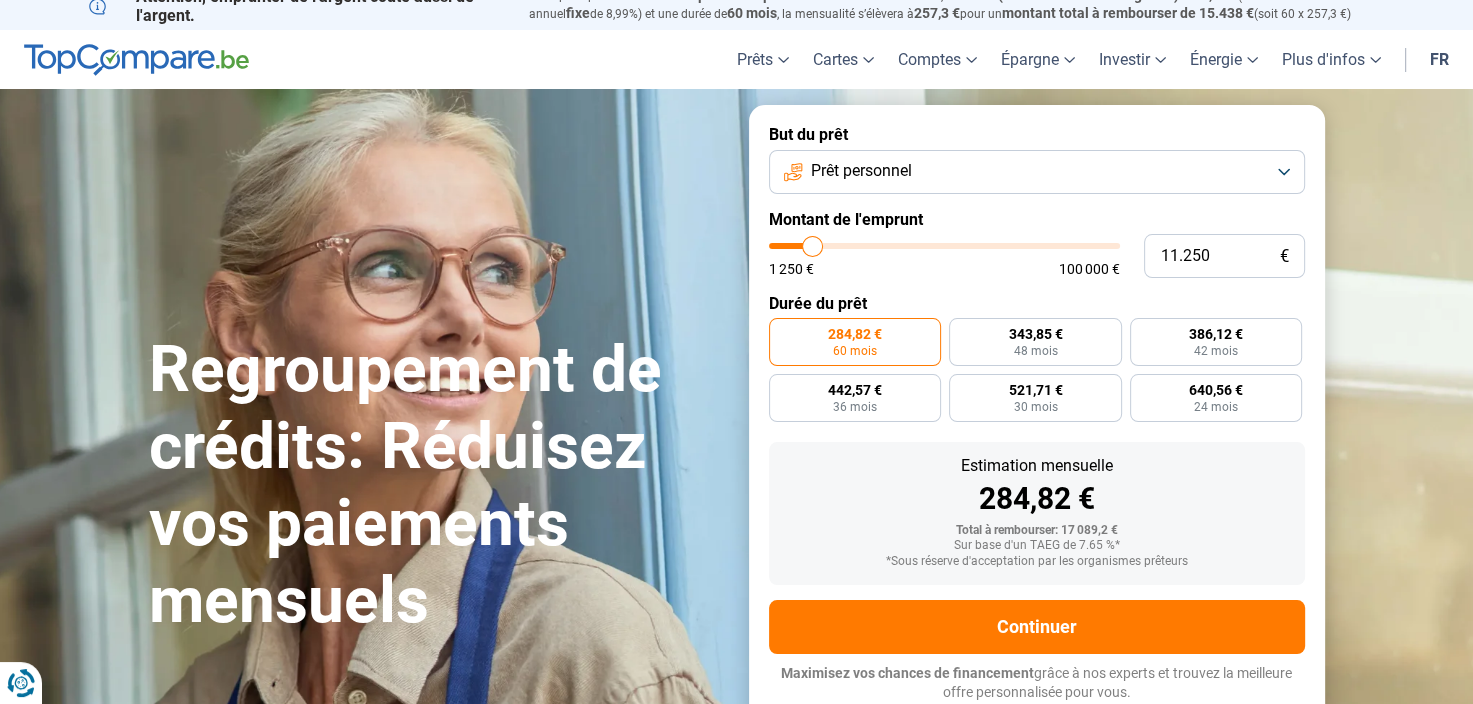 type on "10.750" 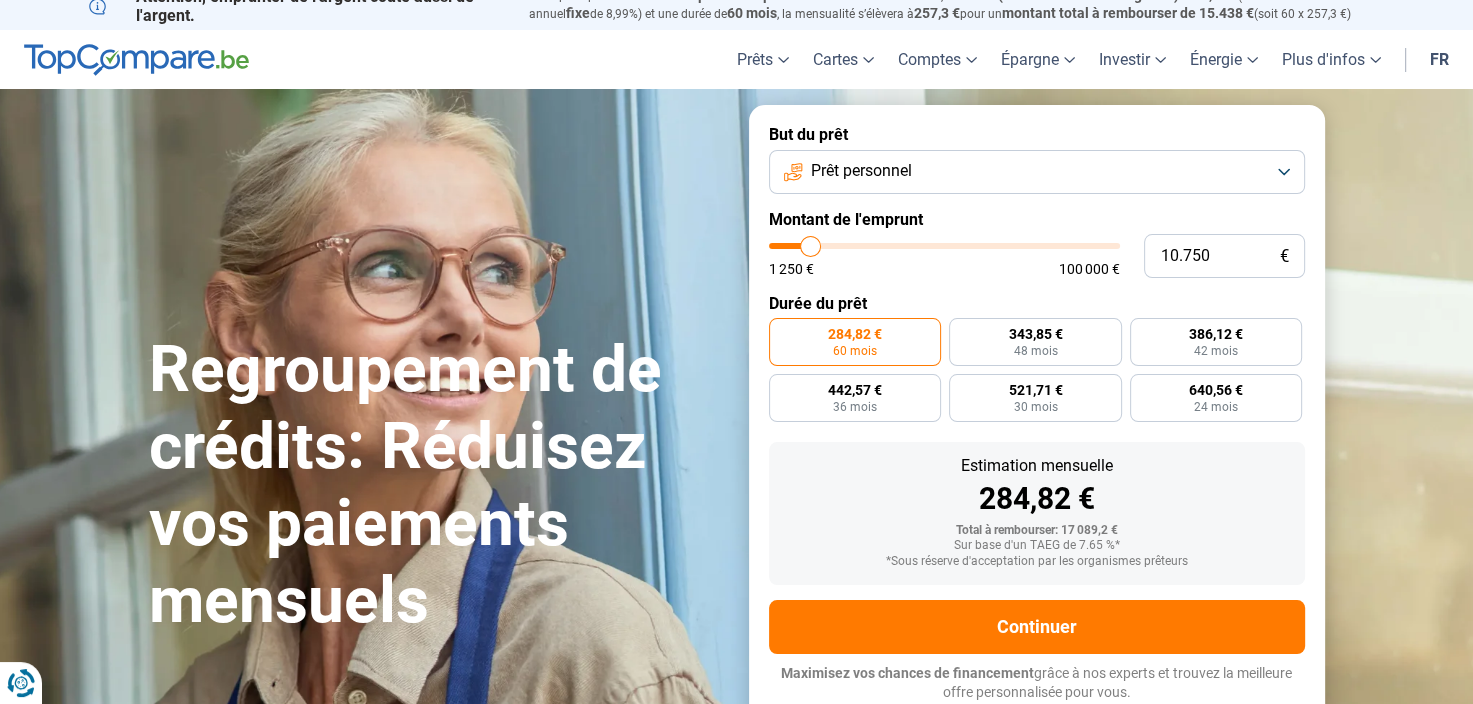 type on "10.500" 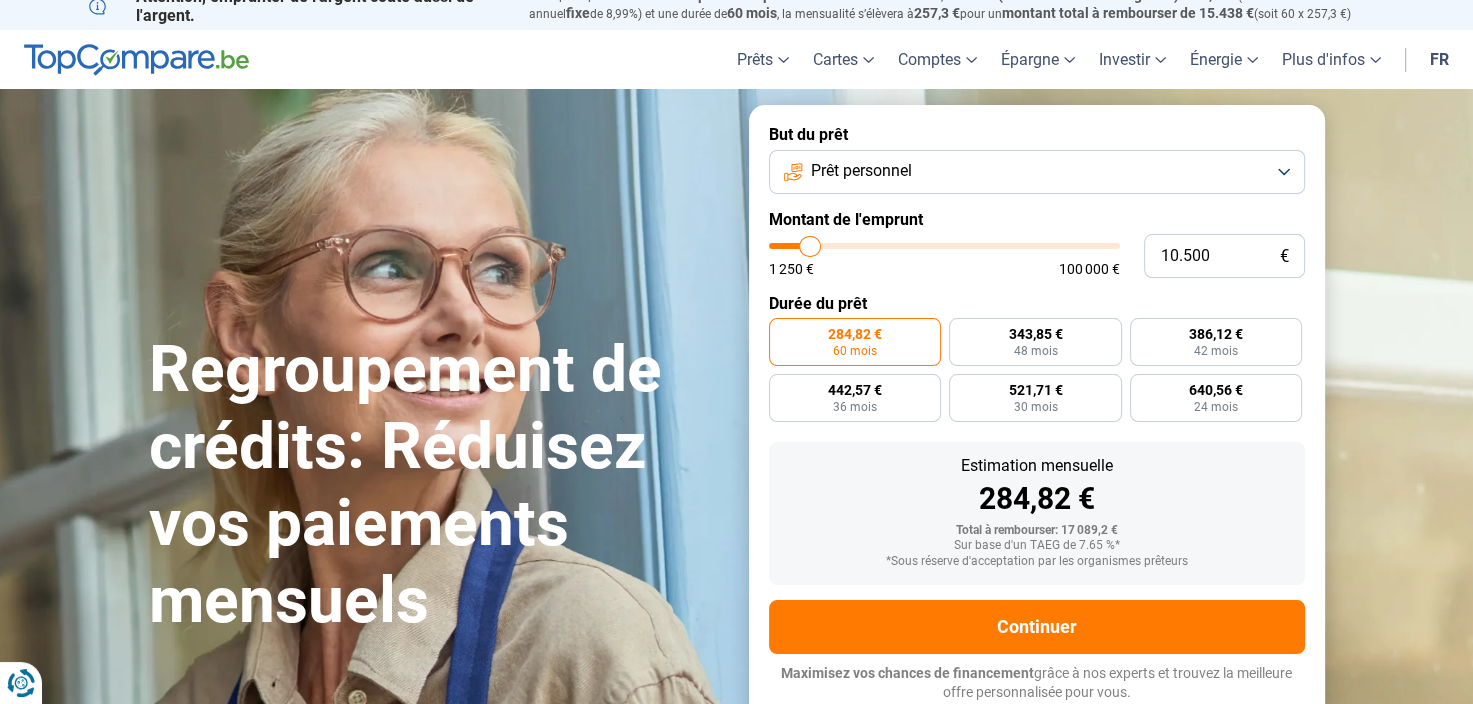type on "10.000" 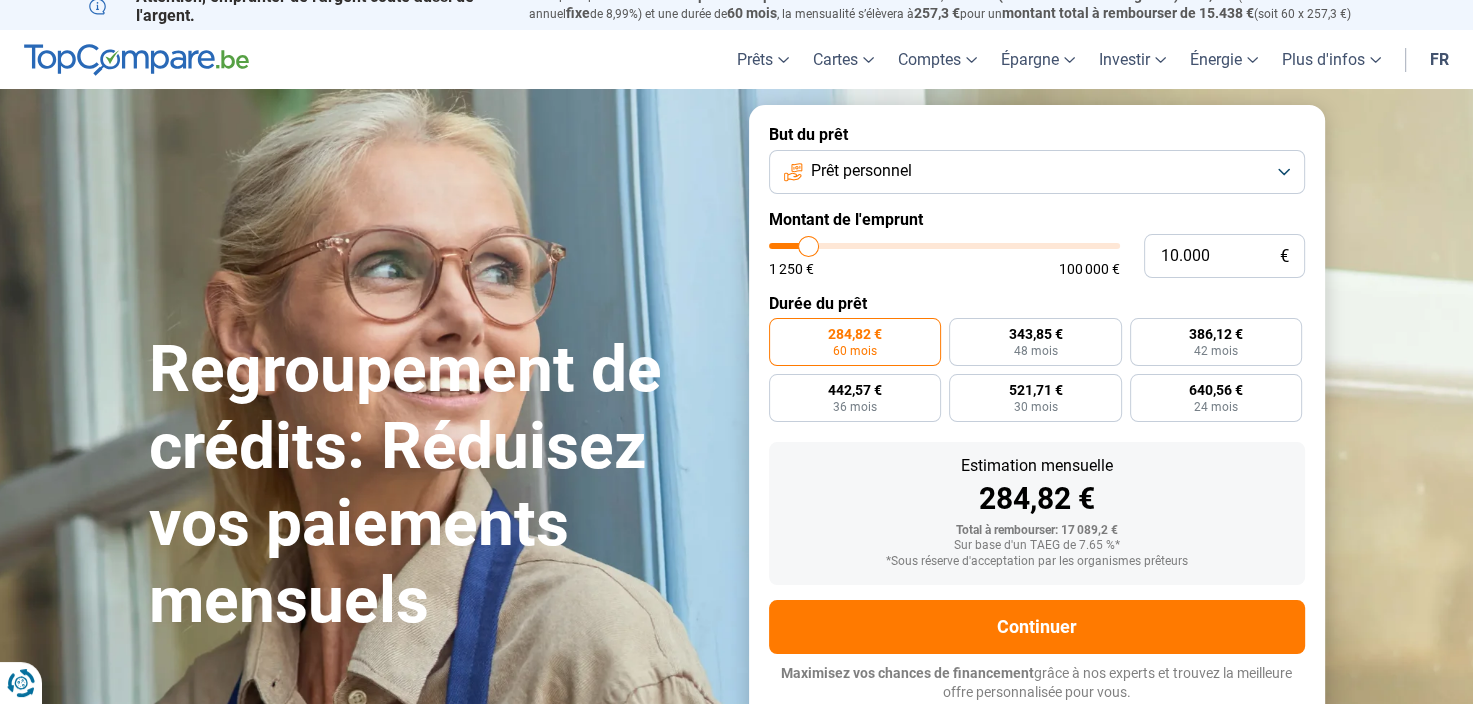 type on "9.500" 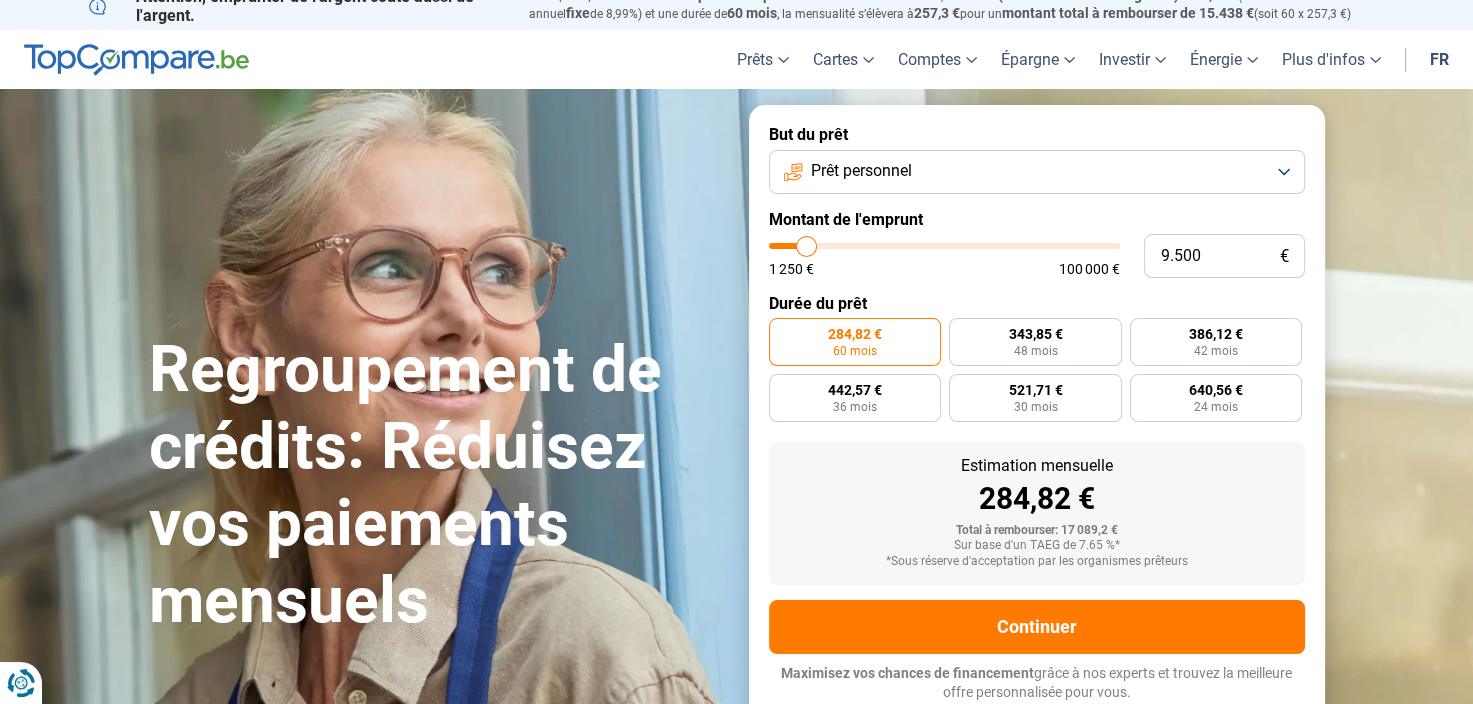 type on "9.250" 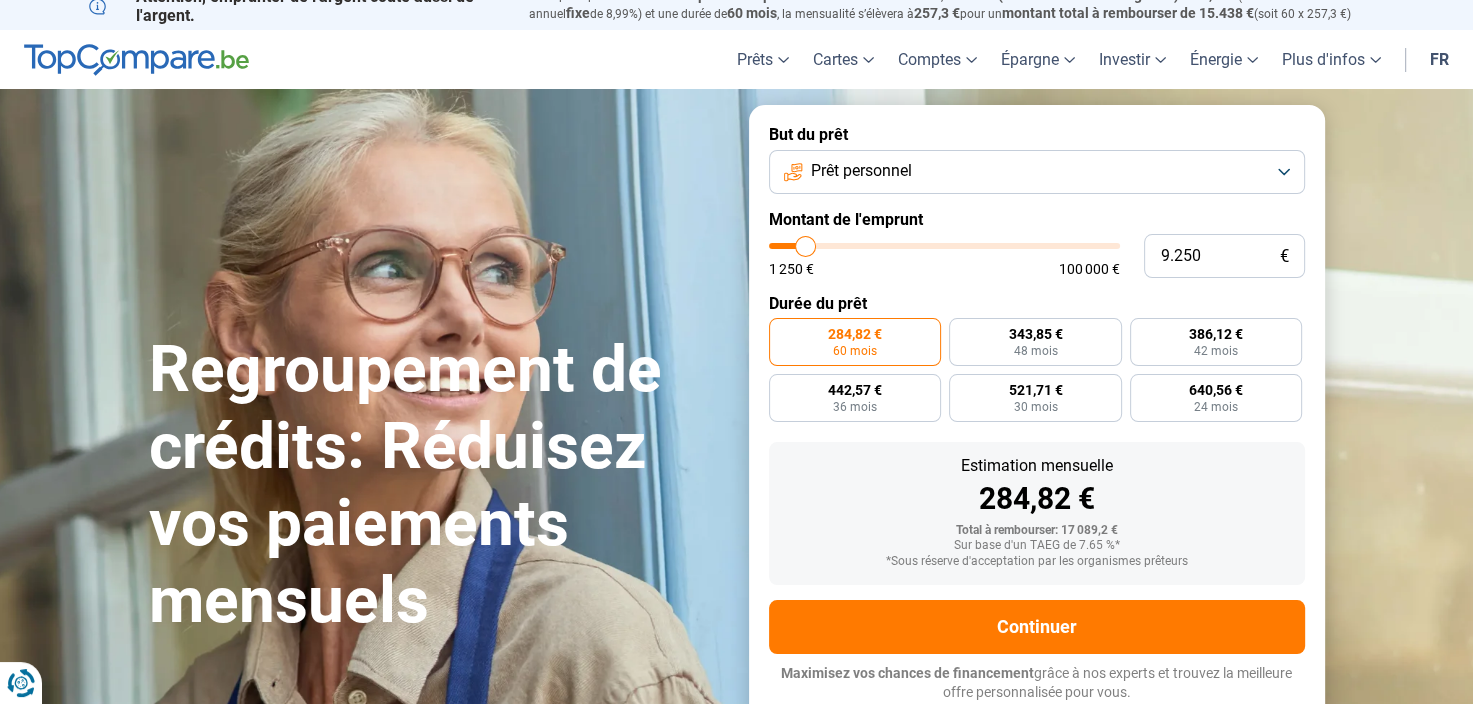 type on "8.750" 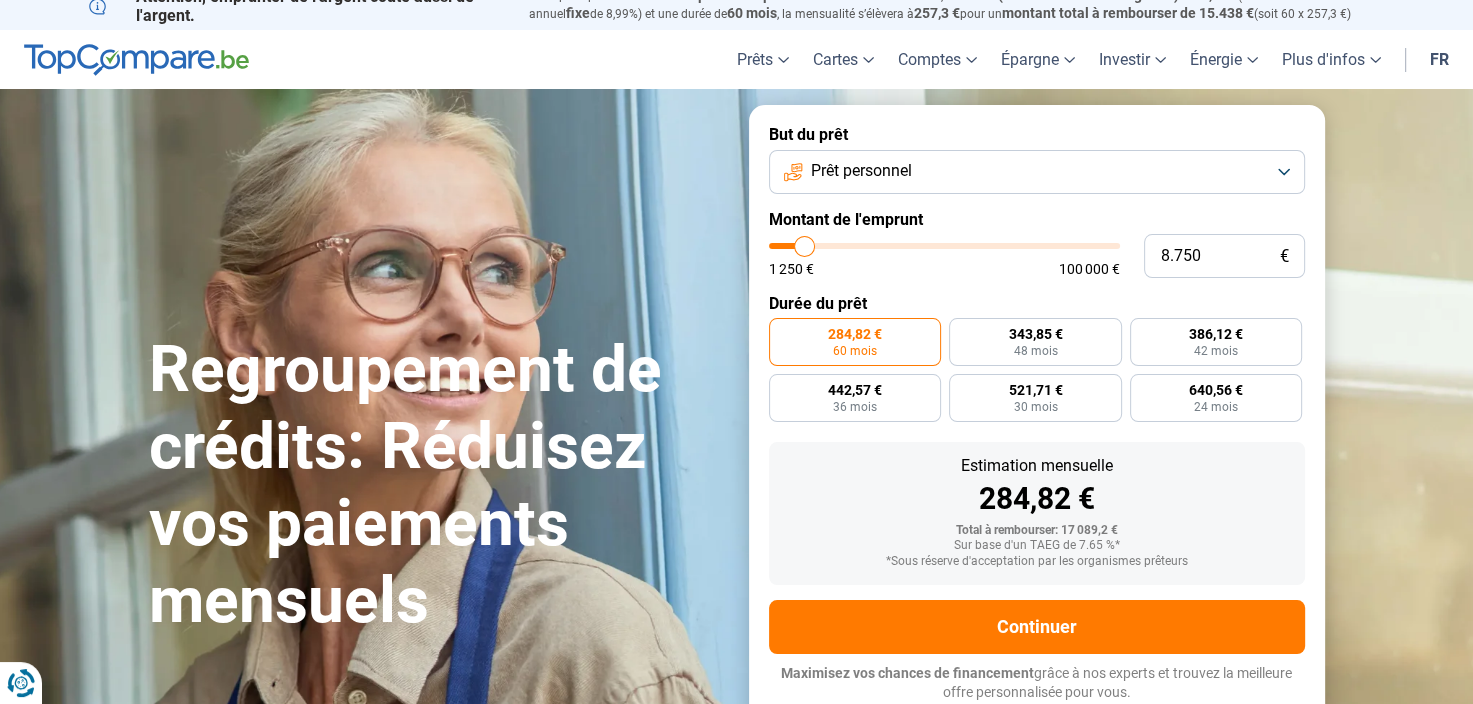 type on "8.500" 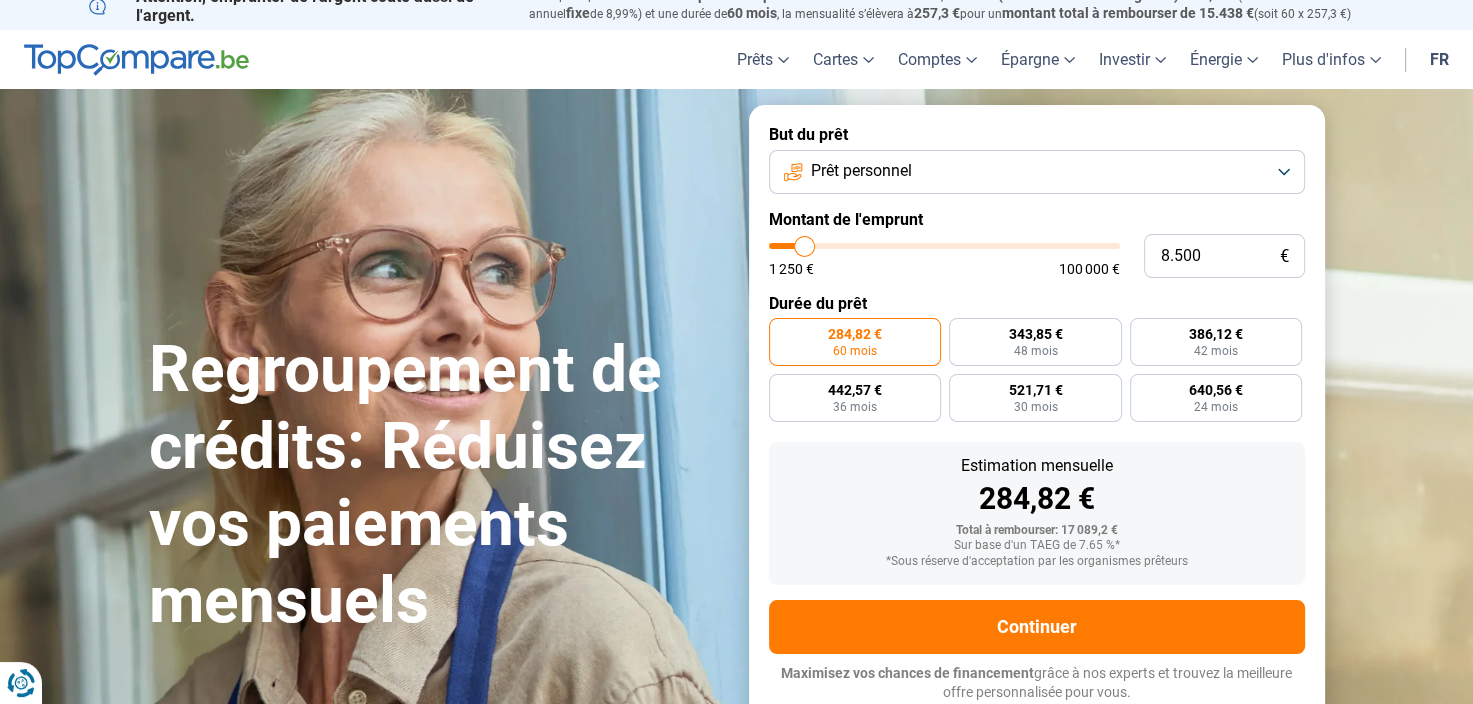 type on "8500" 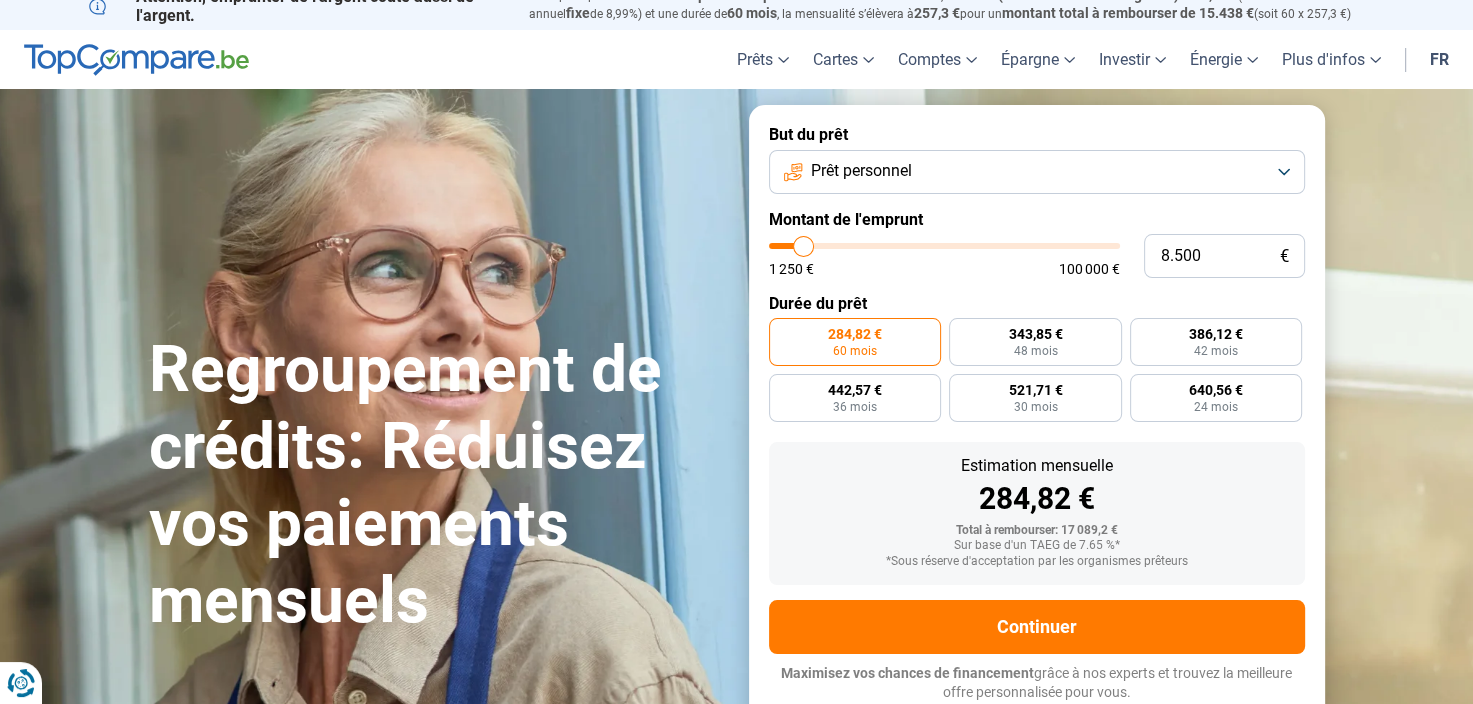 type on "9.000" 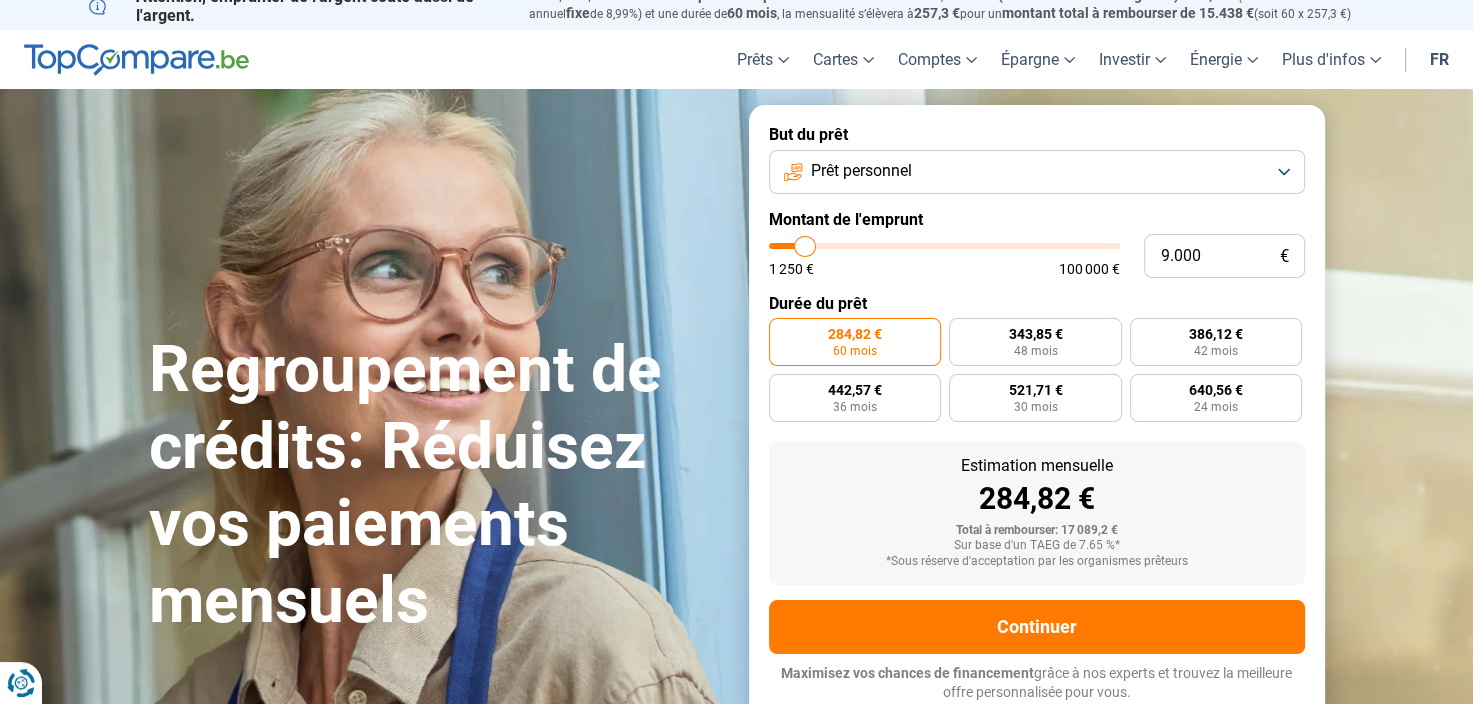 type on "9.500" 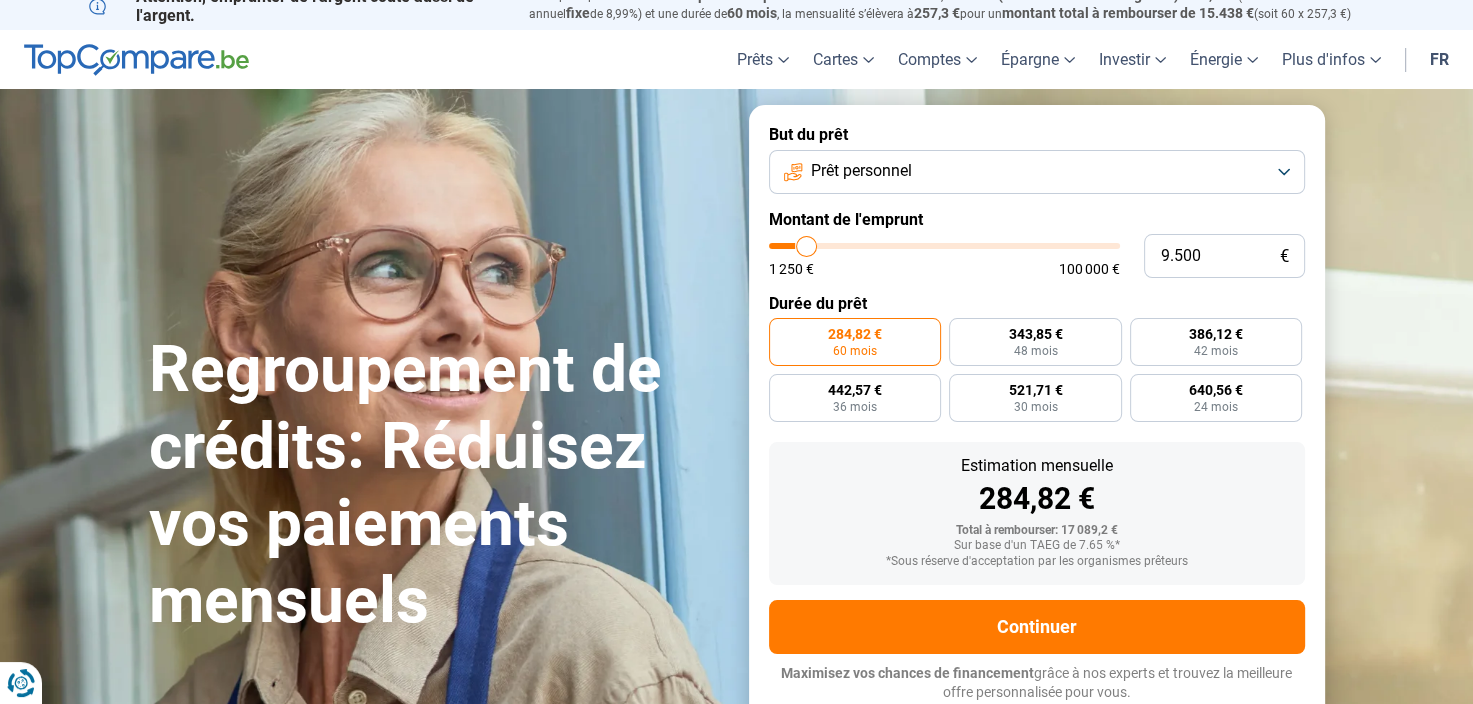 type on "9.750" 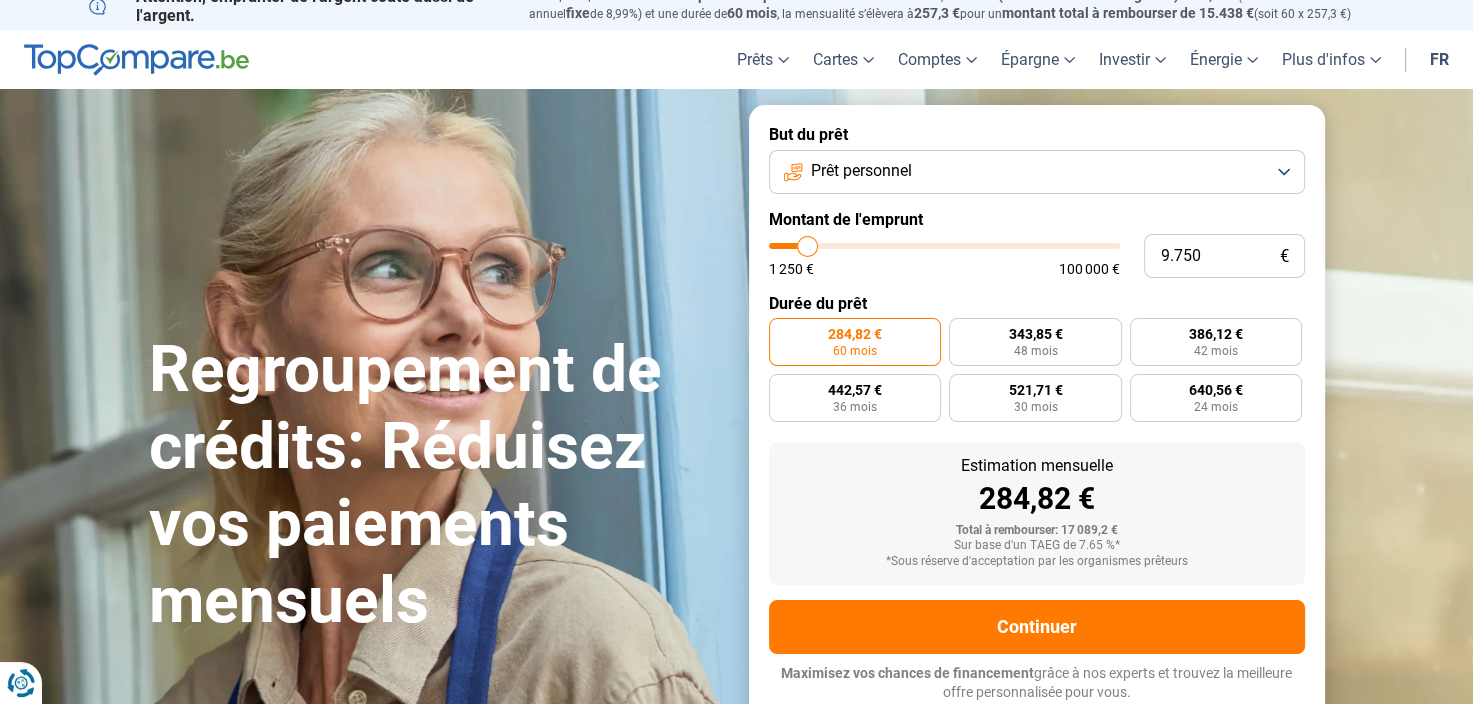 type on "10.000" 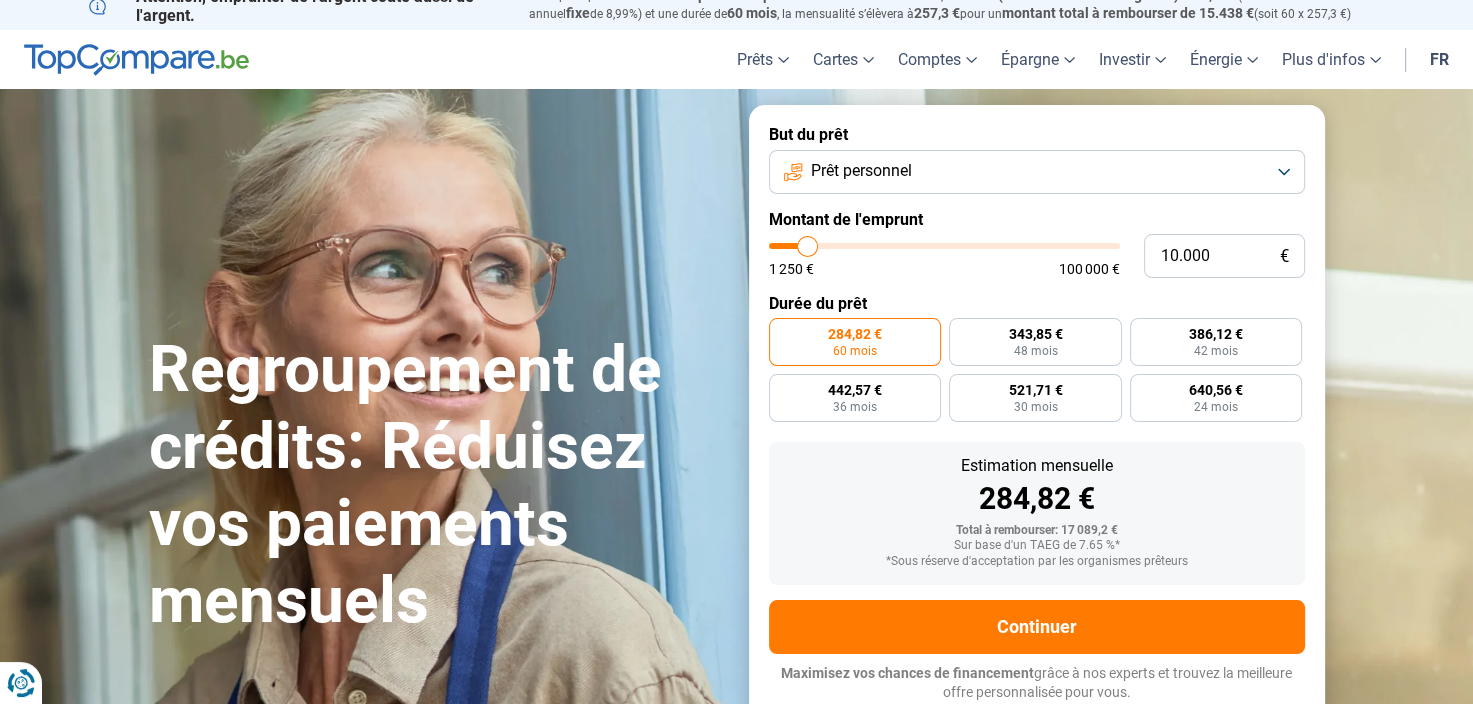 type on "10000" 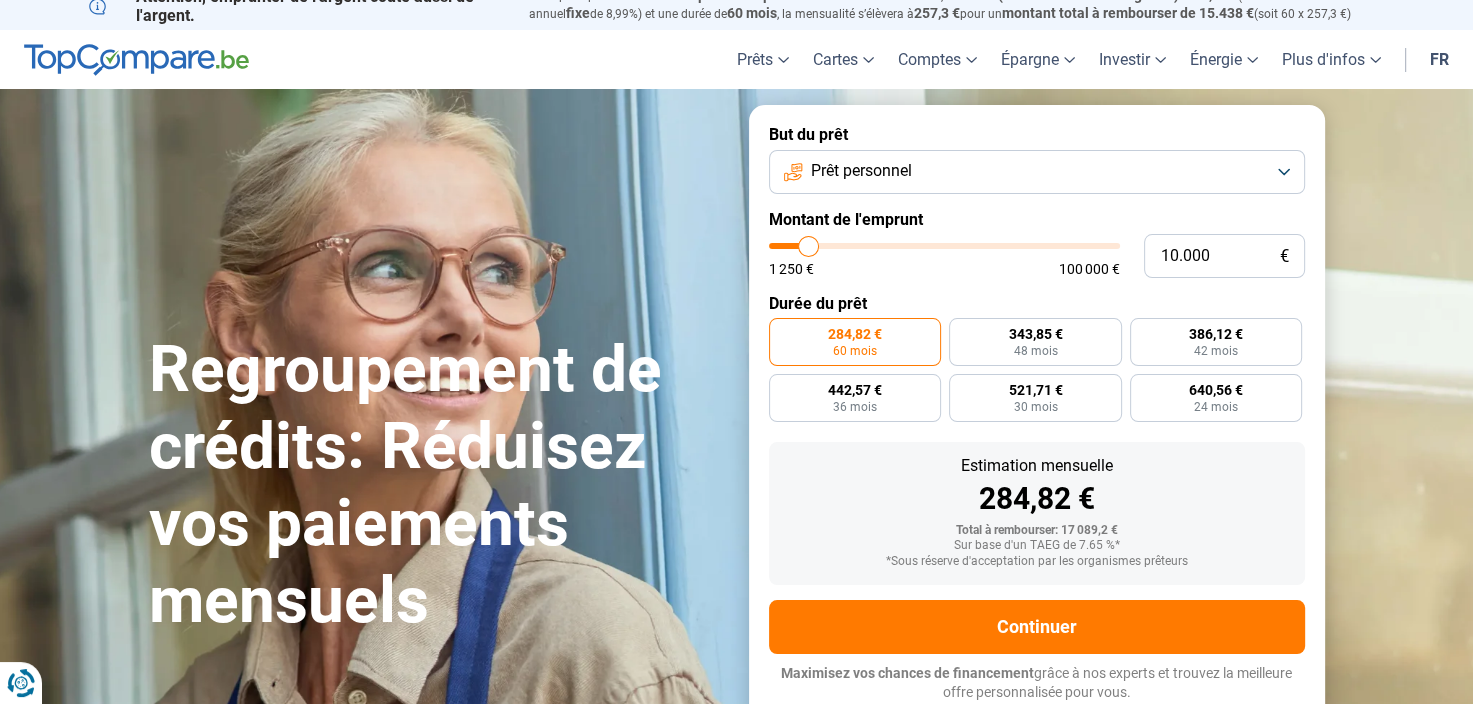 type on "10.250" 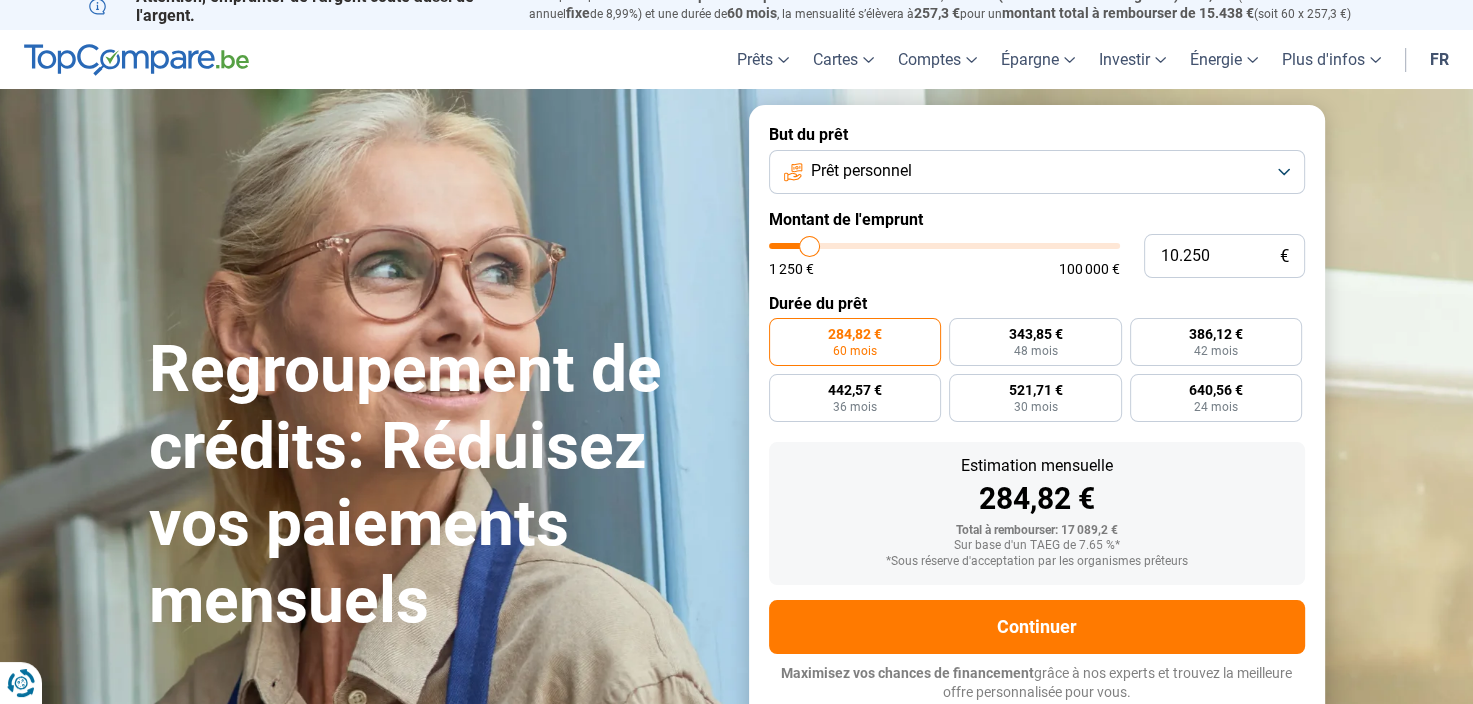 type on "10.500" 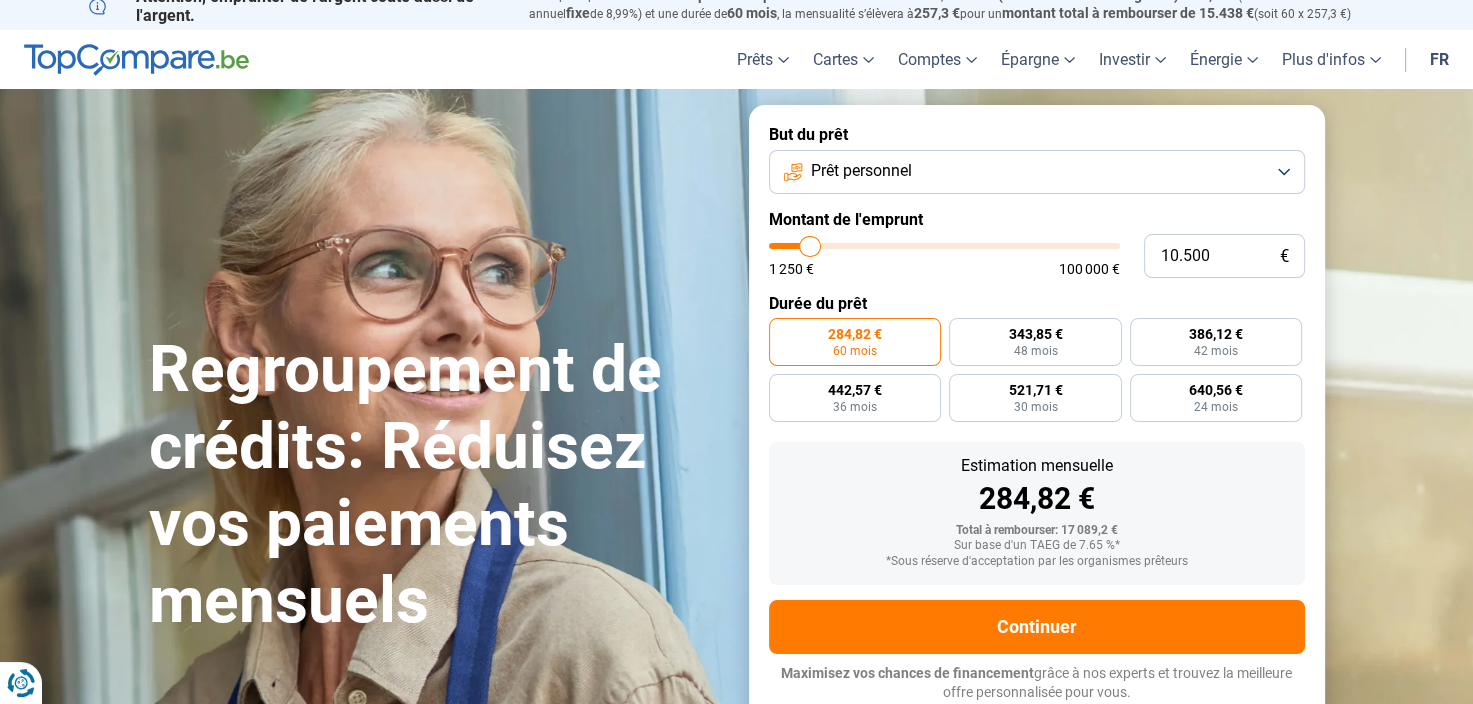 type on "10500" 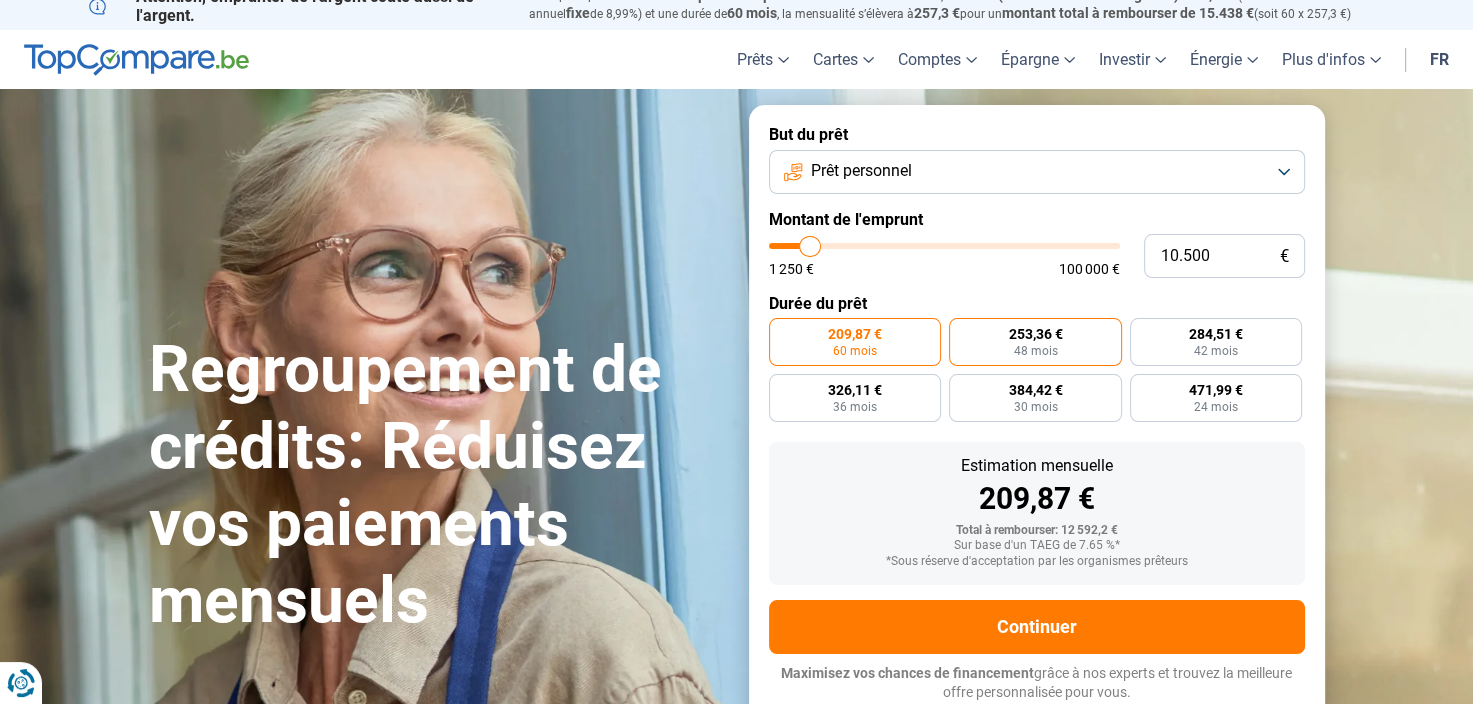 click on "253,36 € 48 mois" at bounding box center (1035, 342) 